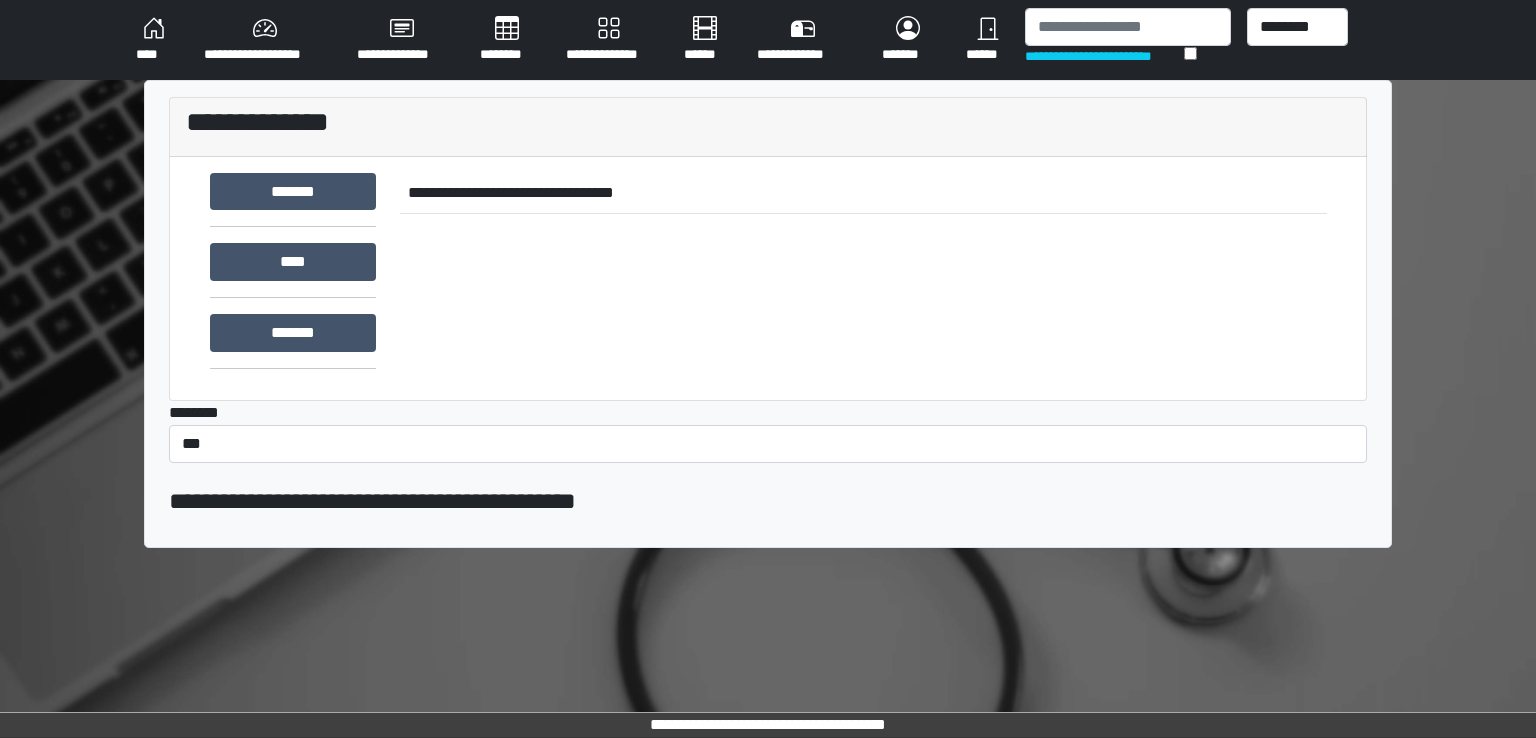 scroll, scrollTop: 0, scrollLeft: 0, axis: both 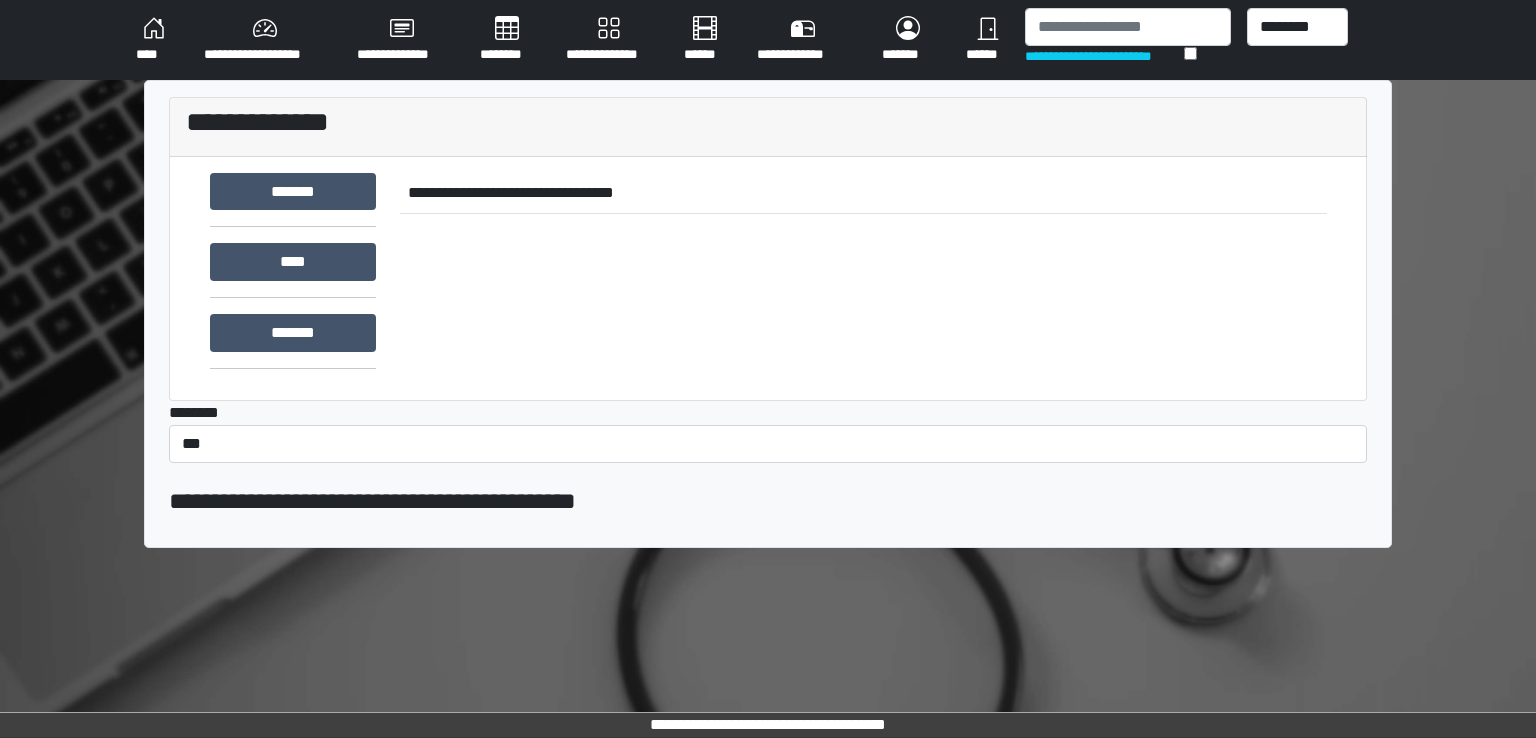 click on "********" at bounding box center (507, 40) 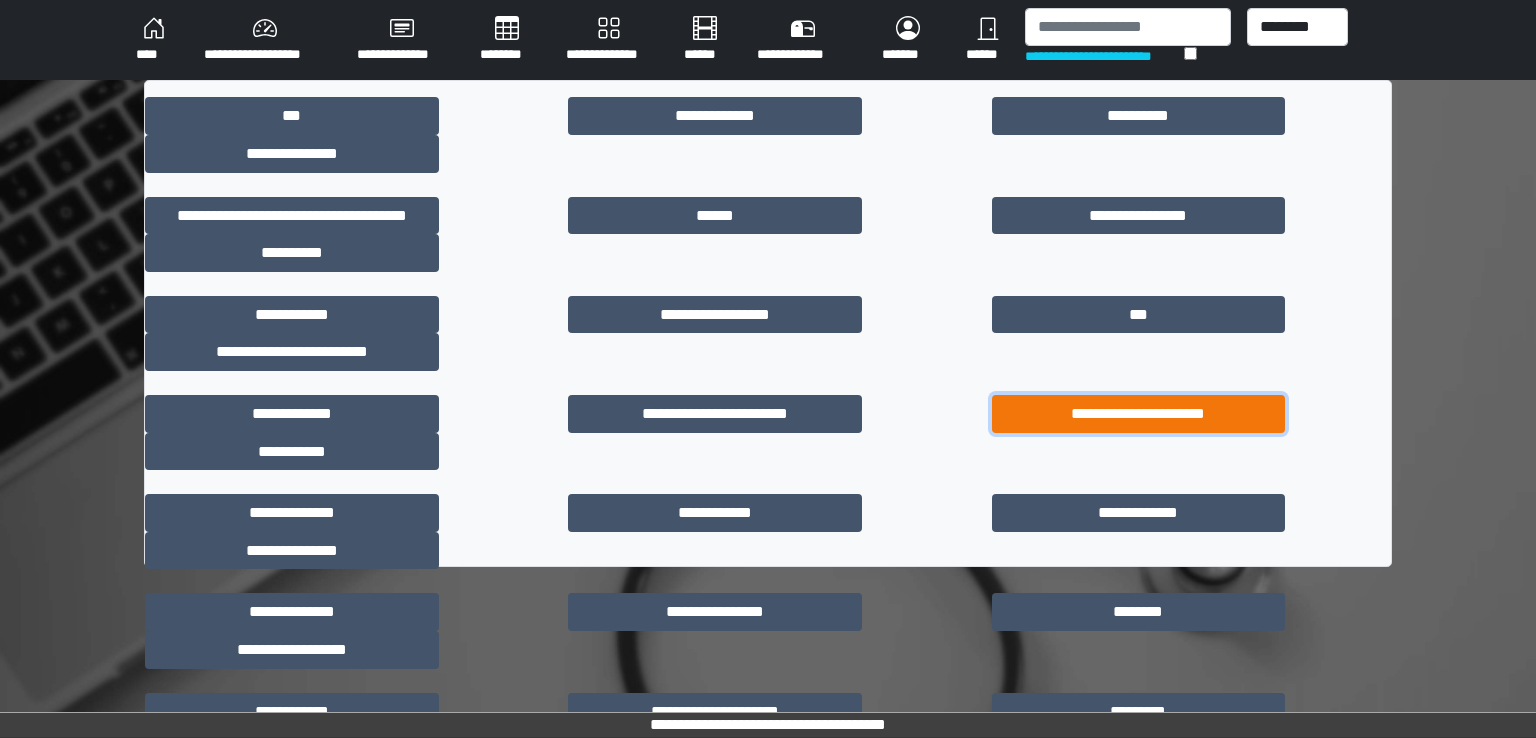 click on "**********" at bounding box center (1139, 414) 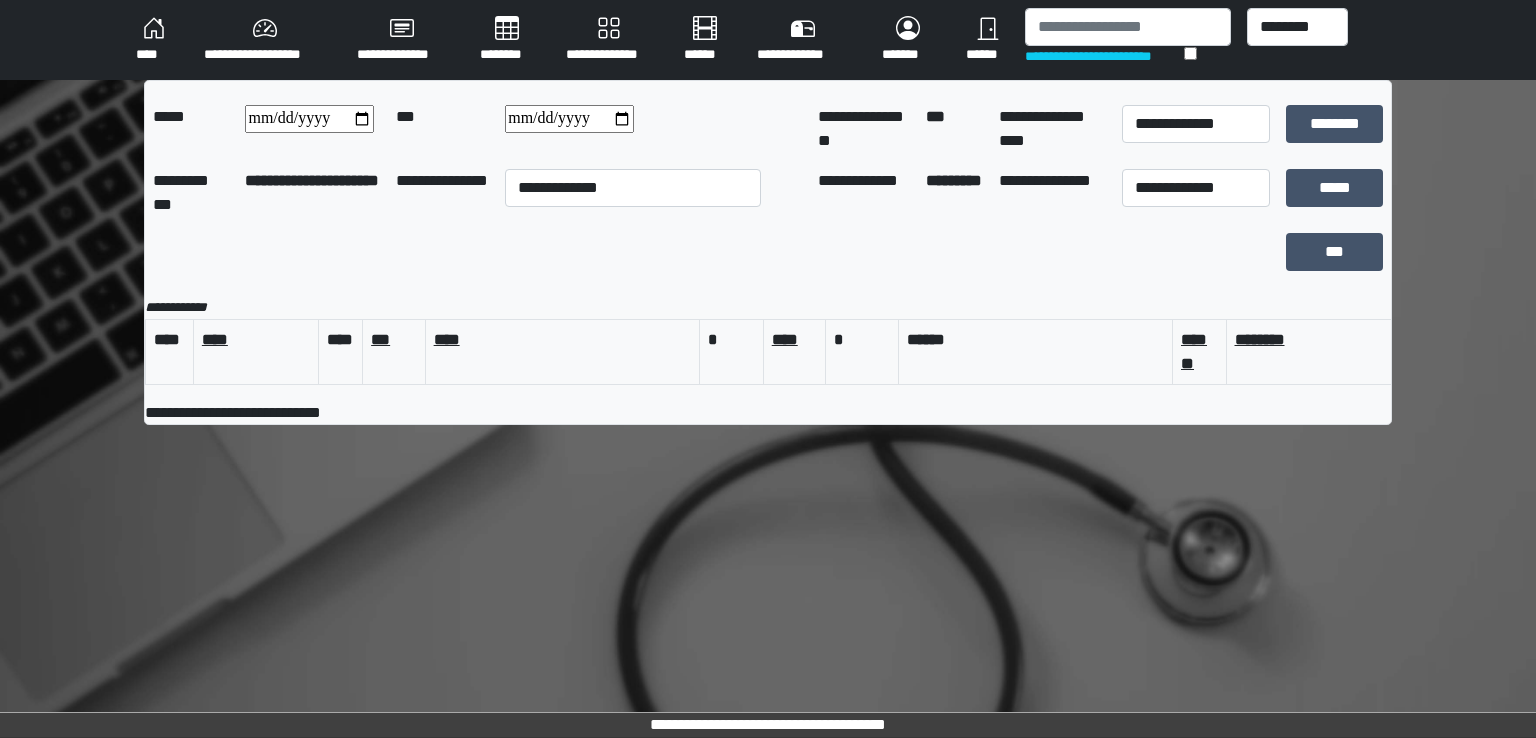 click on "****" at bounding box center (154, 40) 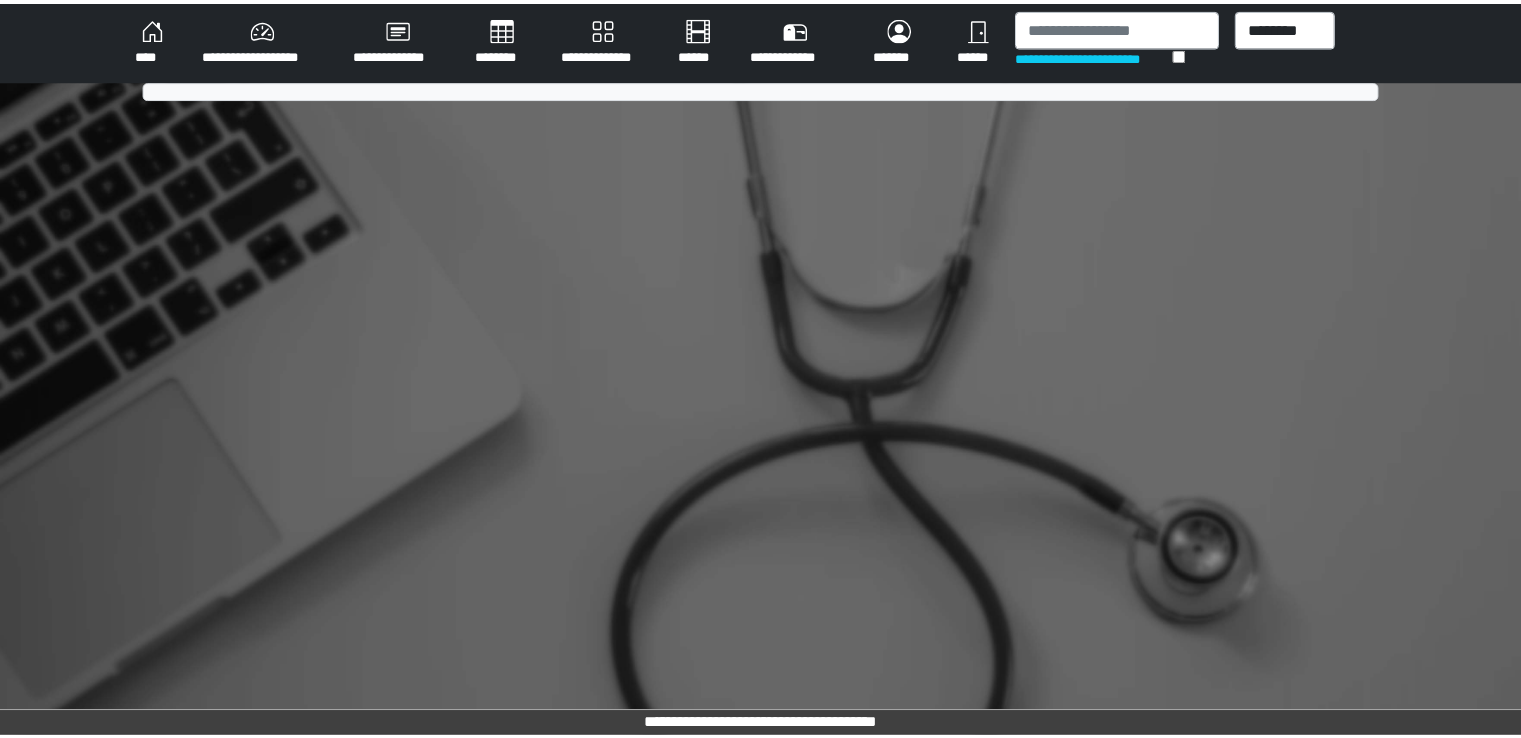 scroll, scrollTop: 0, scrollLeft: 0, axis: both 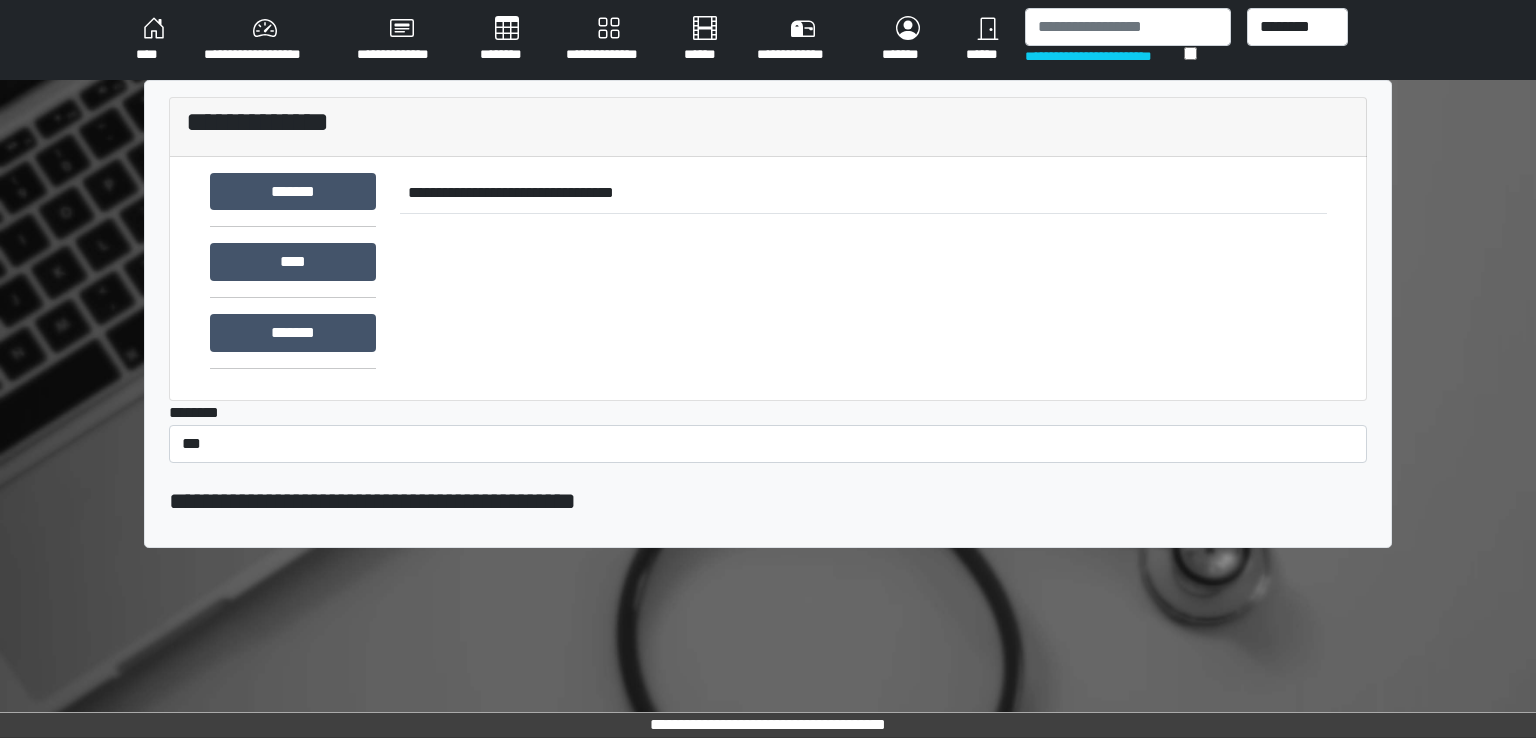click on "********" at bounding box center (507, 40) 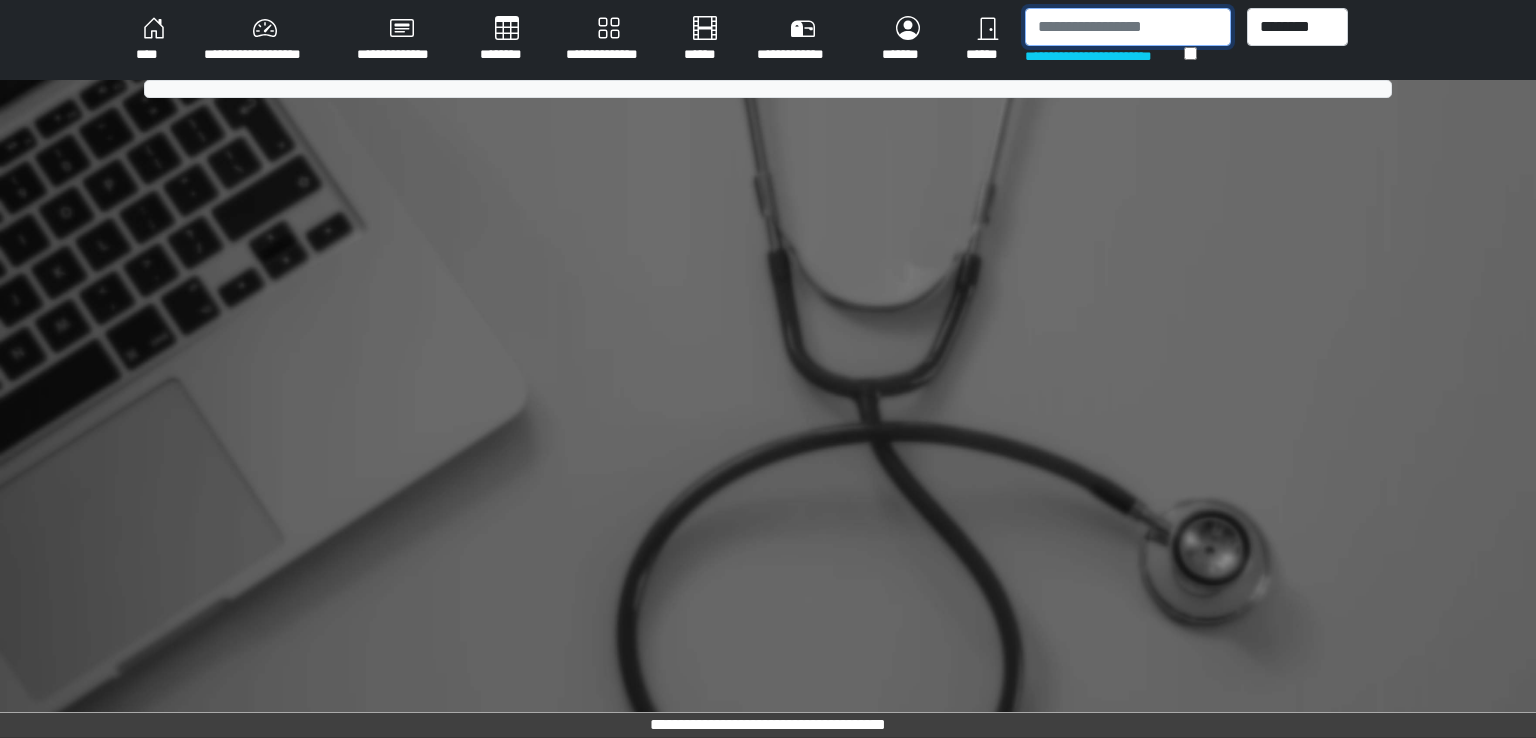 click at bounding box center (1128, 27) 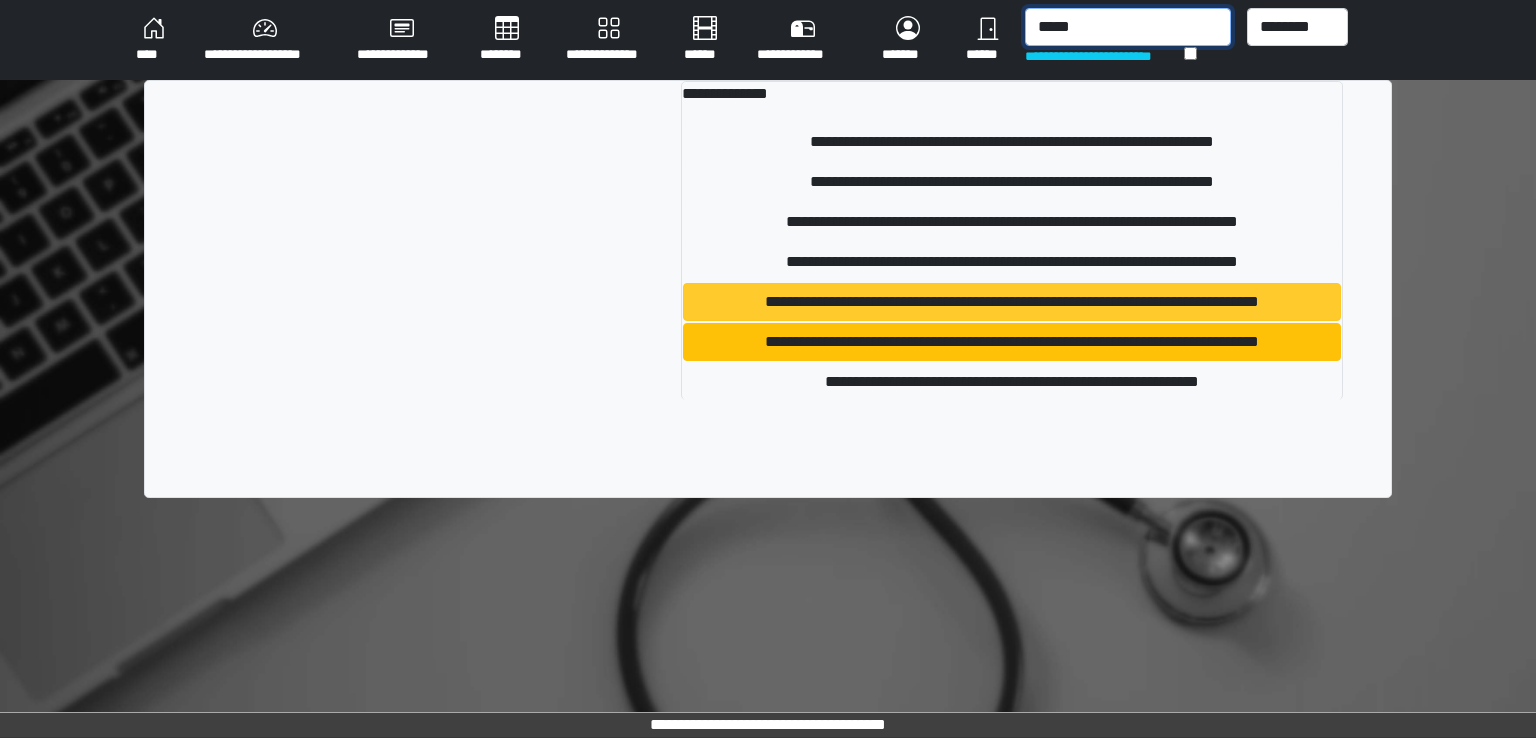 type on "*****" 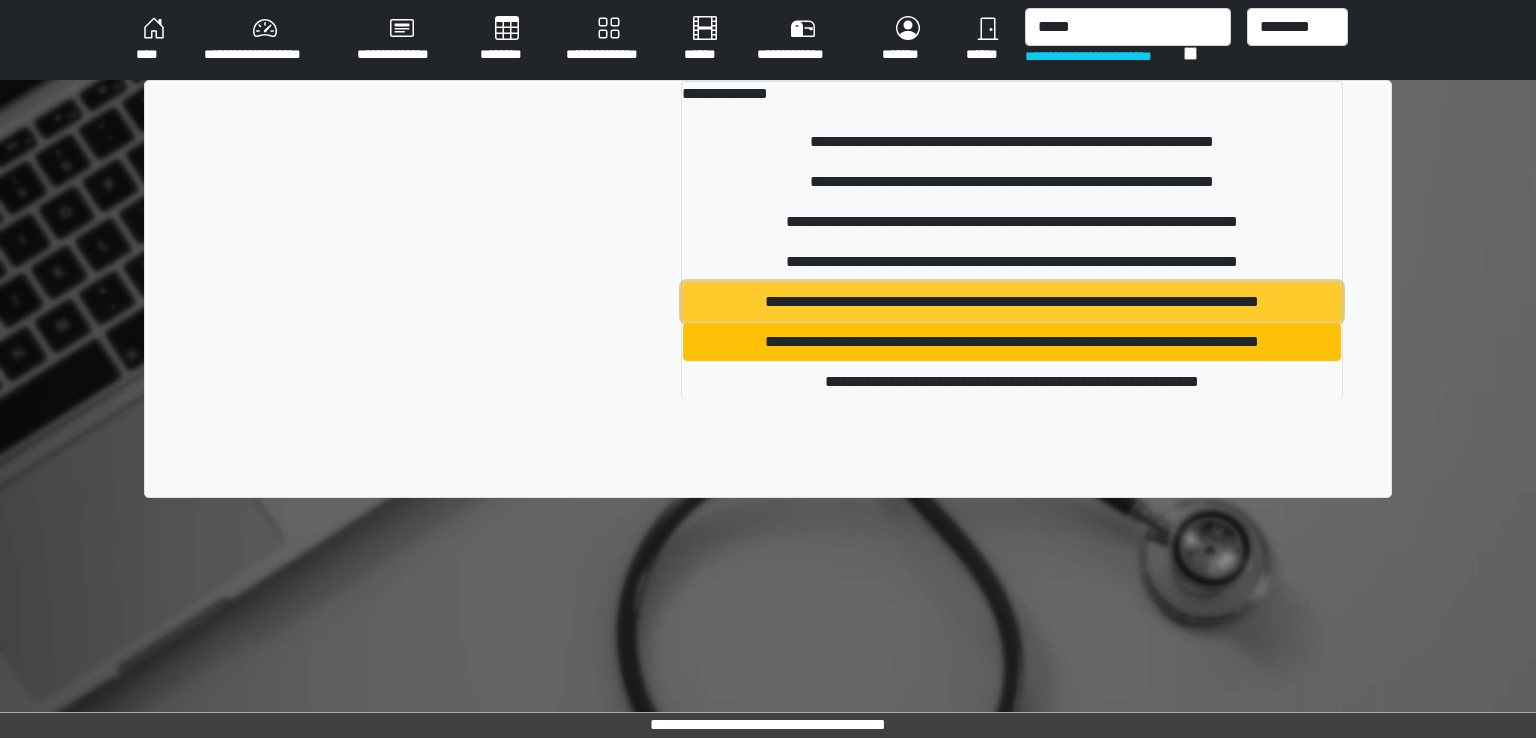 click on "**********" at bounding box center (1012, 302) 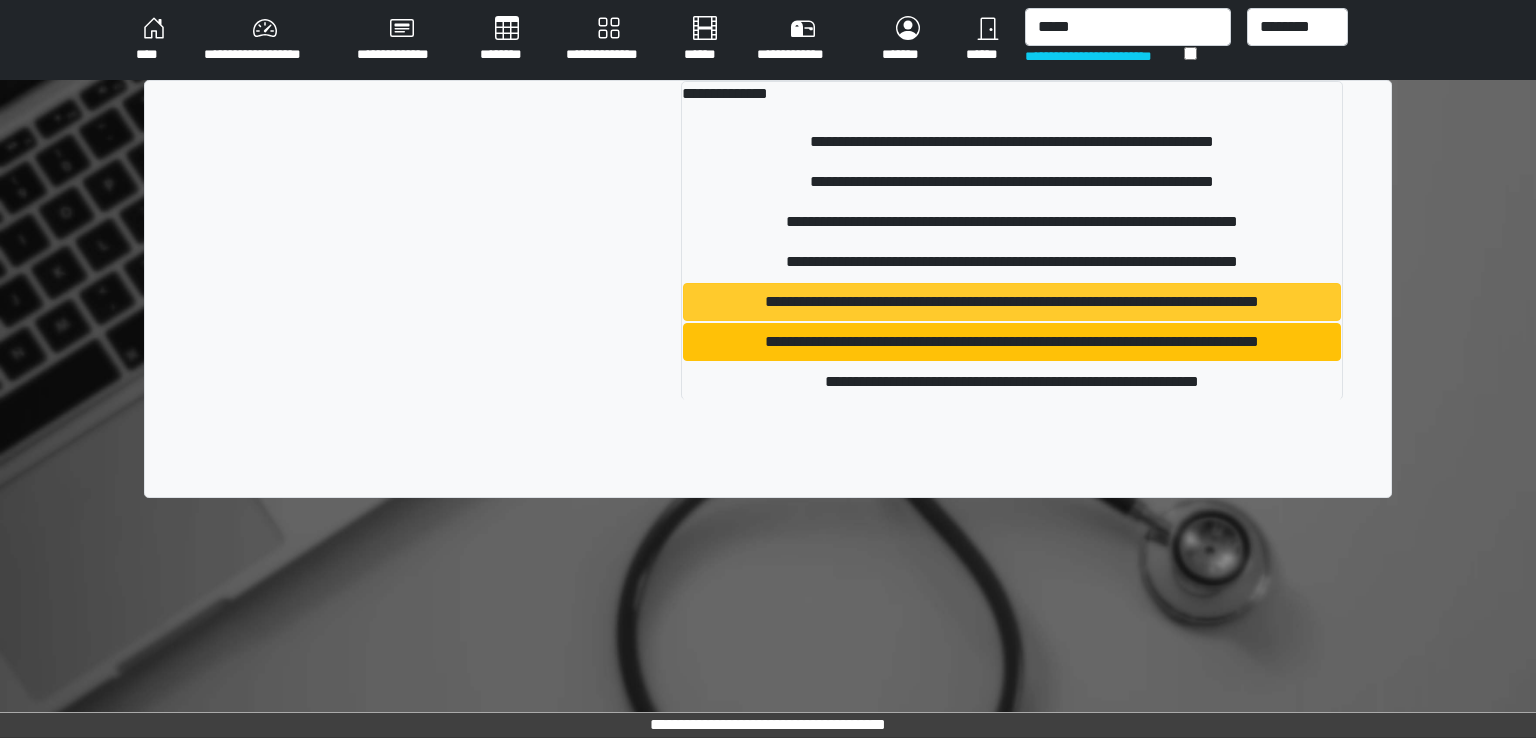 type 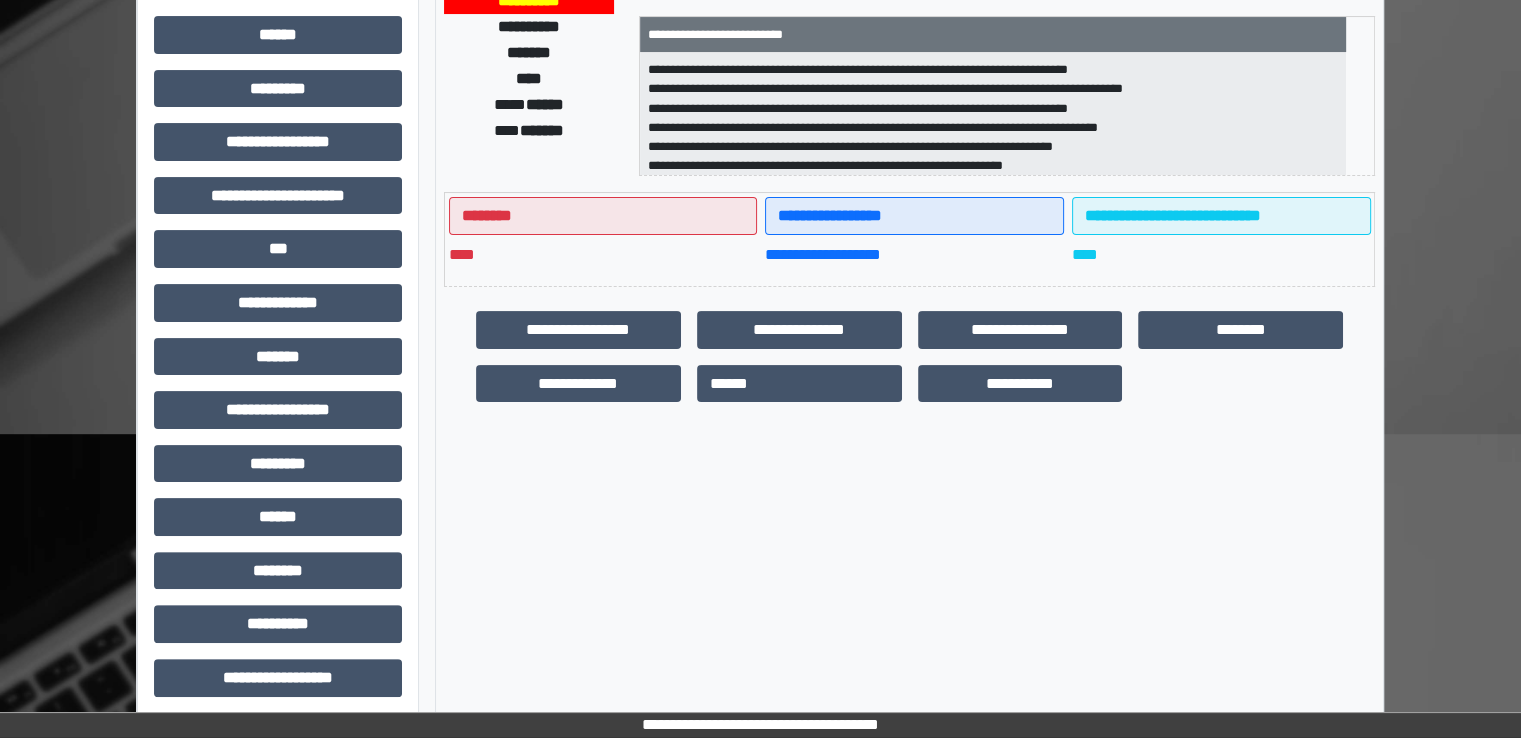 scroll, scrollTop: 428, scrollLeft: 0, axis: vertical 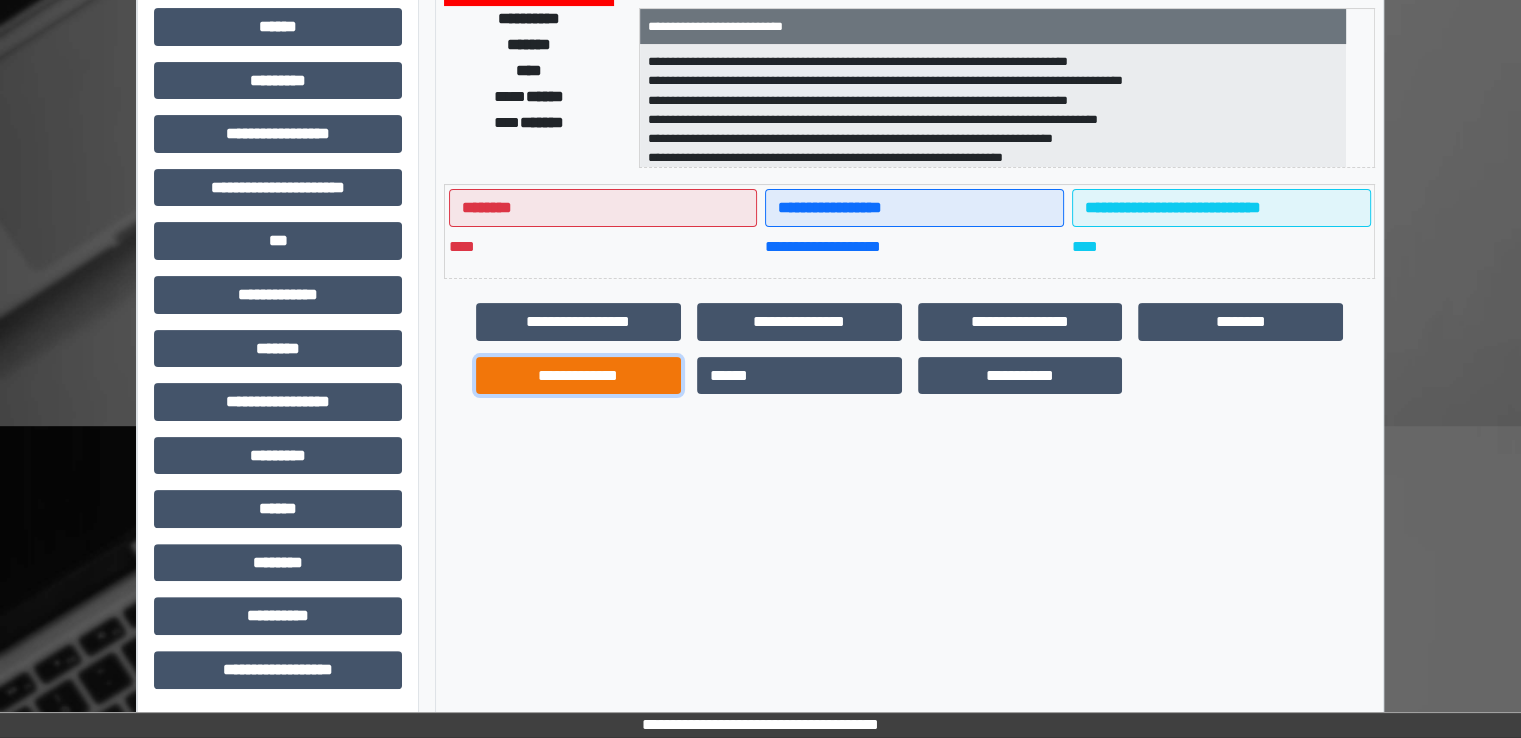 click on "**********" at bounding box center [578, 376] 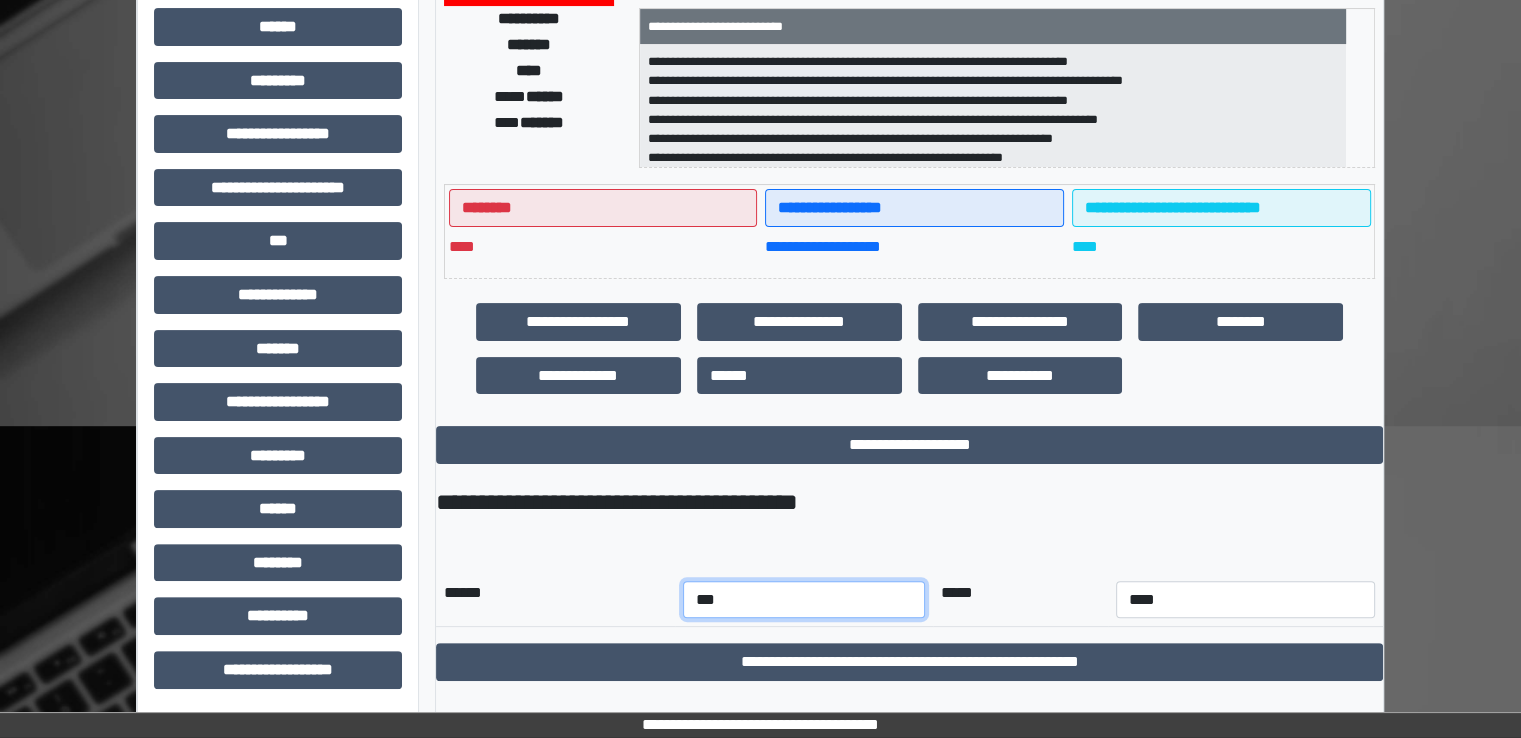 click on "***
***
***
***
***
***
***
***
***
***
***
***" at bounding box center [804, 600] 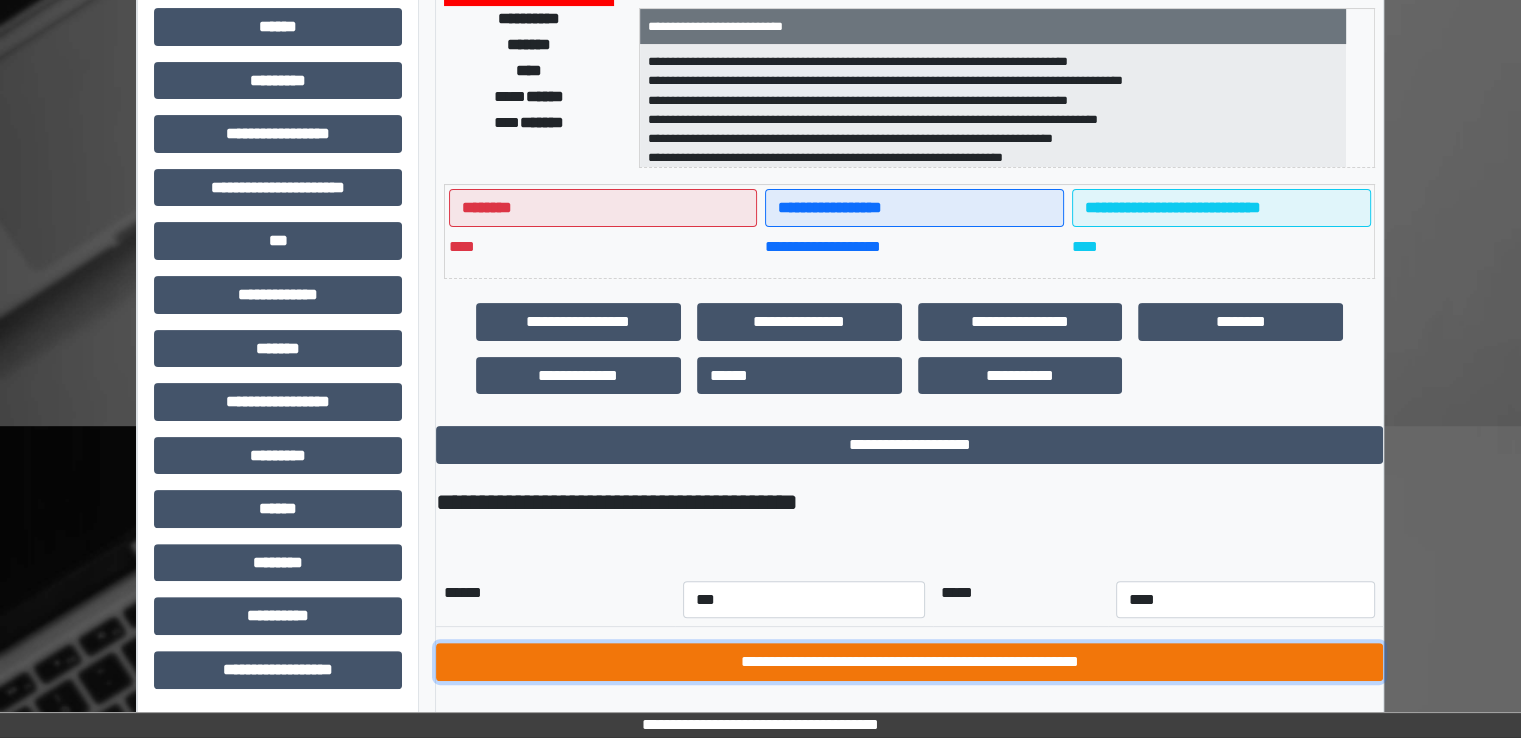 click on "**********" at bounding box center (909, 662) 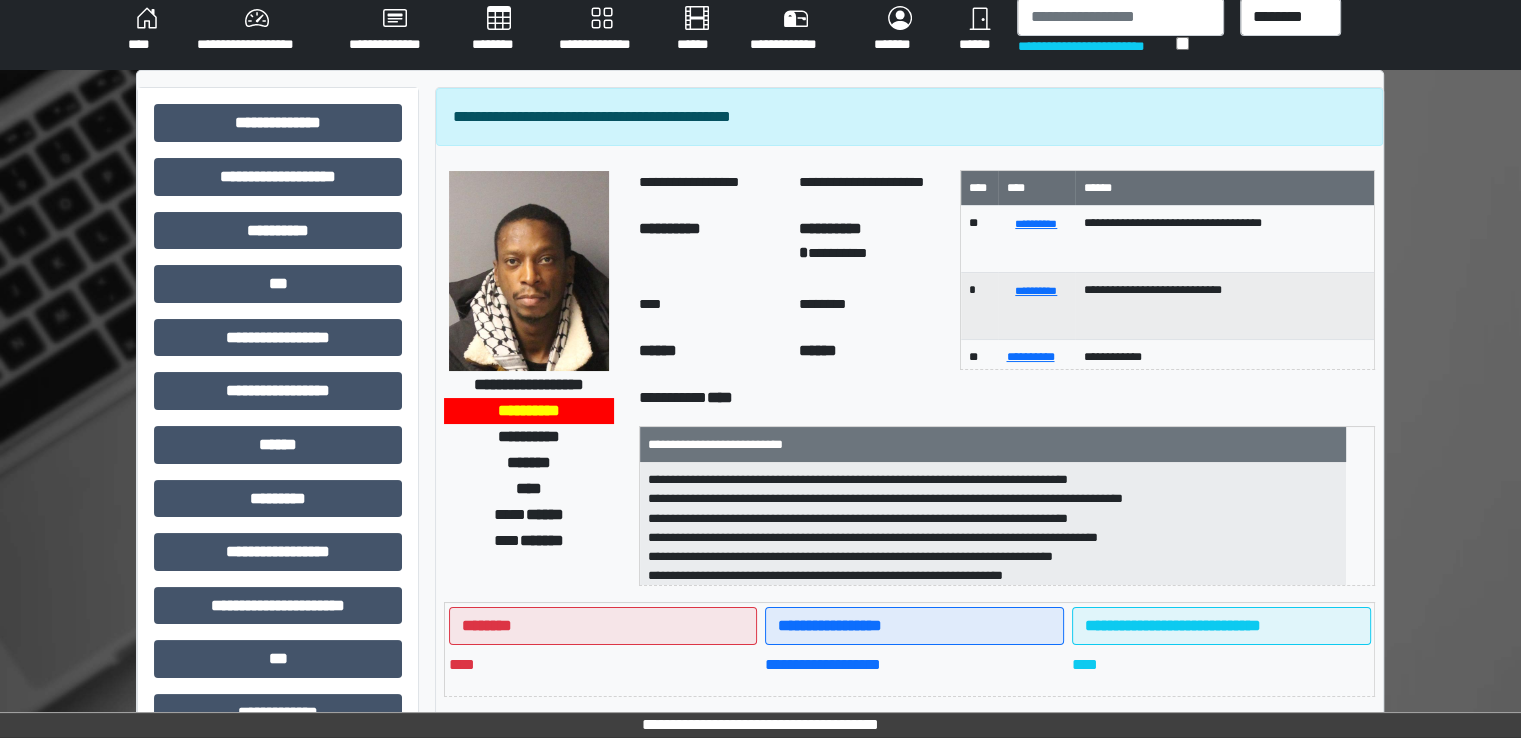 scroll, scrollTop: 0, scrollLeft: 0, axis: both 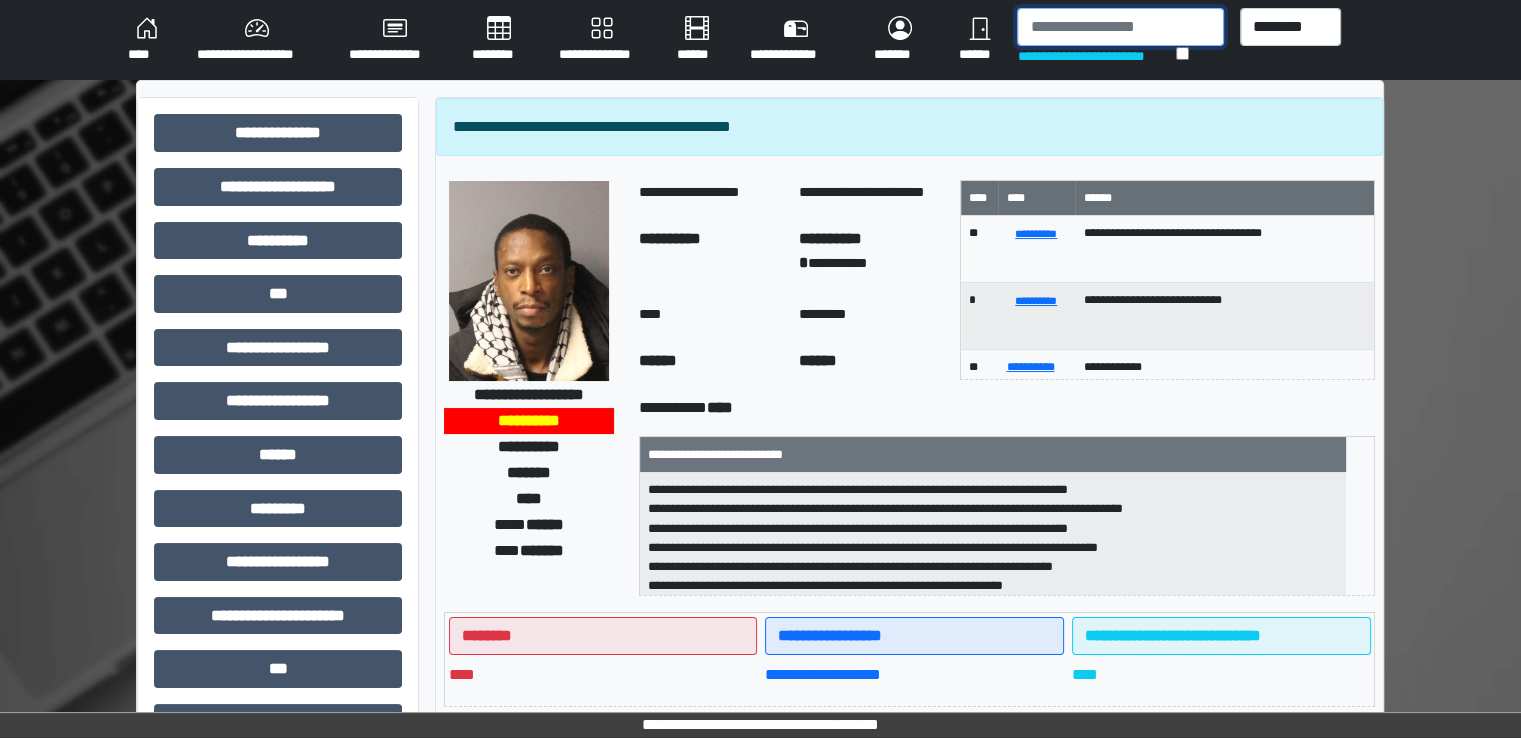 click at bounding box center (1120, 27) 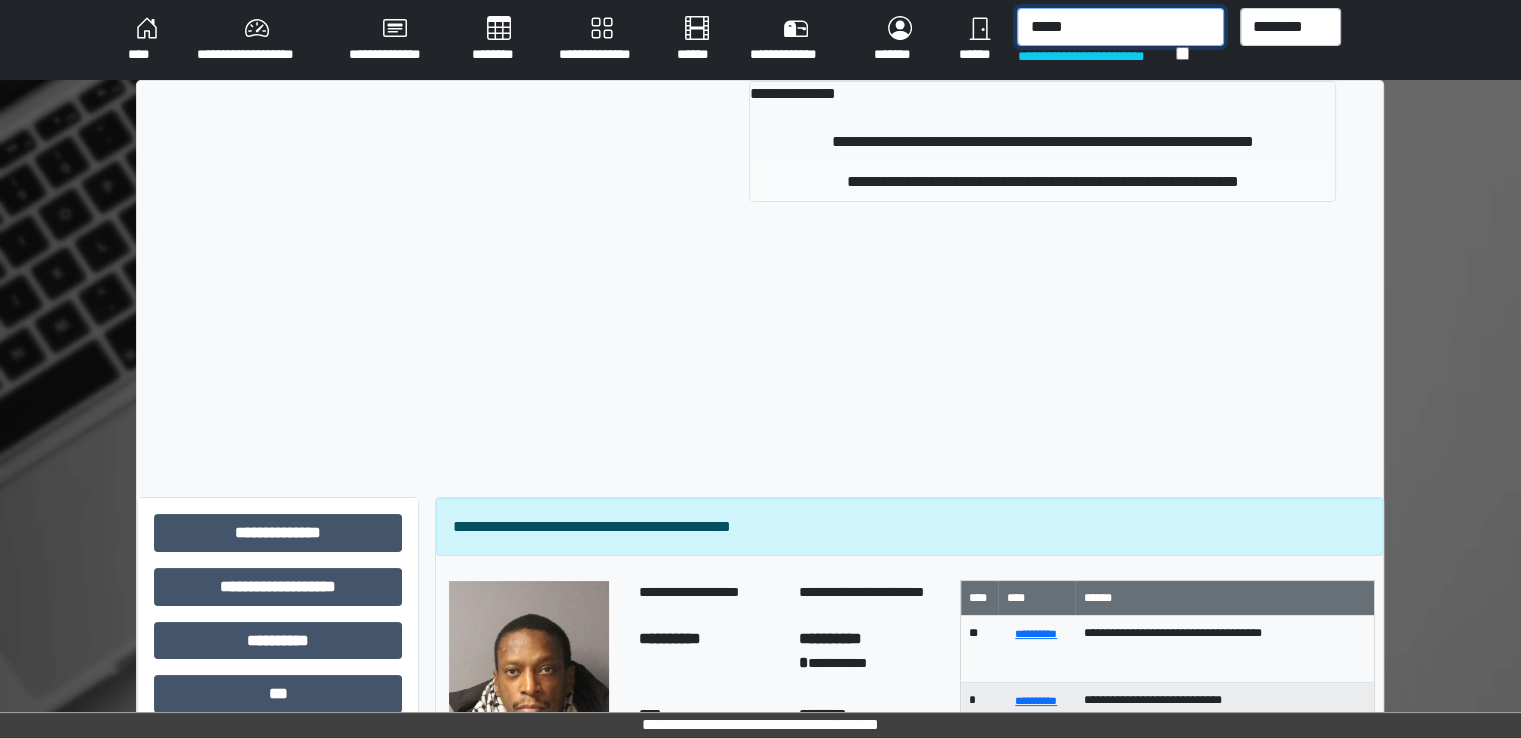 type on "*****" 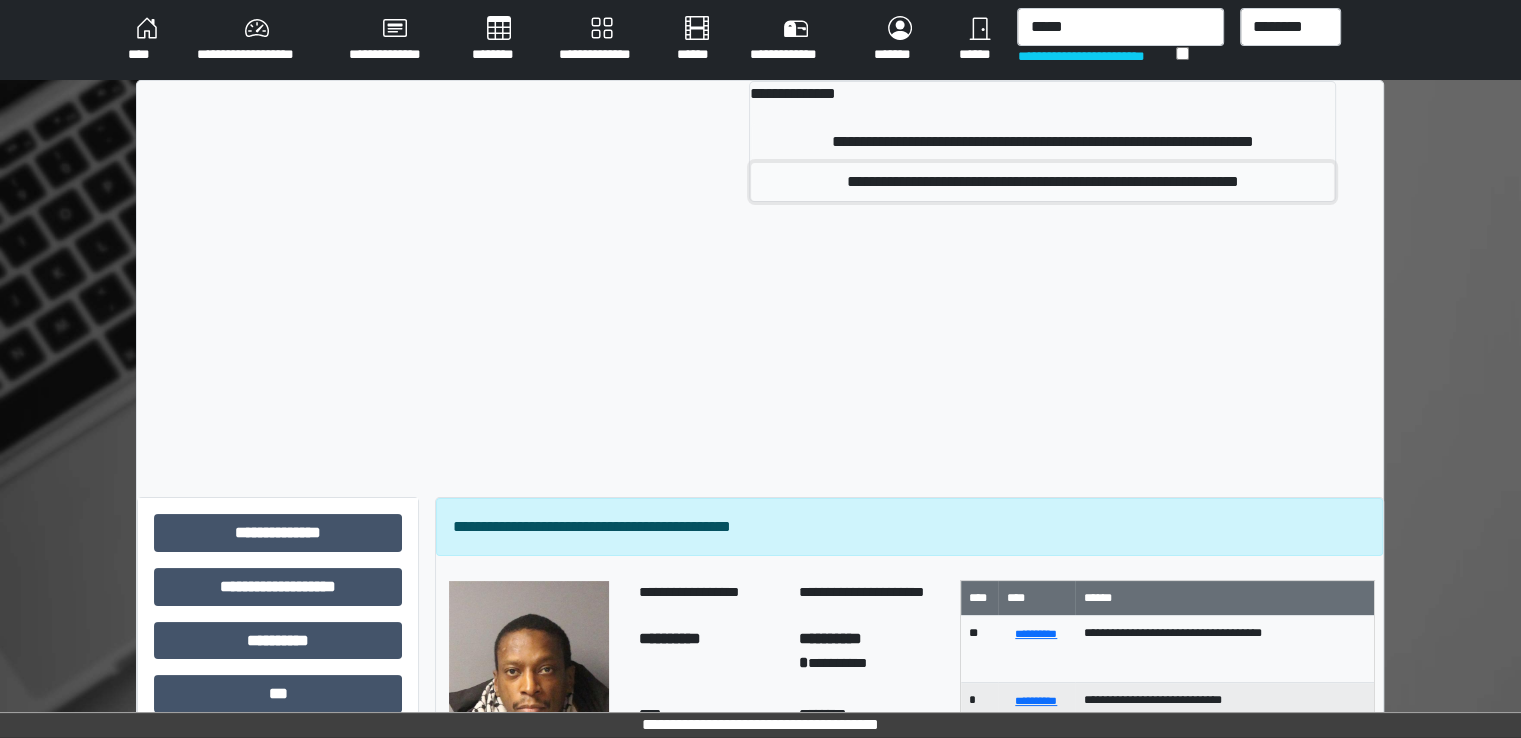 click on "**********" at bounding box center [1042, 182] 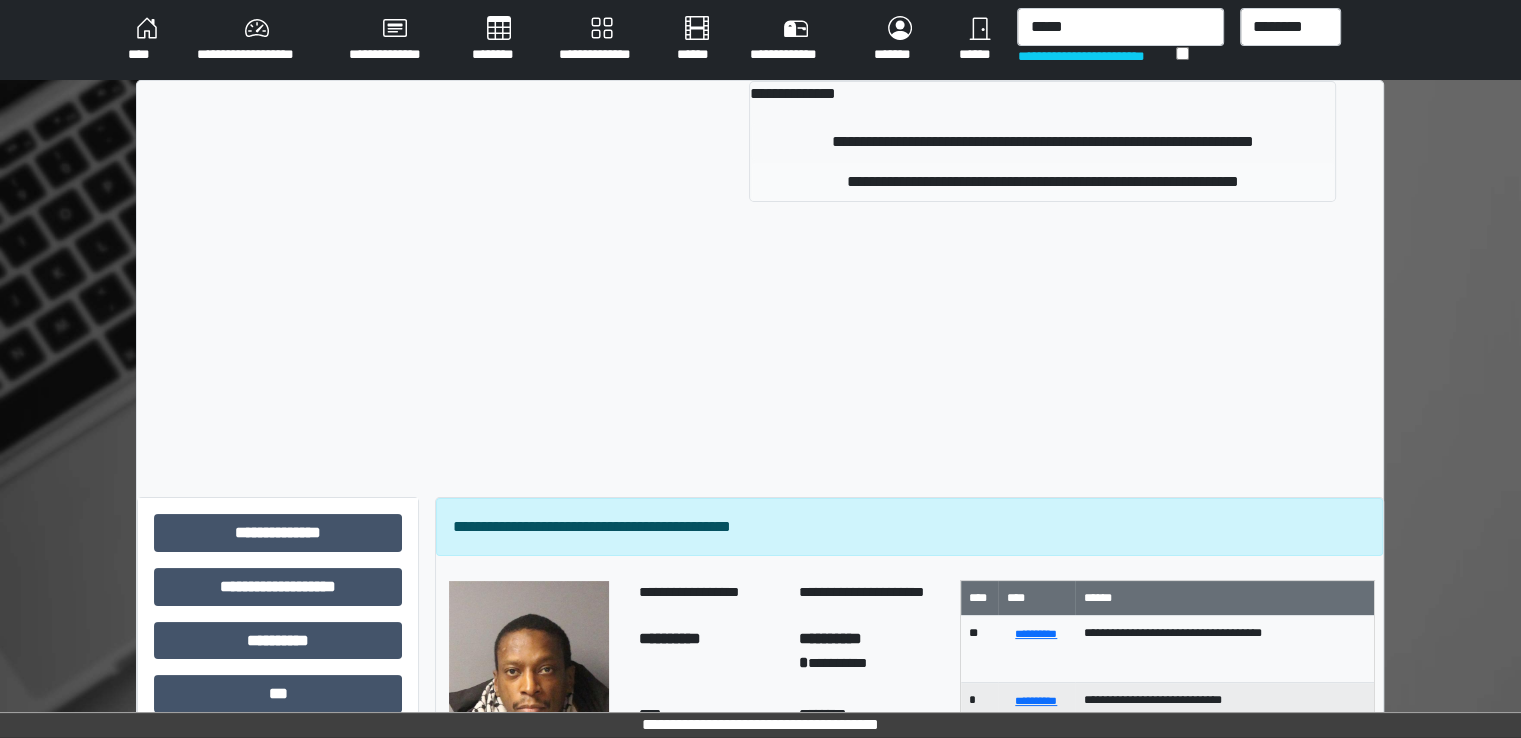 type 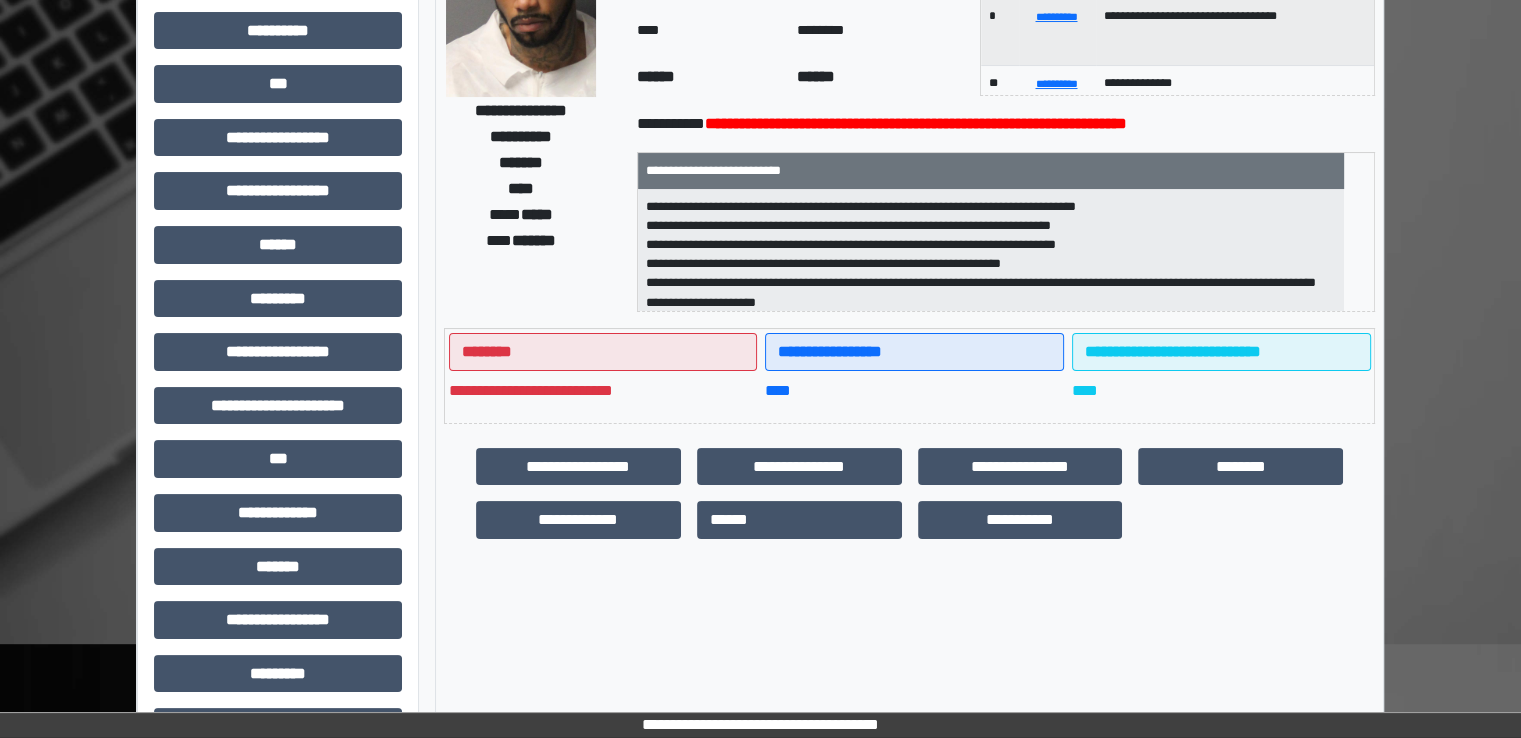 scroll, scrollTop: 428, scrollLeft: 0, axis: vertical 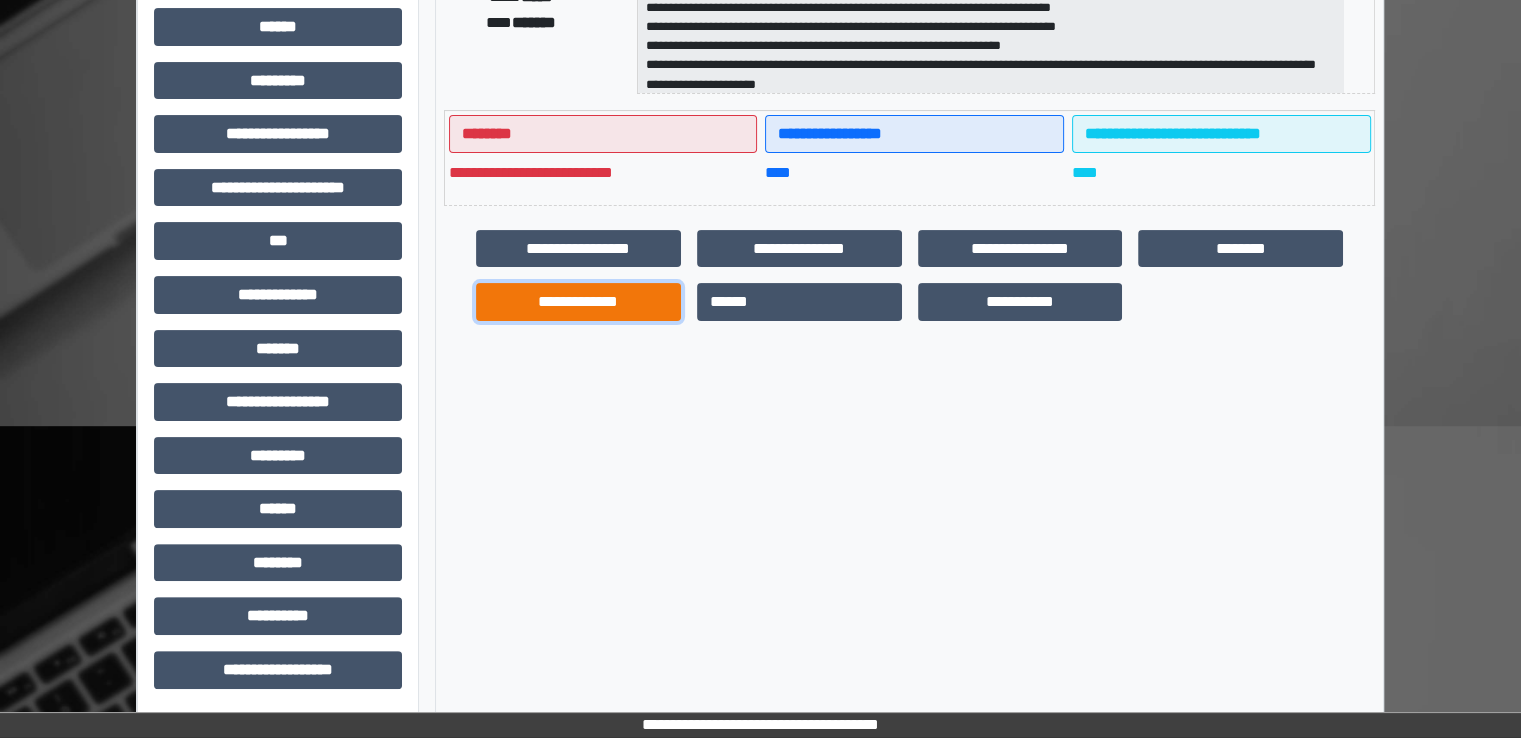 click on "**********" at bounding box center [578, 302] 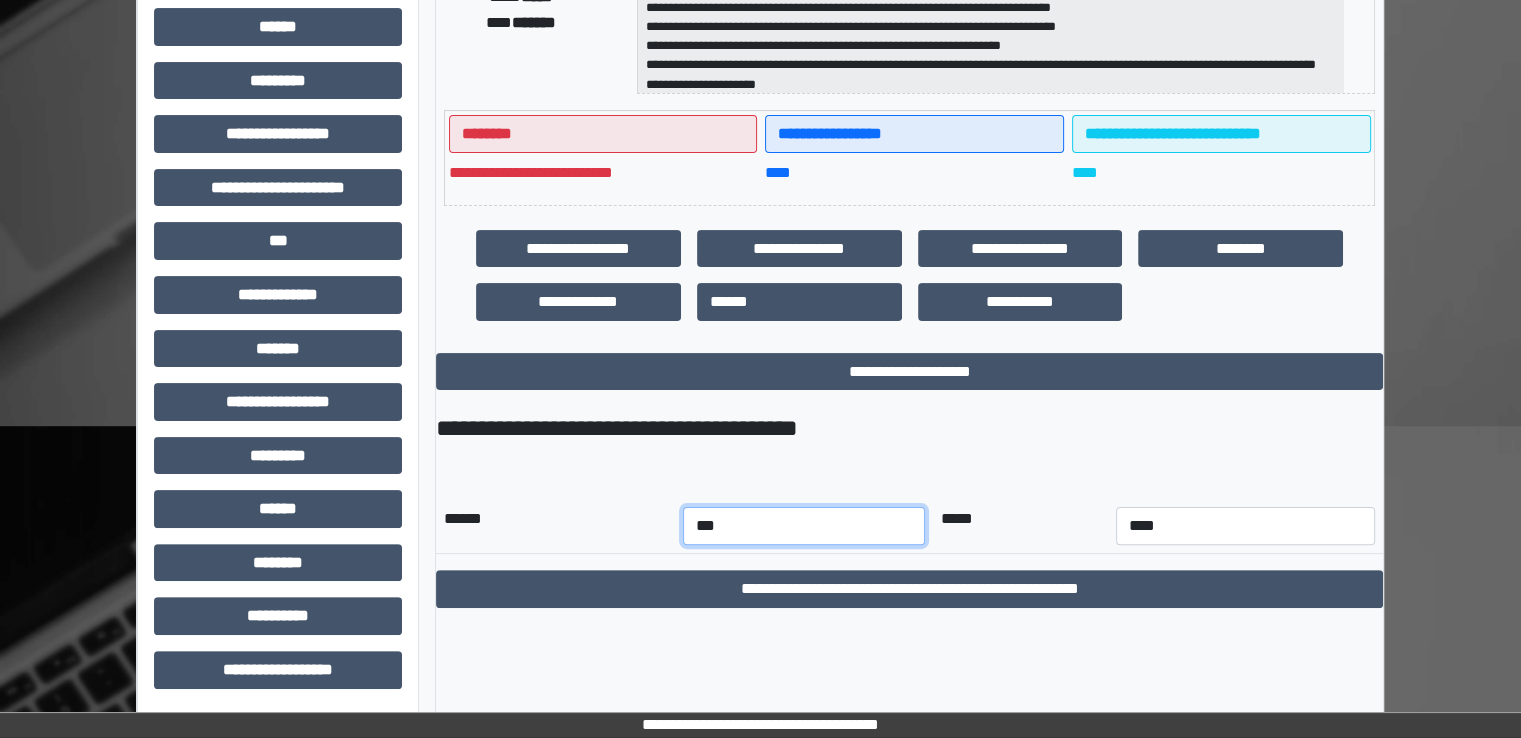 click on "***
***
***
***
***
***
***
***
***
***
***
***" at bounding box center [804, 526] 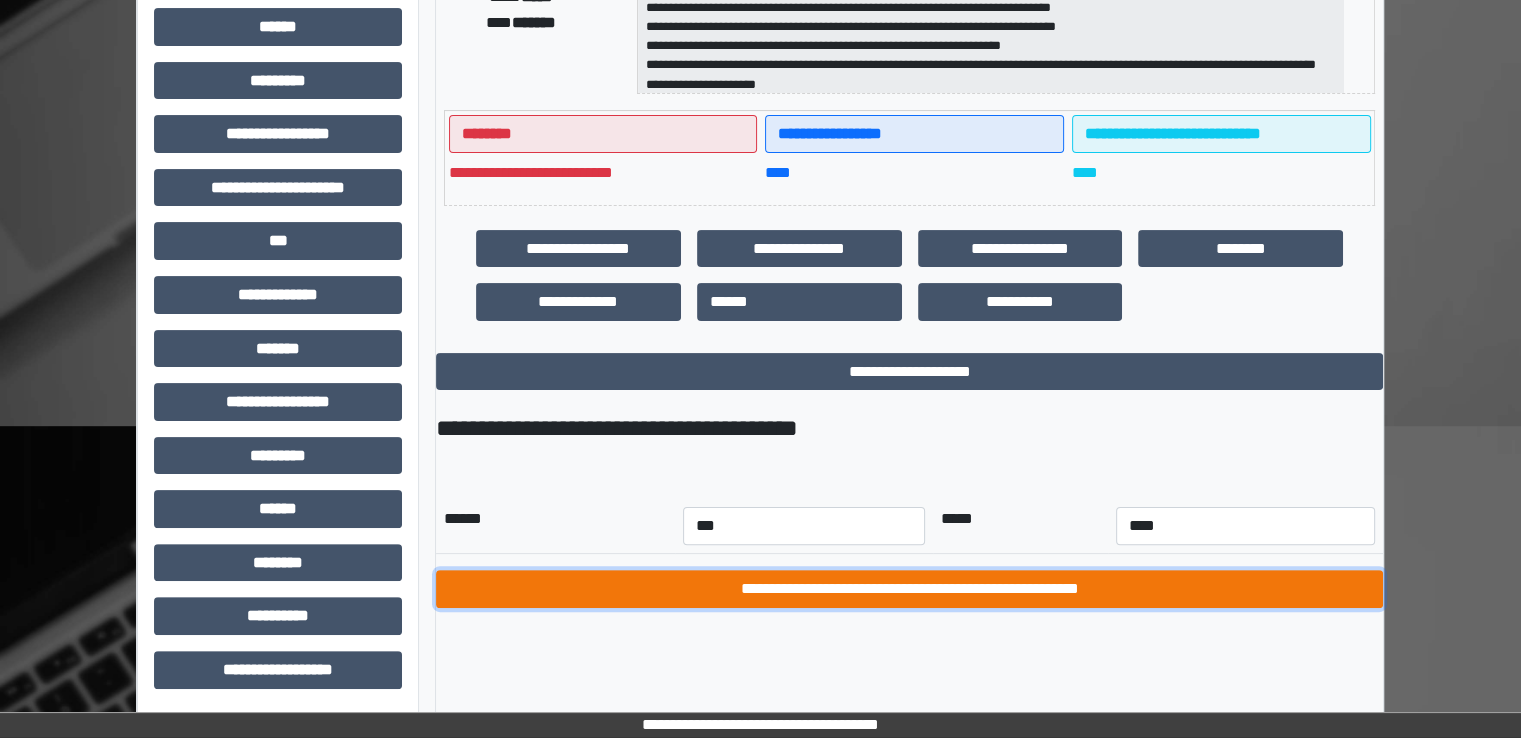 click on "**********" at bounding box center [909, 589] 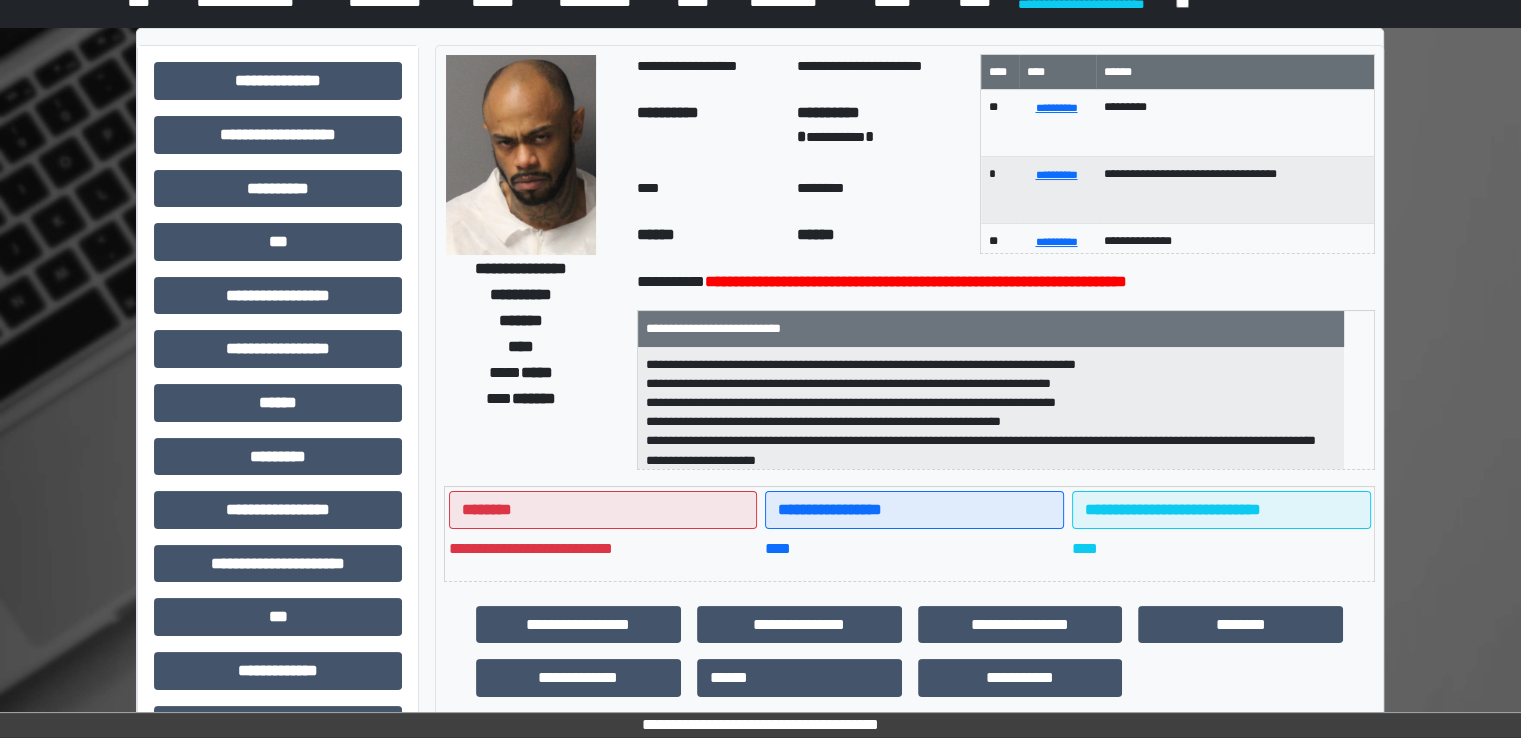 scroll, scrollTop: 0, scrollLeft: 0, axis: both 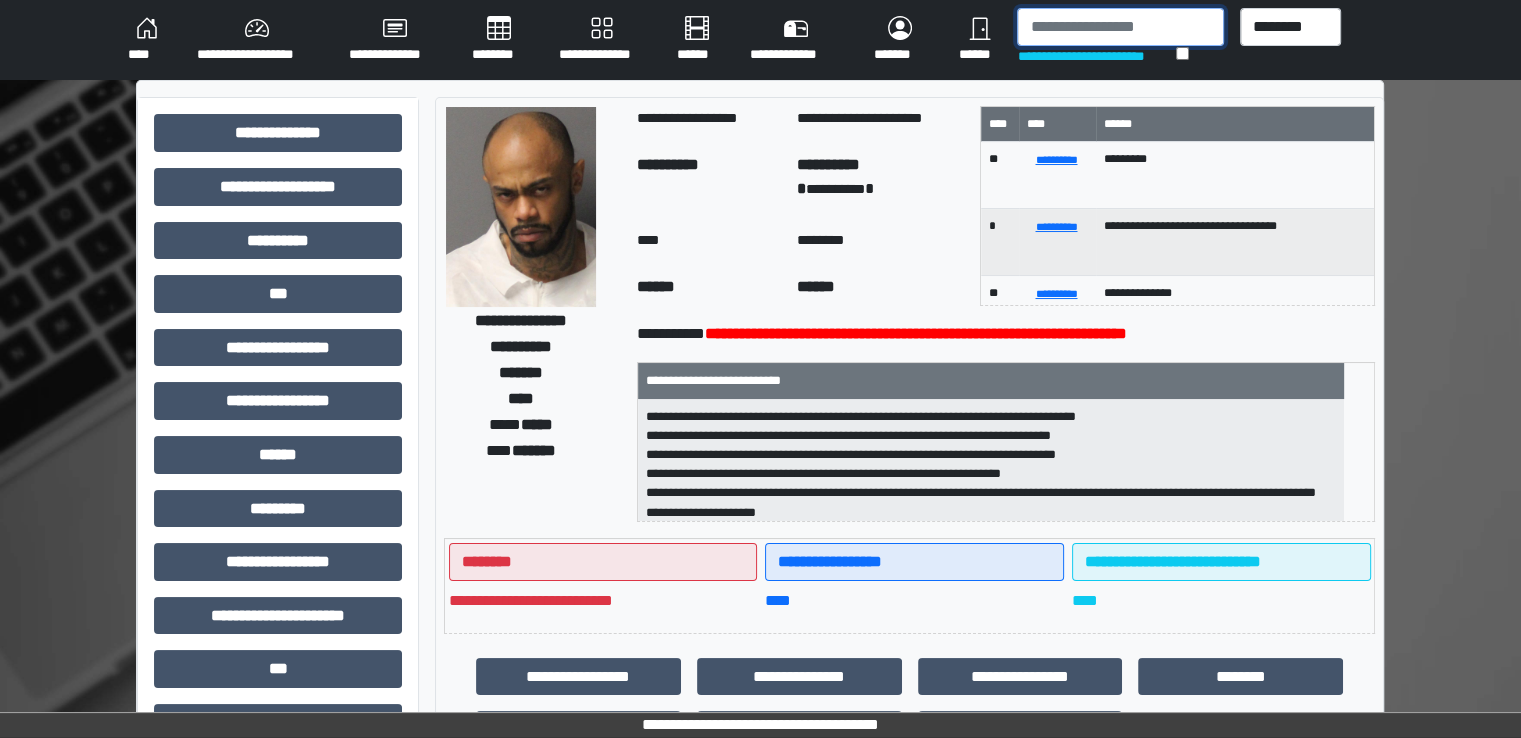 click at bounding box center (1120, 27) 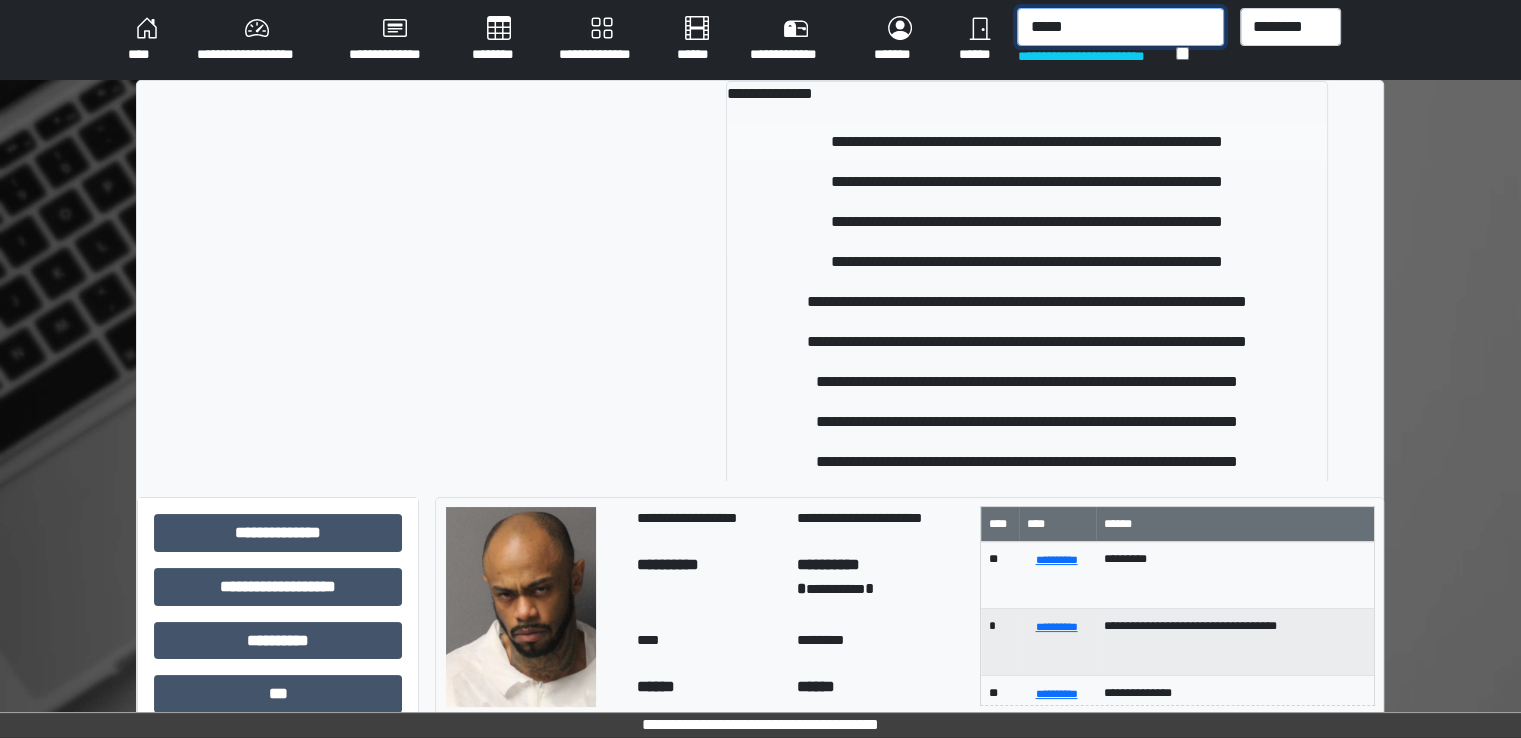 type on "*****" 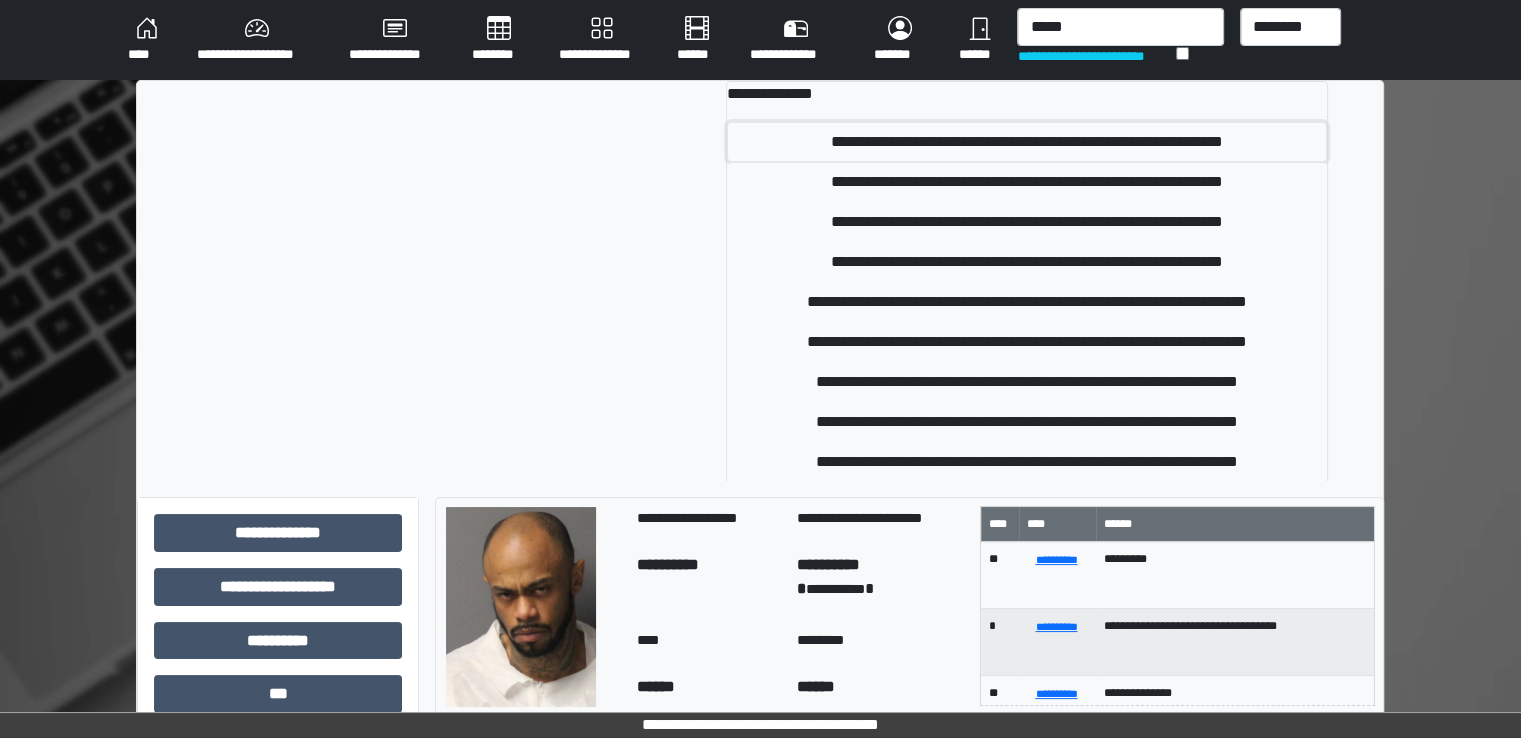 click on "**********" at bounding box center [1027, 142] 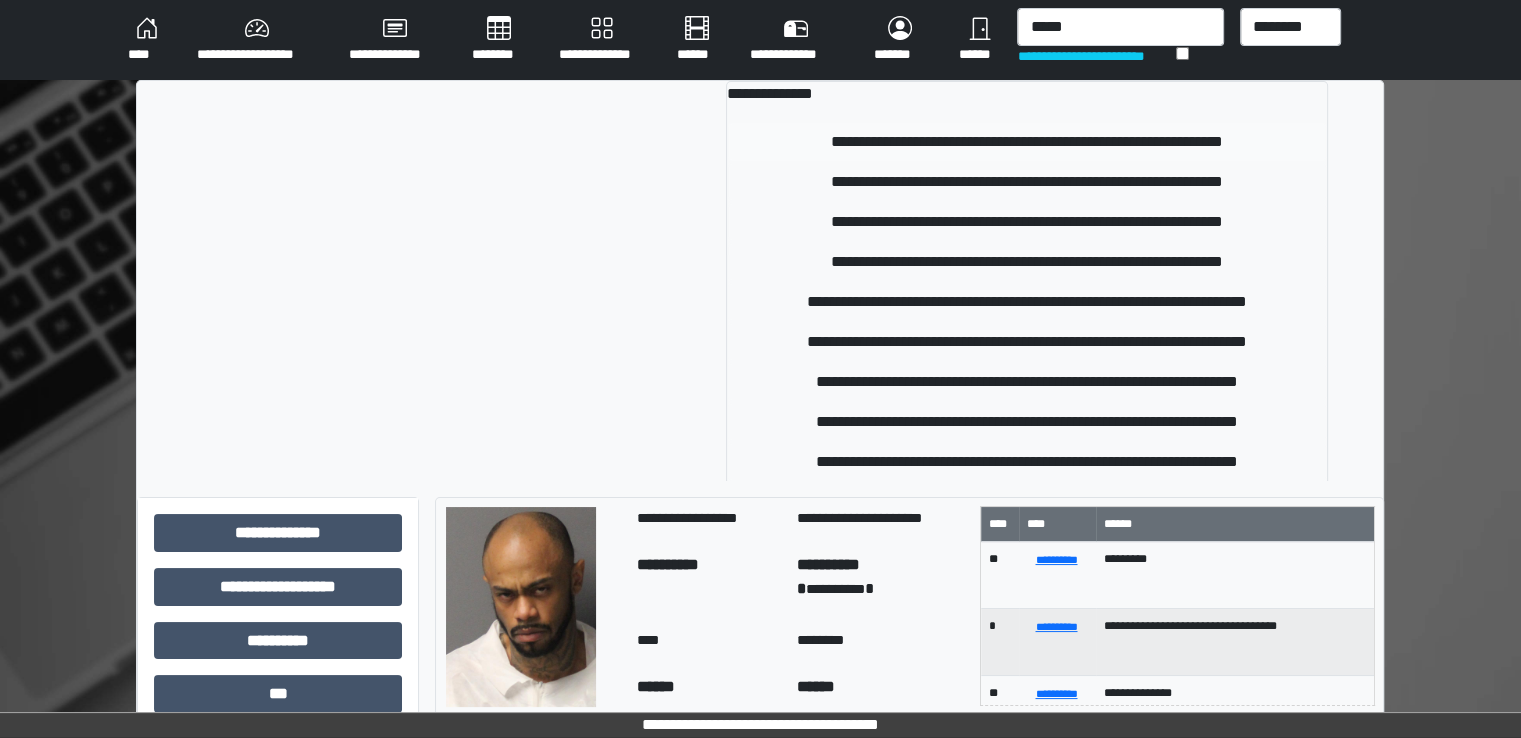 type 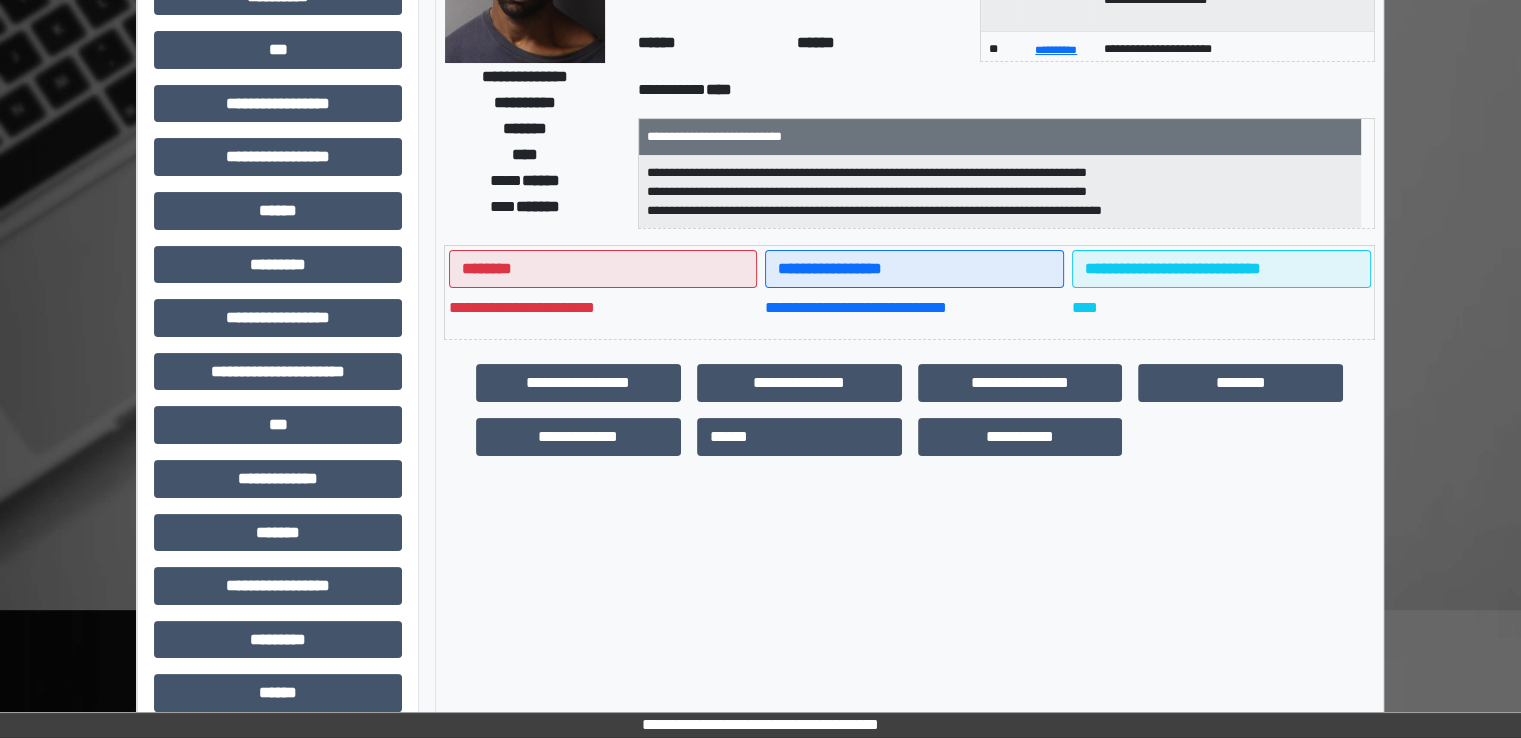scroll, scrollTop: 428, scrollLeft: 0, axis: vertical 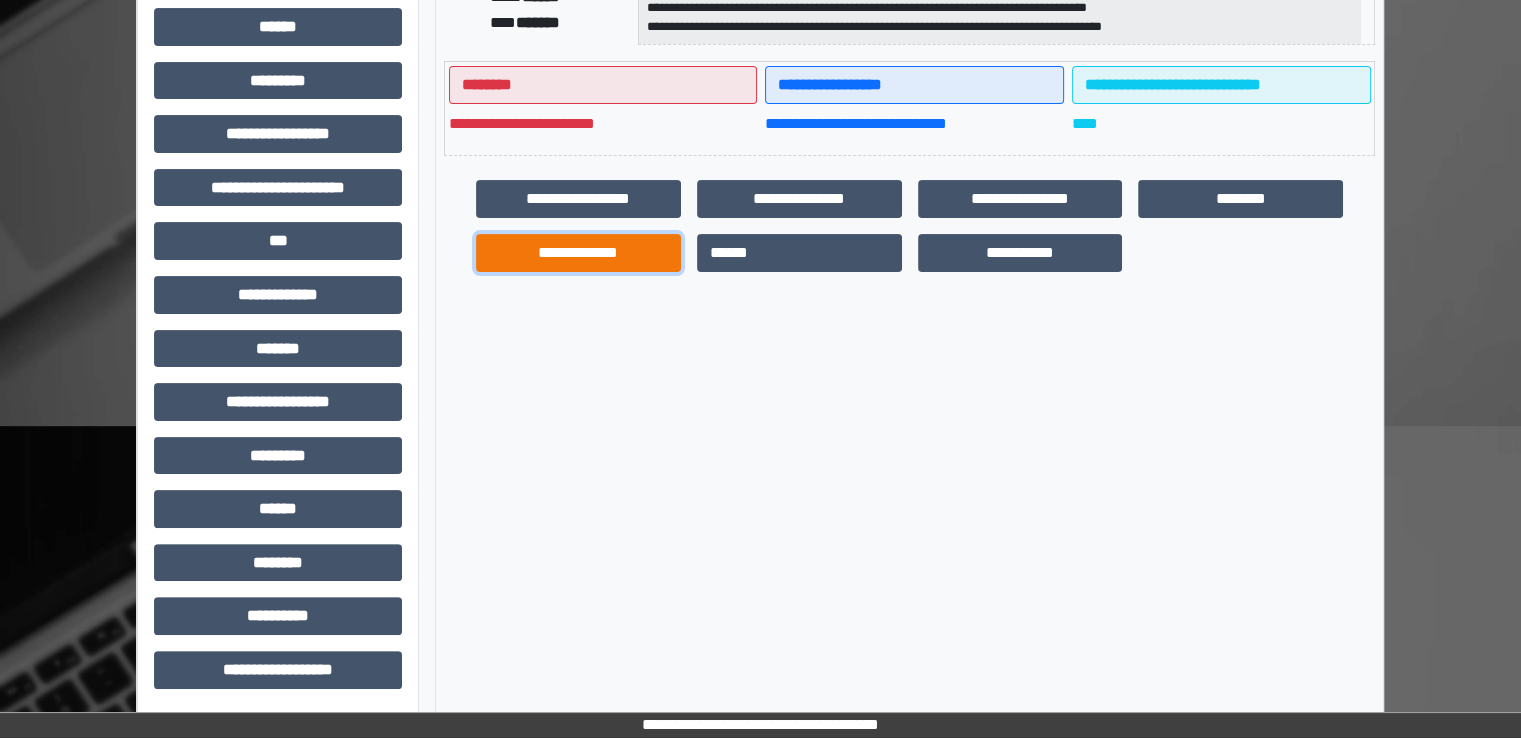 click on "**********" at bounding box center [578, 253] 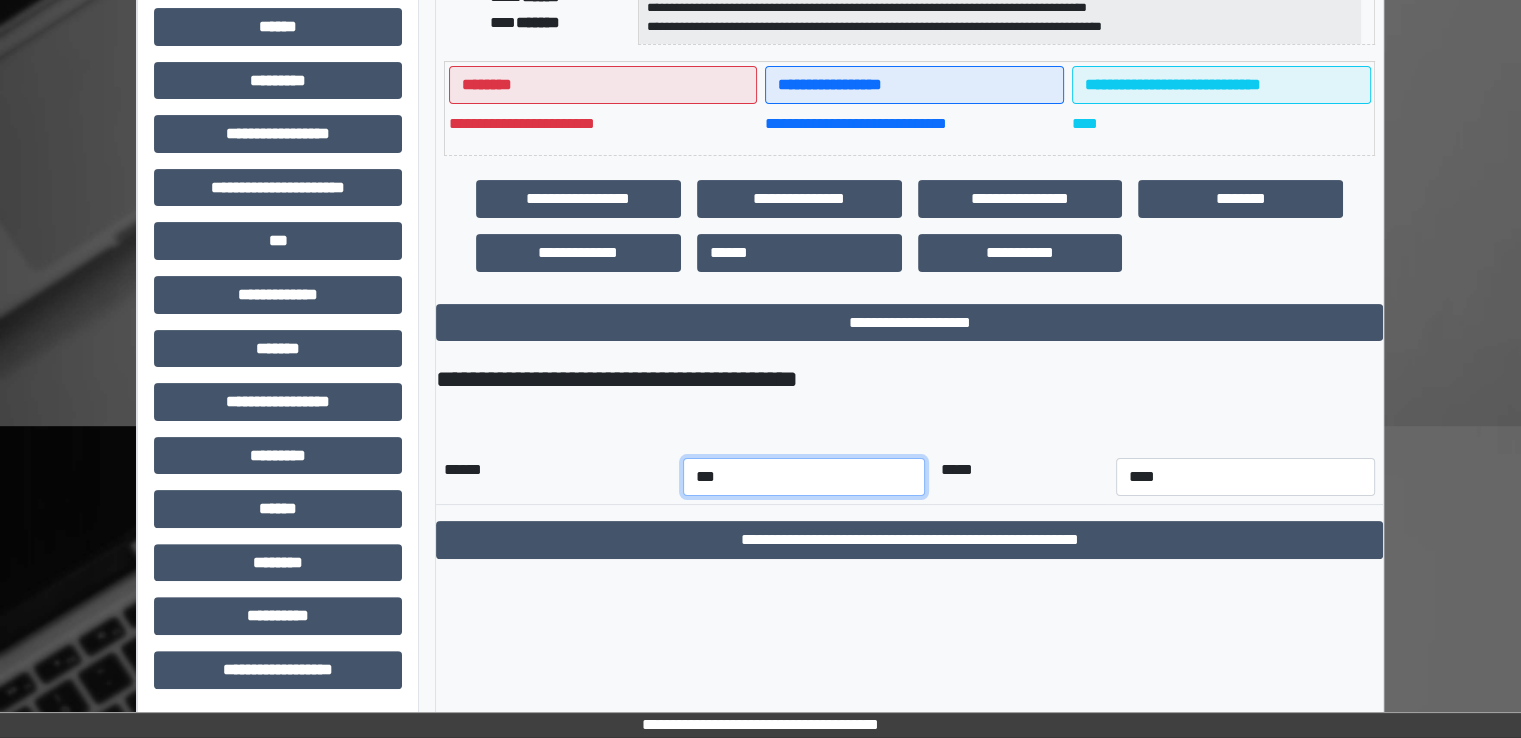click on "***
***
***
***
***
***
***
***
***
***
***
***" at bounding box center (804, 477) 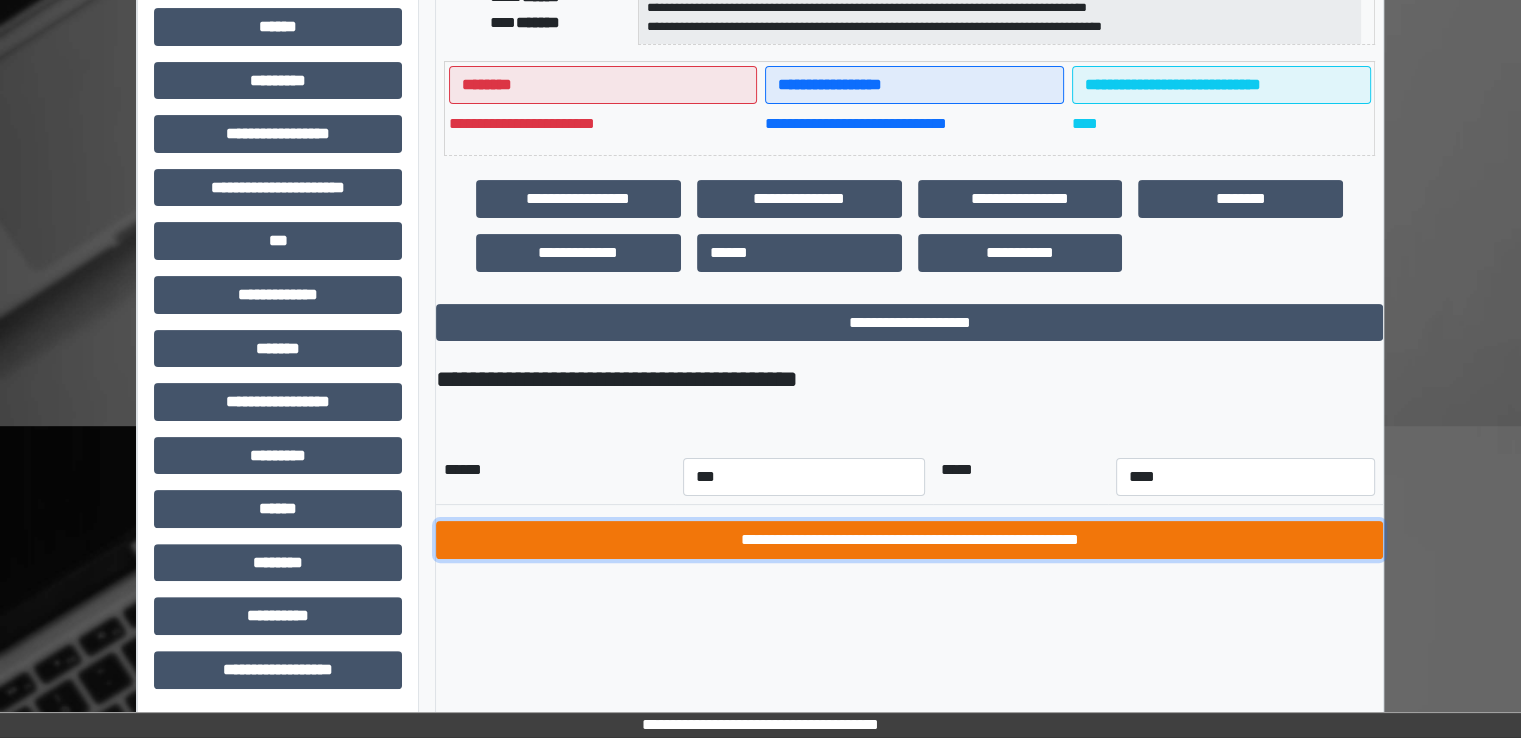 click on "**********" at bounding box center [909, 540] 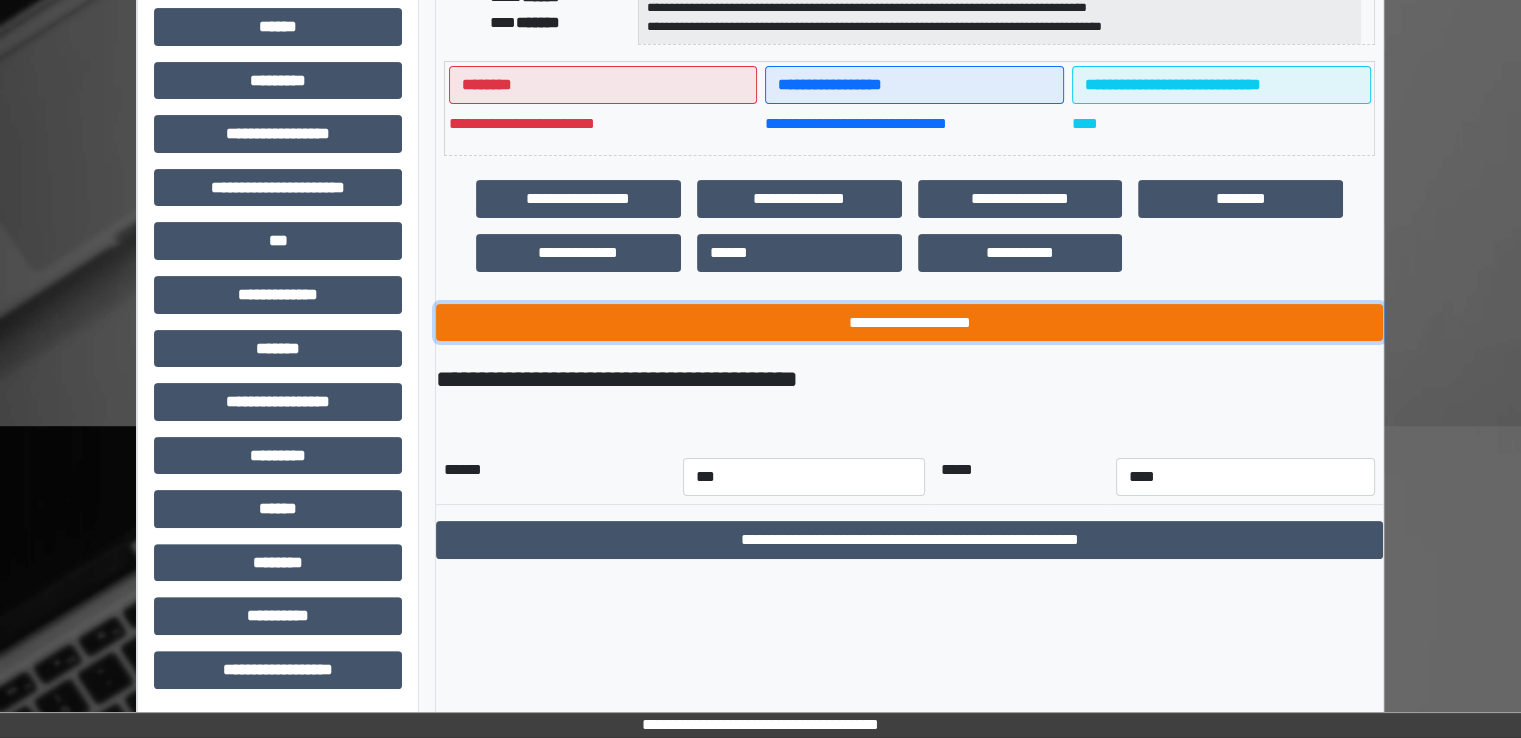 click on "**********" at bounding box center (909, 323) 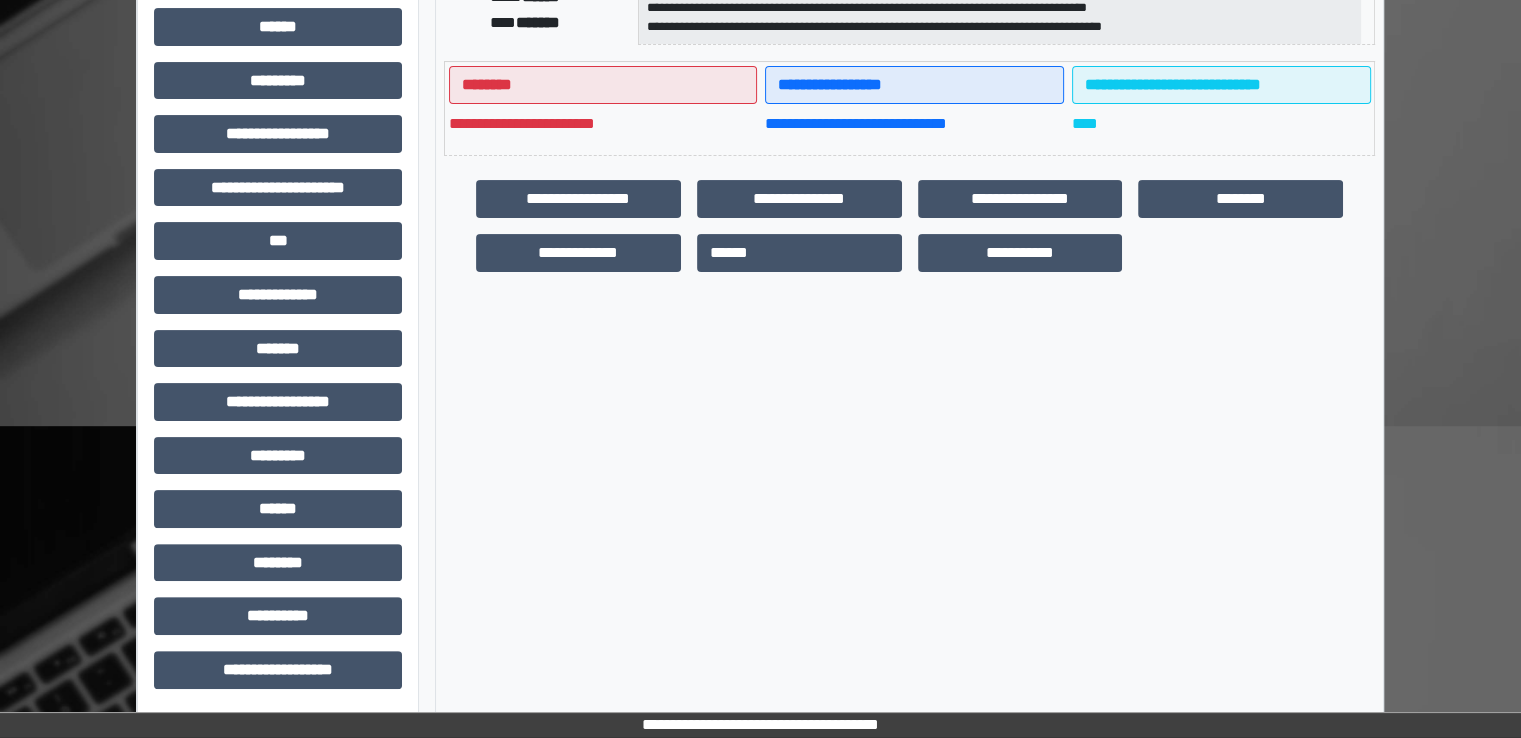 scroll, scrollTop: 0, scrollLeft: 0, axis: both 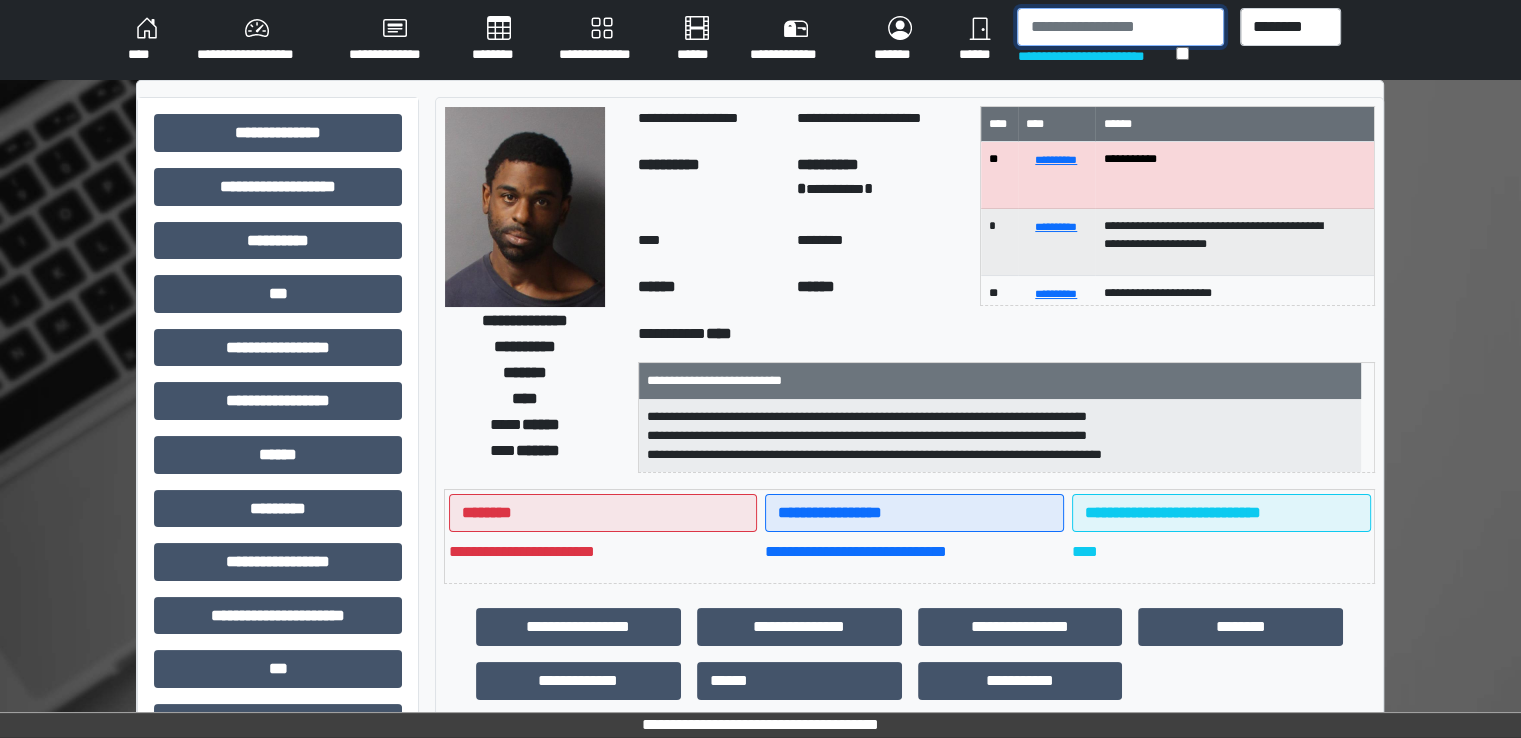 click at bounding box center [1120, 27] 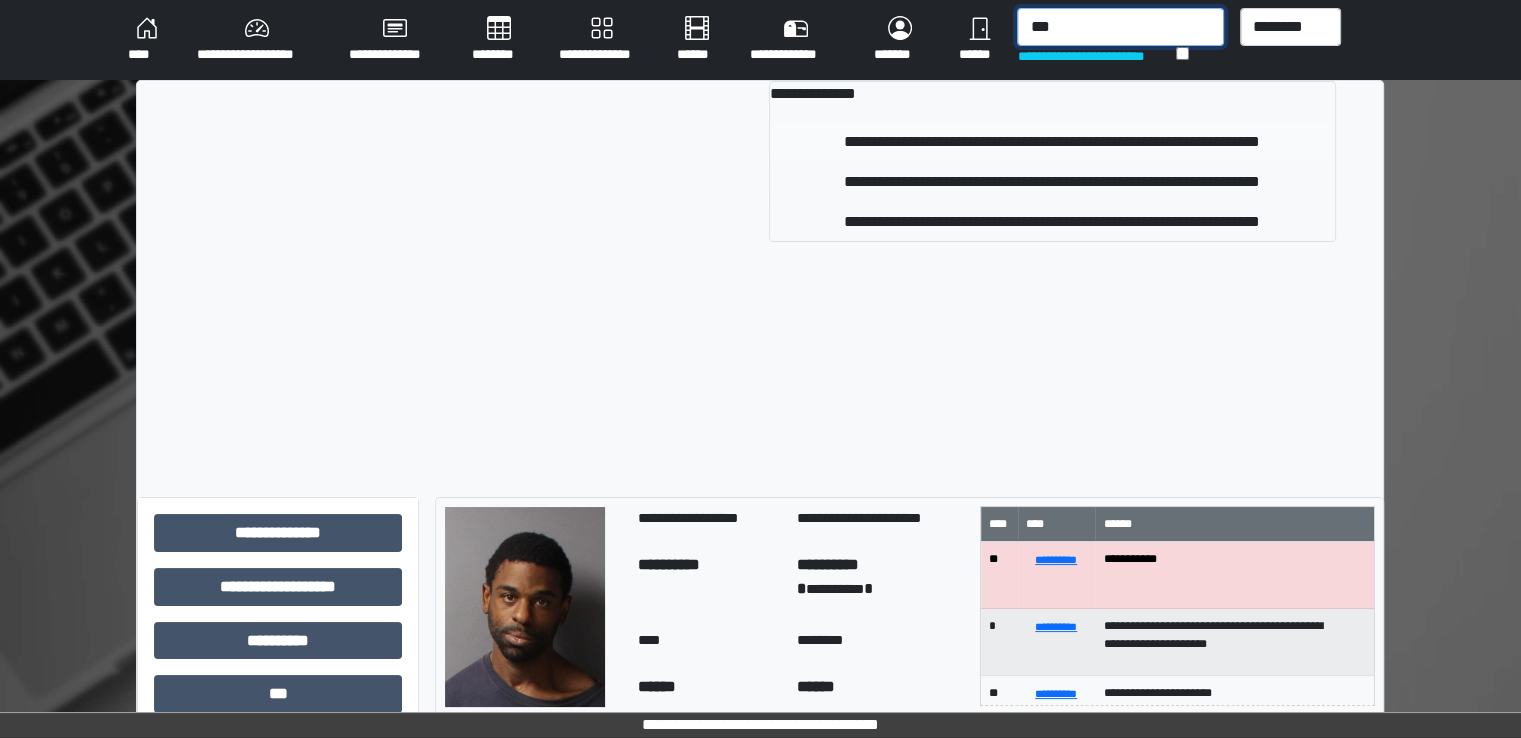 type on "***" 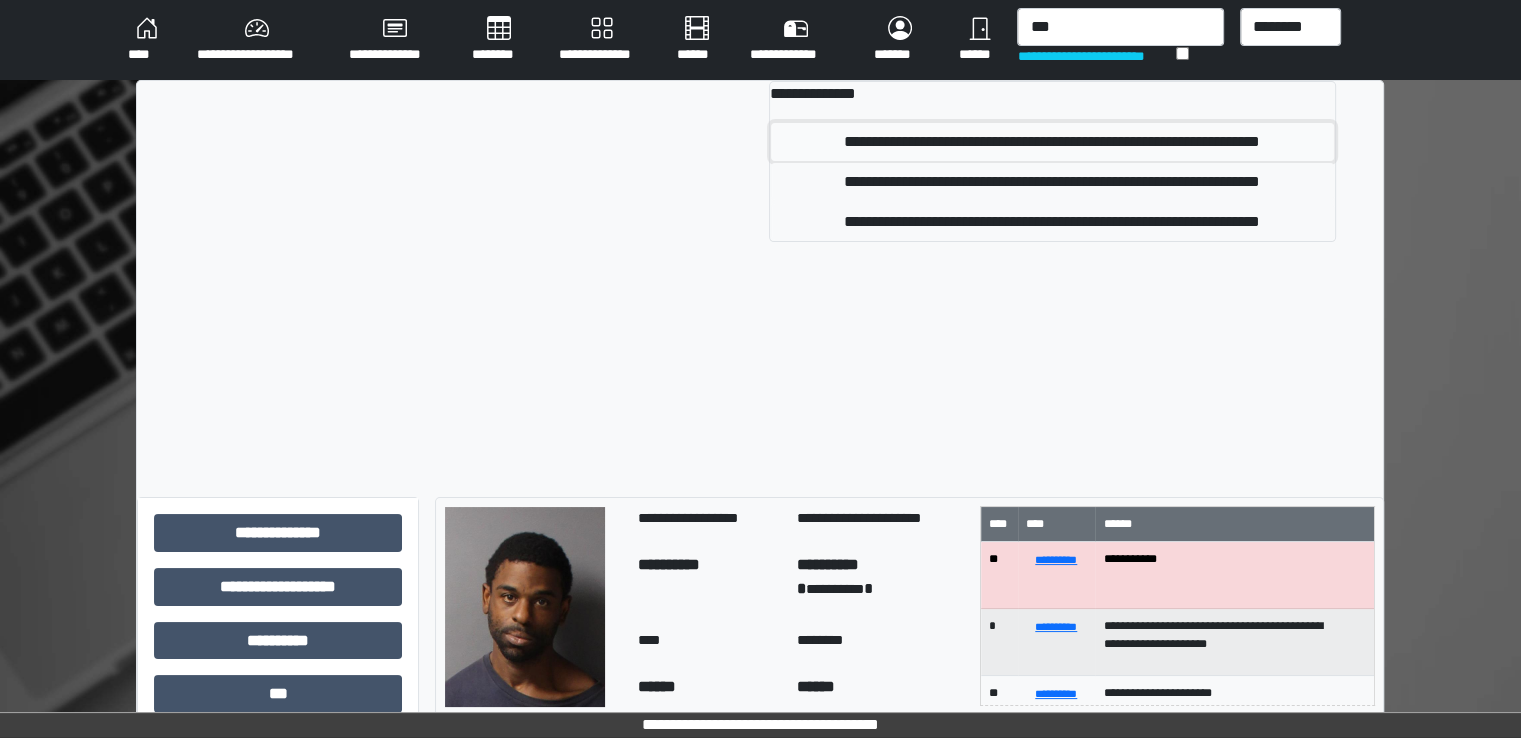 click on "**********" at bounding box center [1052, 142] 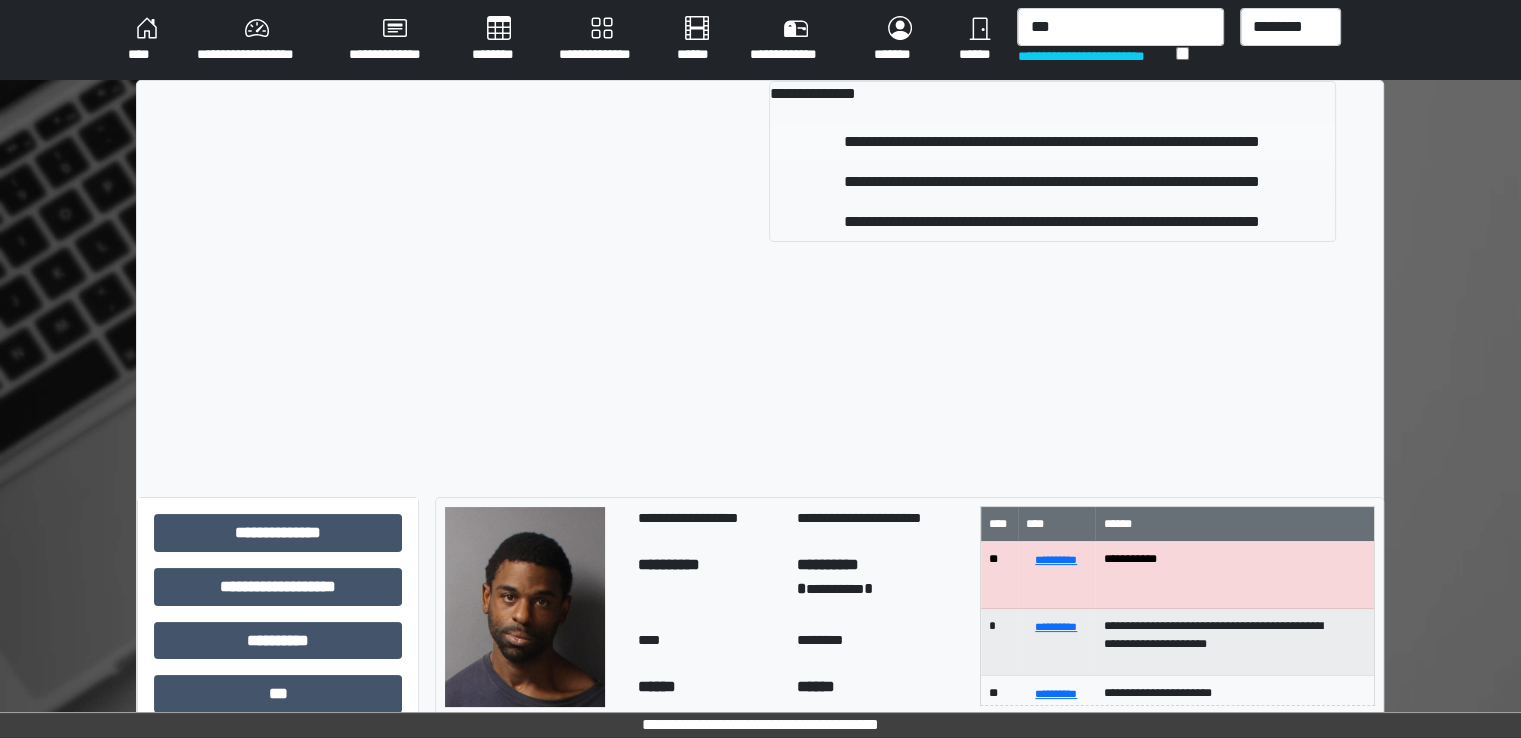 type 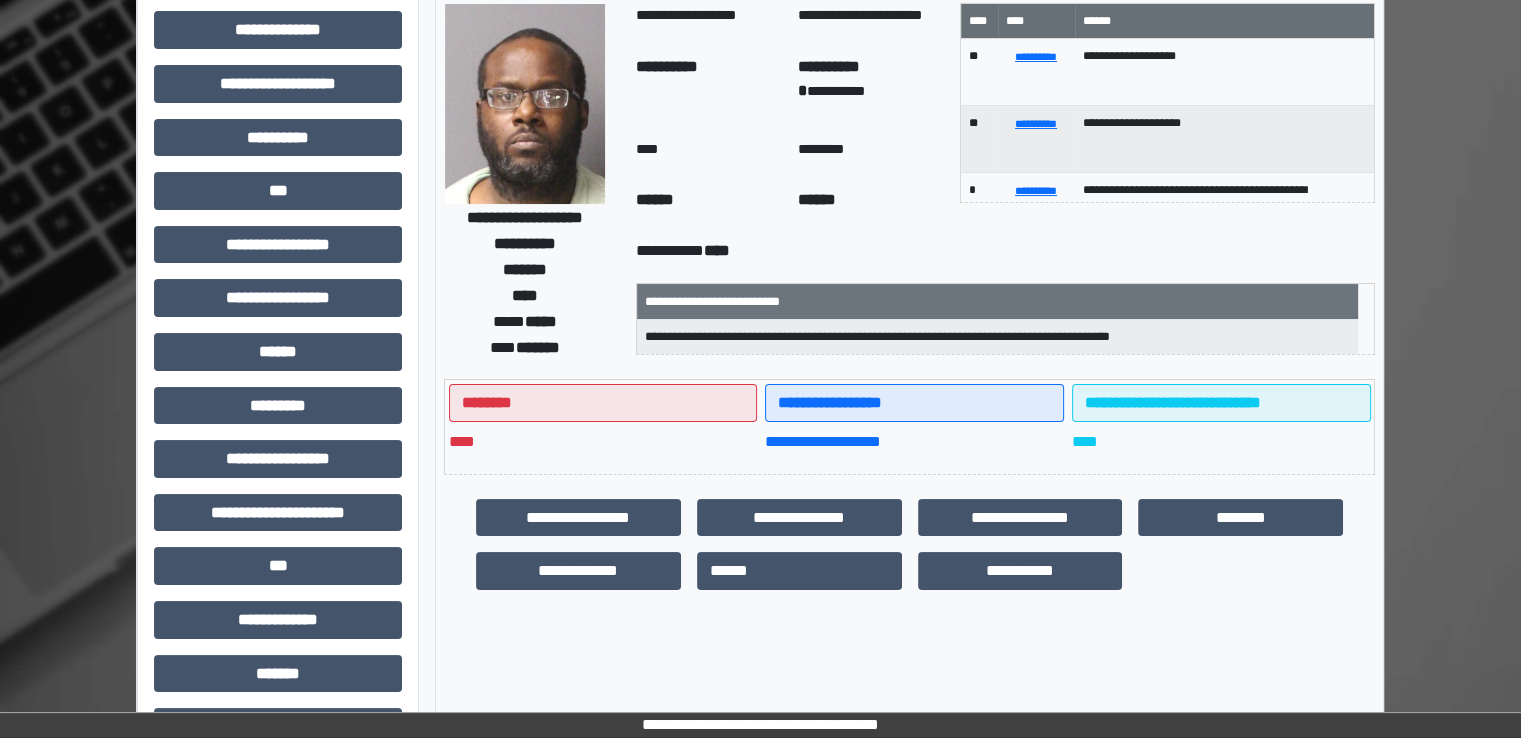 scroll, scrollTop: 428, scrollLeft: 0, axis: vertical 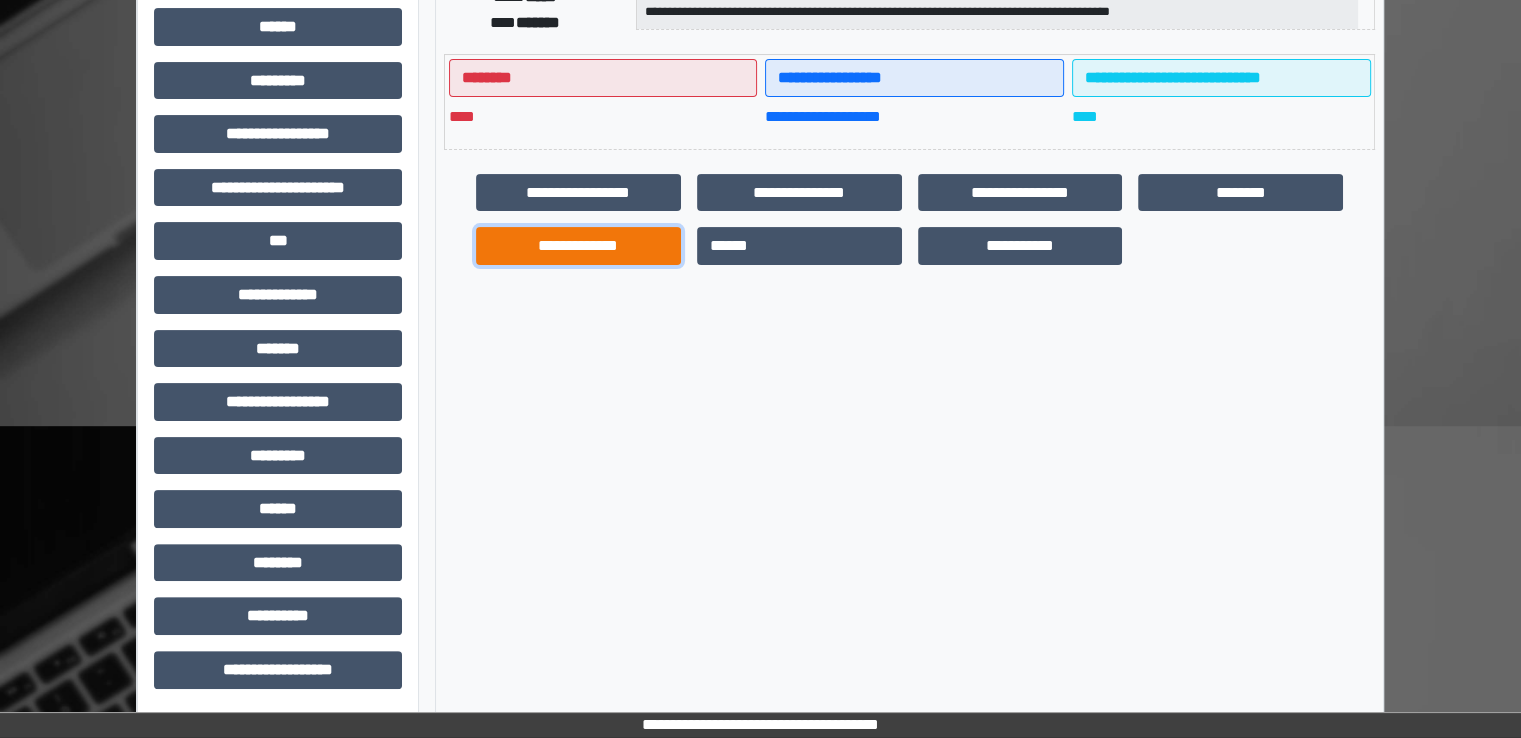click on "**********" at bounding box center (578, 246) 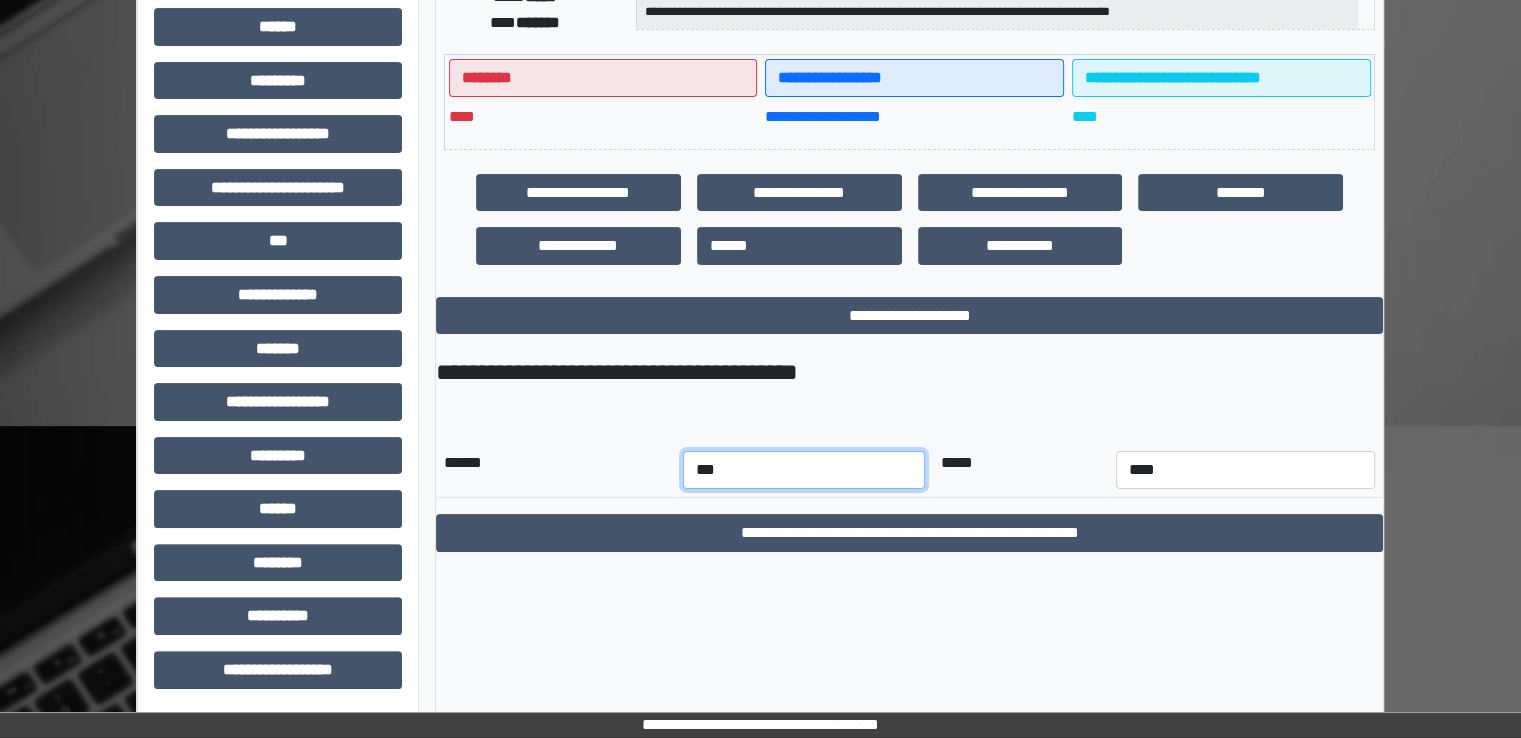 click on "***
***
***
***
***
***
***
***
***
***
***
***" at bounding box center (804, 470) 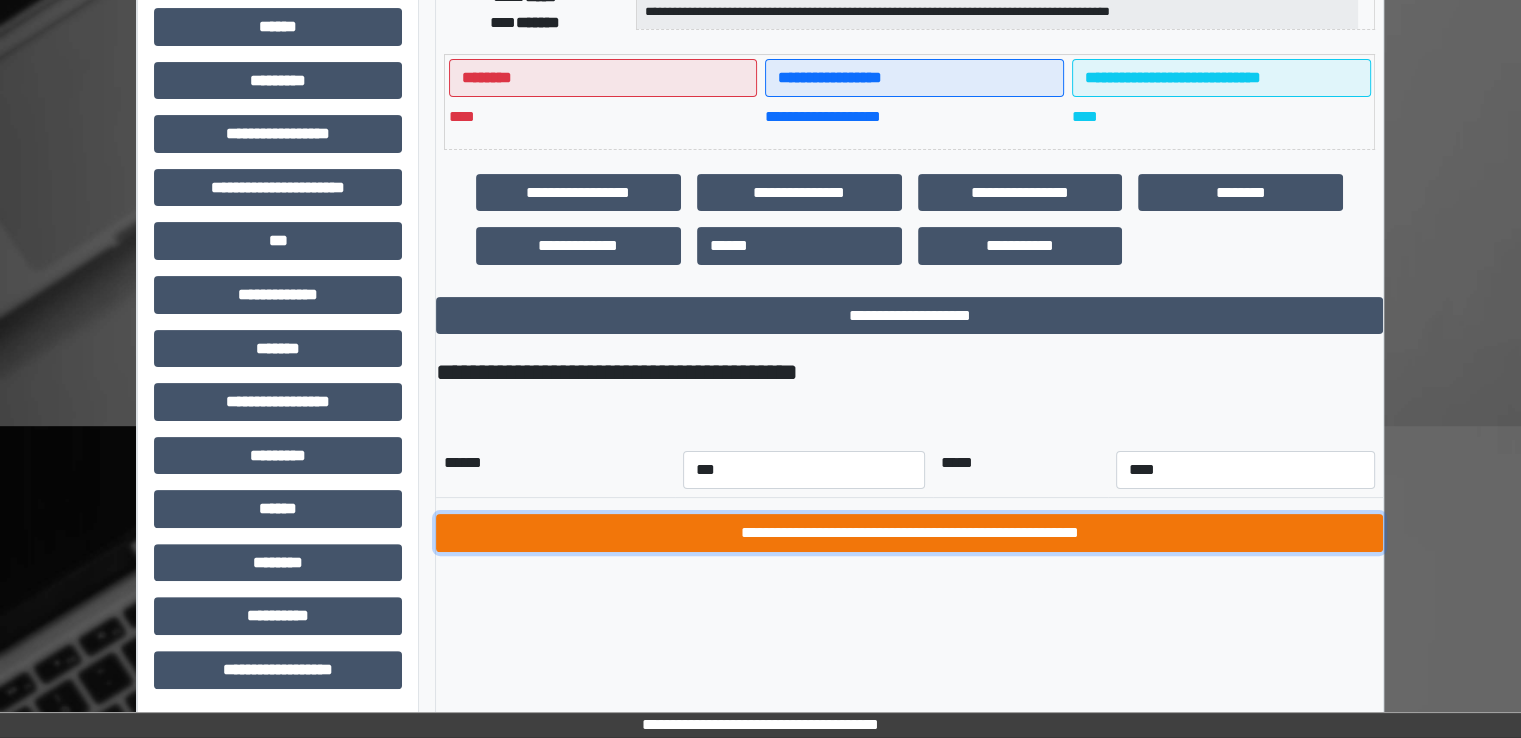 click on "**********" at bounding box center (909, 533) 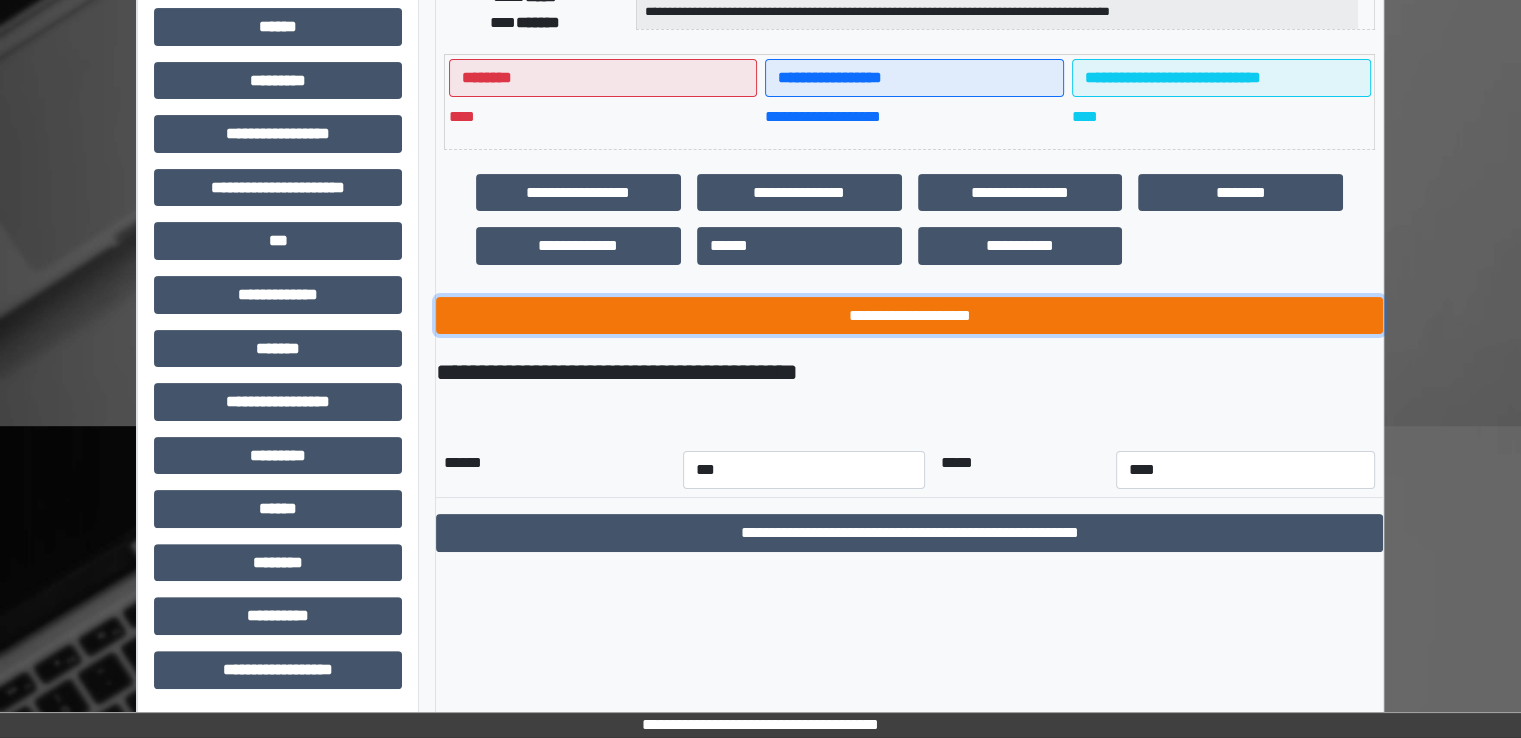 click on "**********" at bounding box center (909, 316) 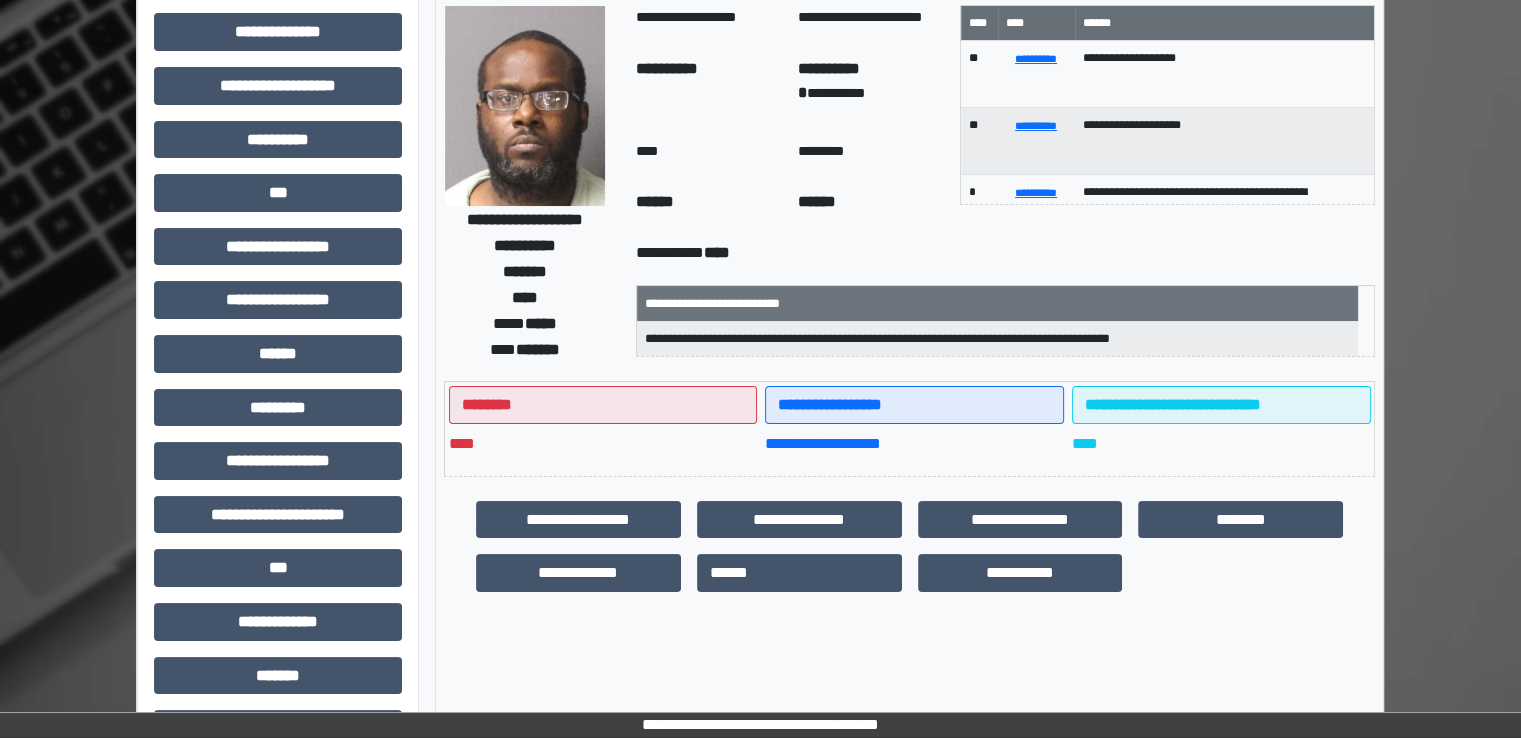 scroll, scrollTop: 0, scrollLeft: 0, axis: both 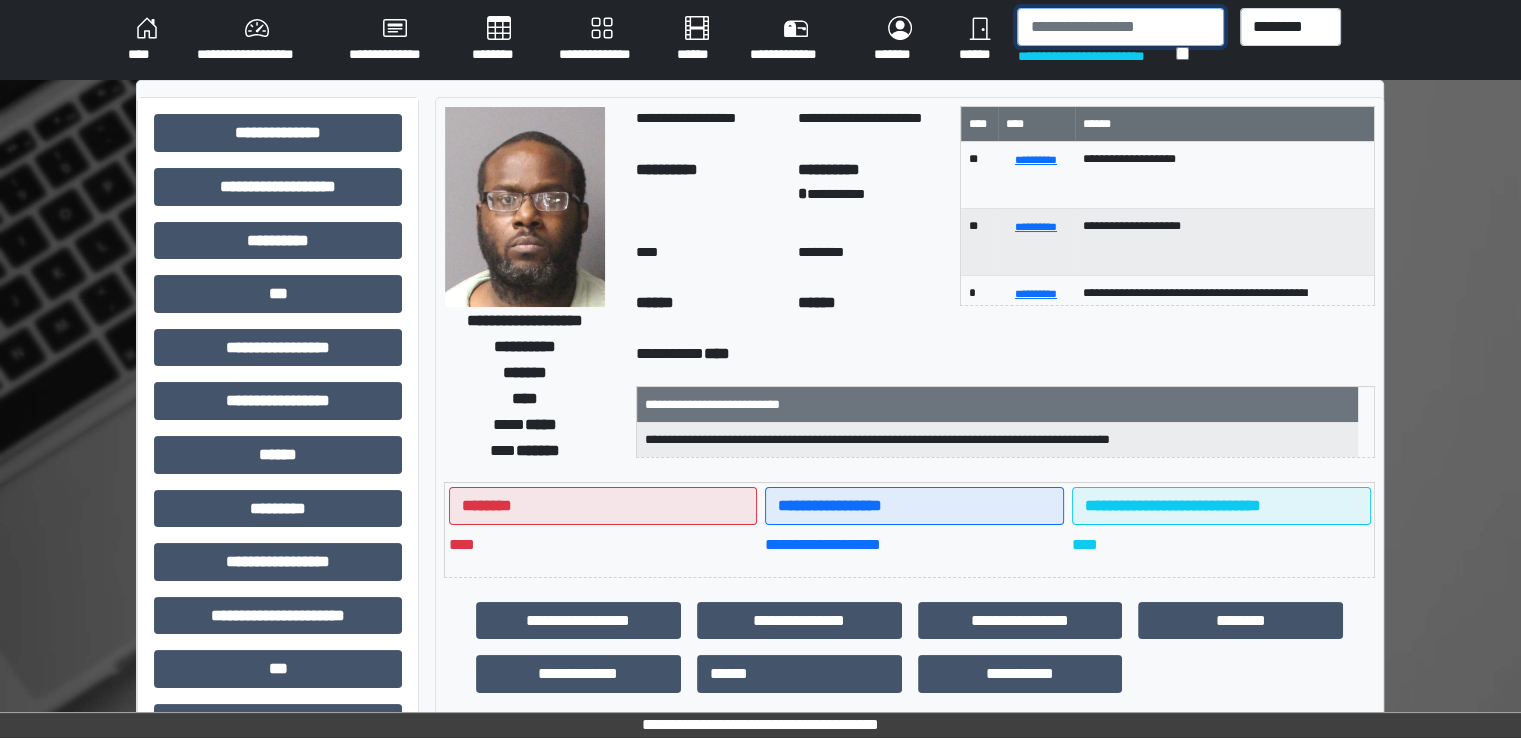 click at bounding box center (1120, 27) 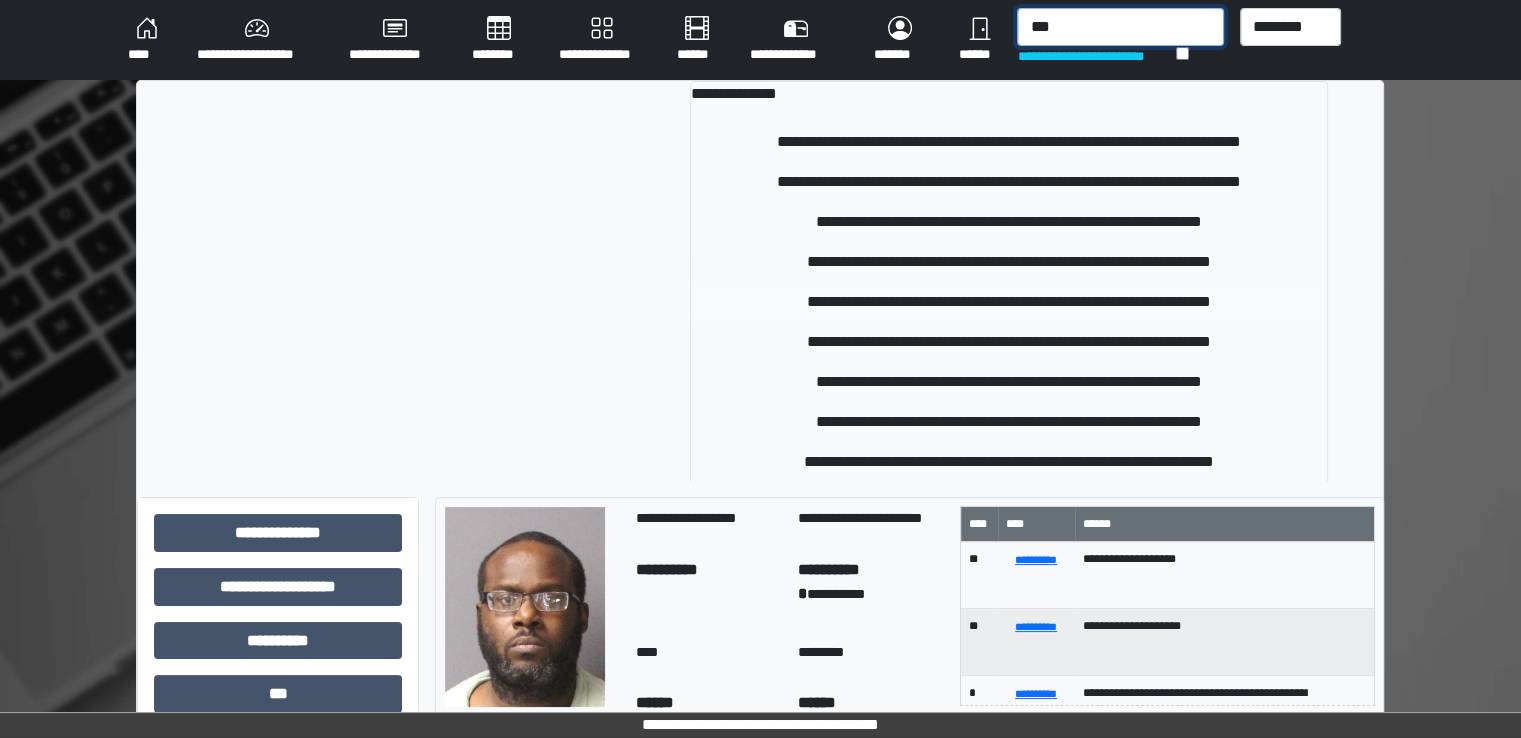 type on "***" 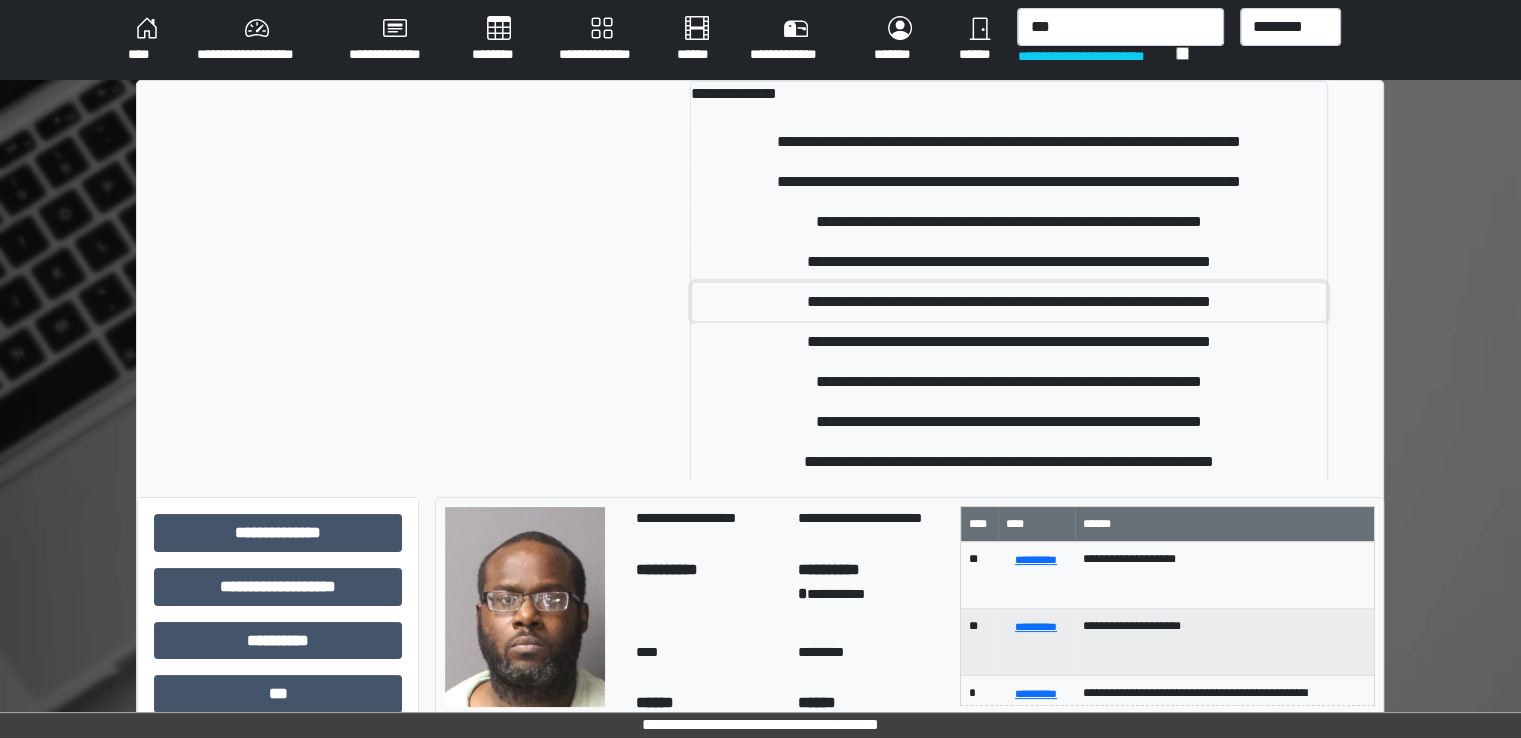 click on "**********" at bounding box center (1009, 302) 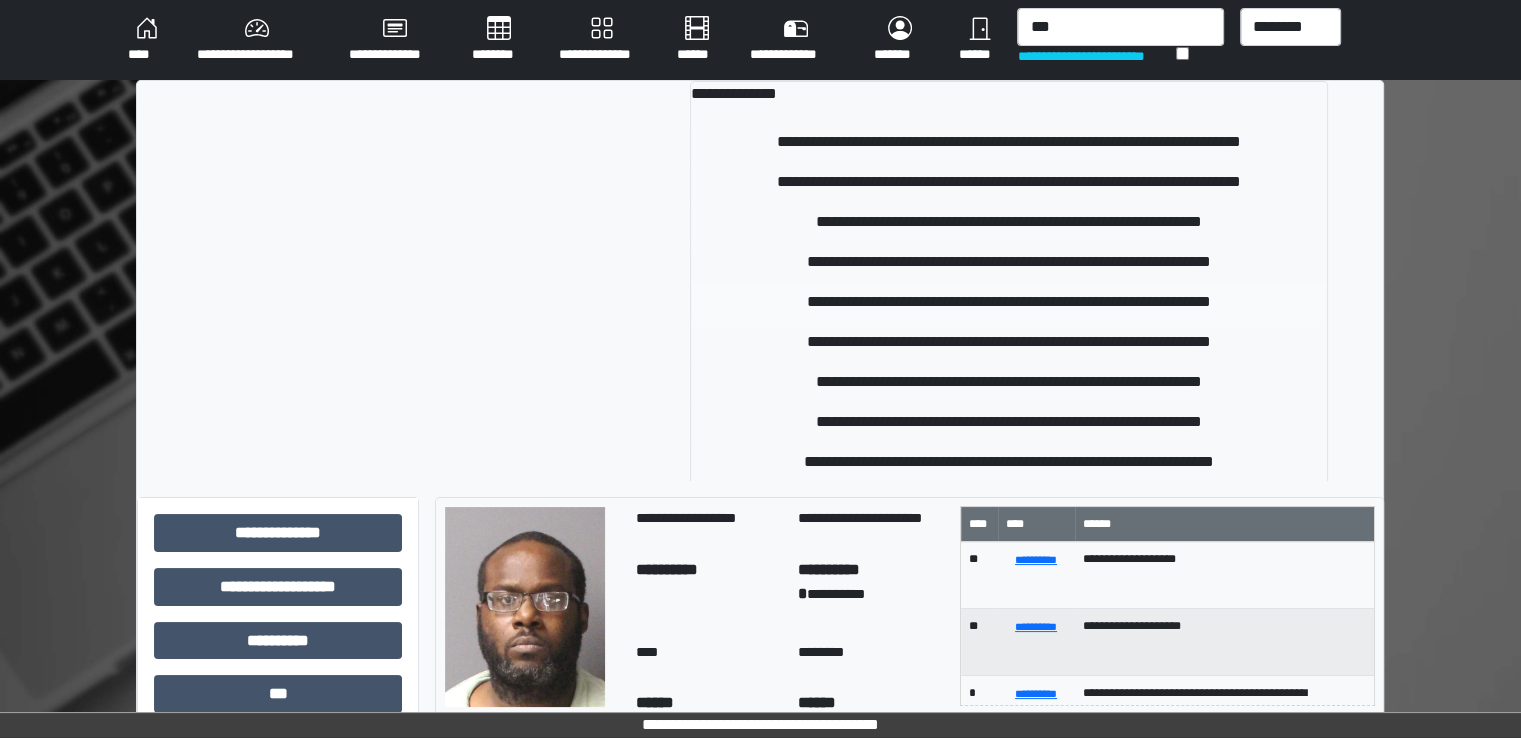 type 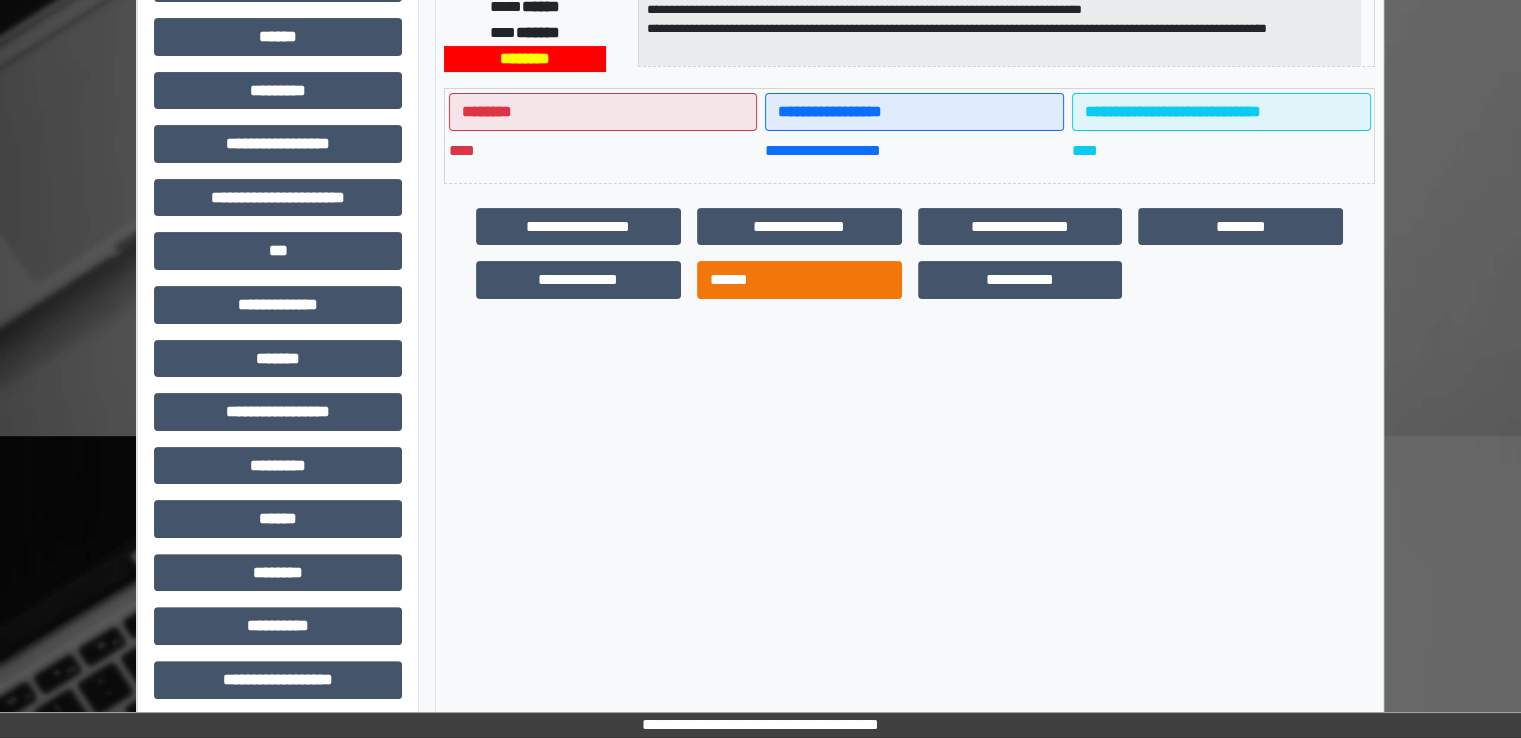scroll, scrollTop: 428, scrollLeft: 0, axis: vertical 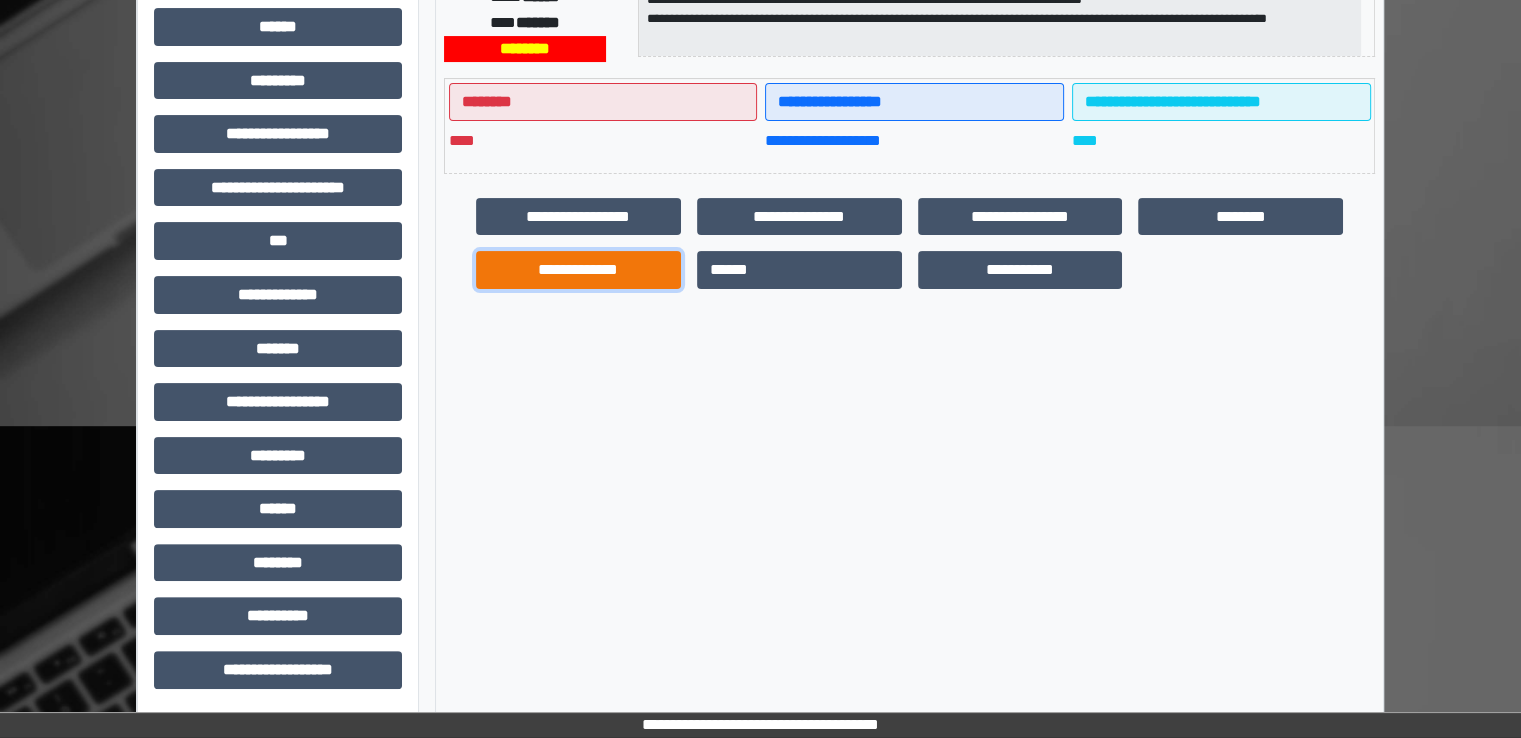 click on "**********" at bounding box center [578, 270] 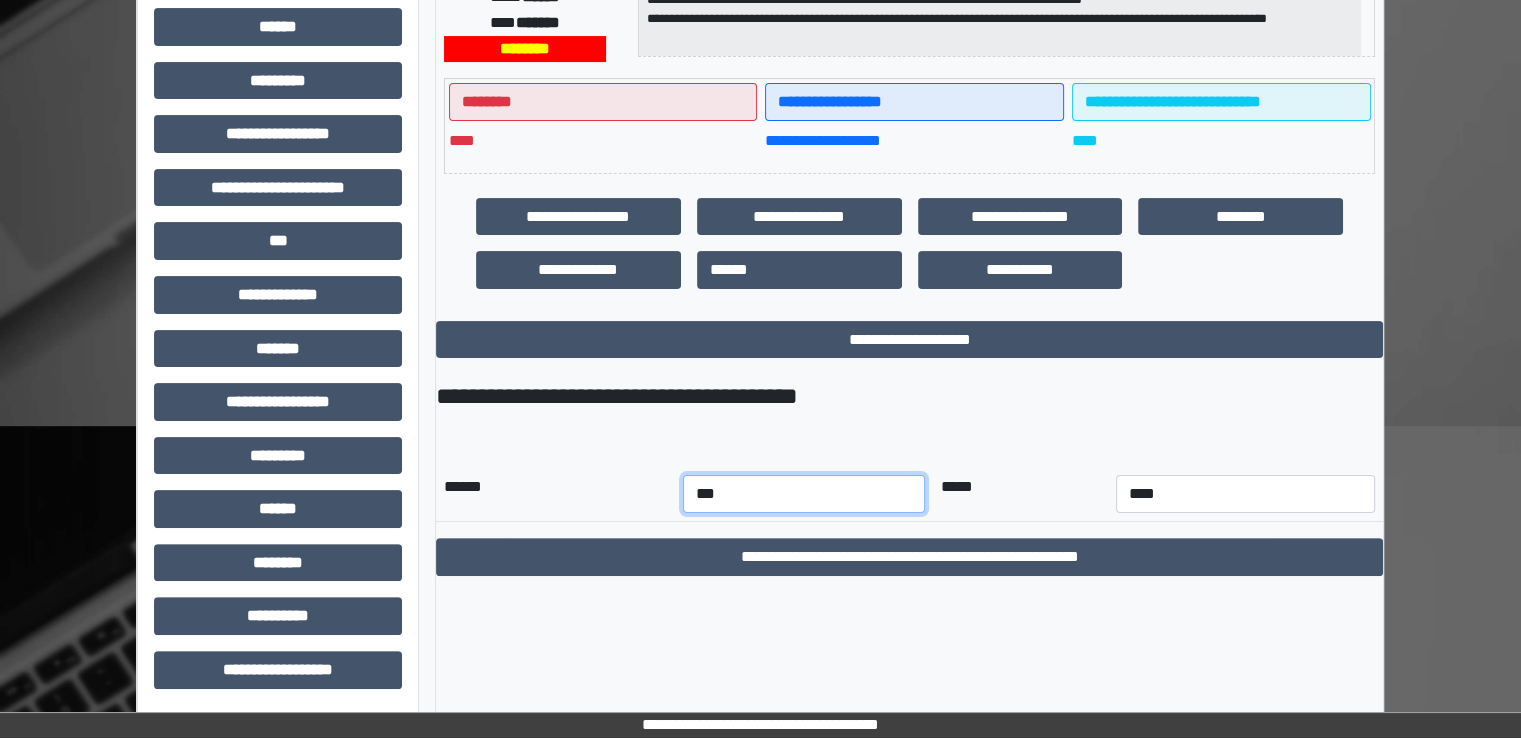 click on "***
***
***
***
***
***
***
***
***
***
***
***" at bounding box center (804, 494) 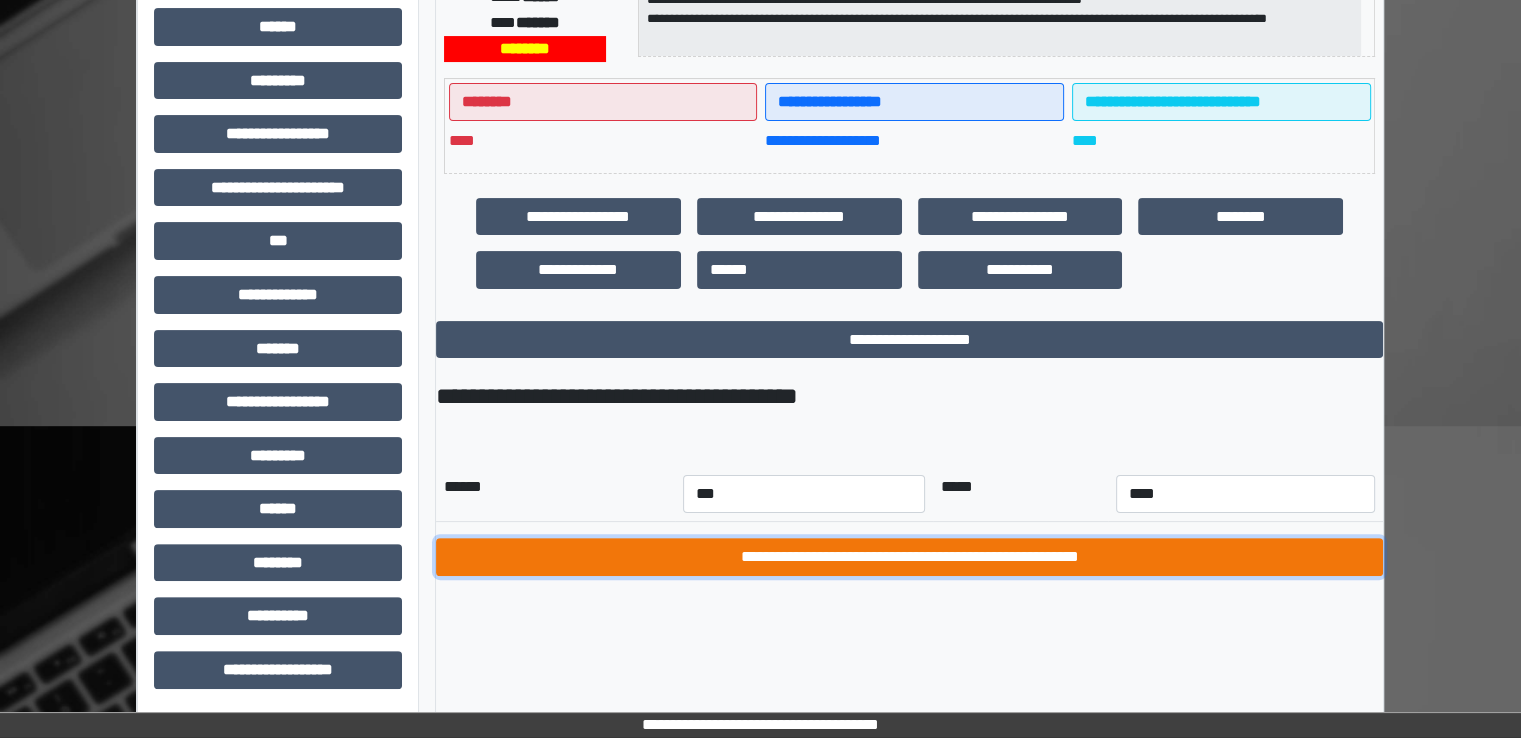 click on "**********" at bounding box center (909, 557) 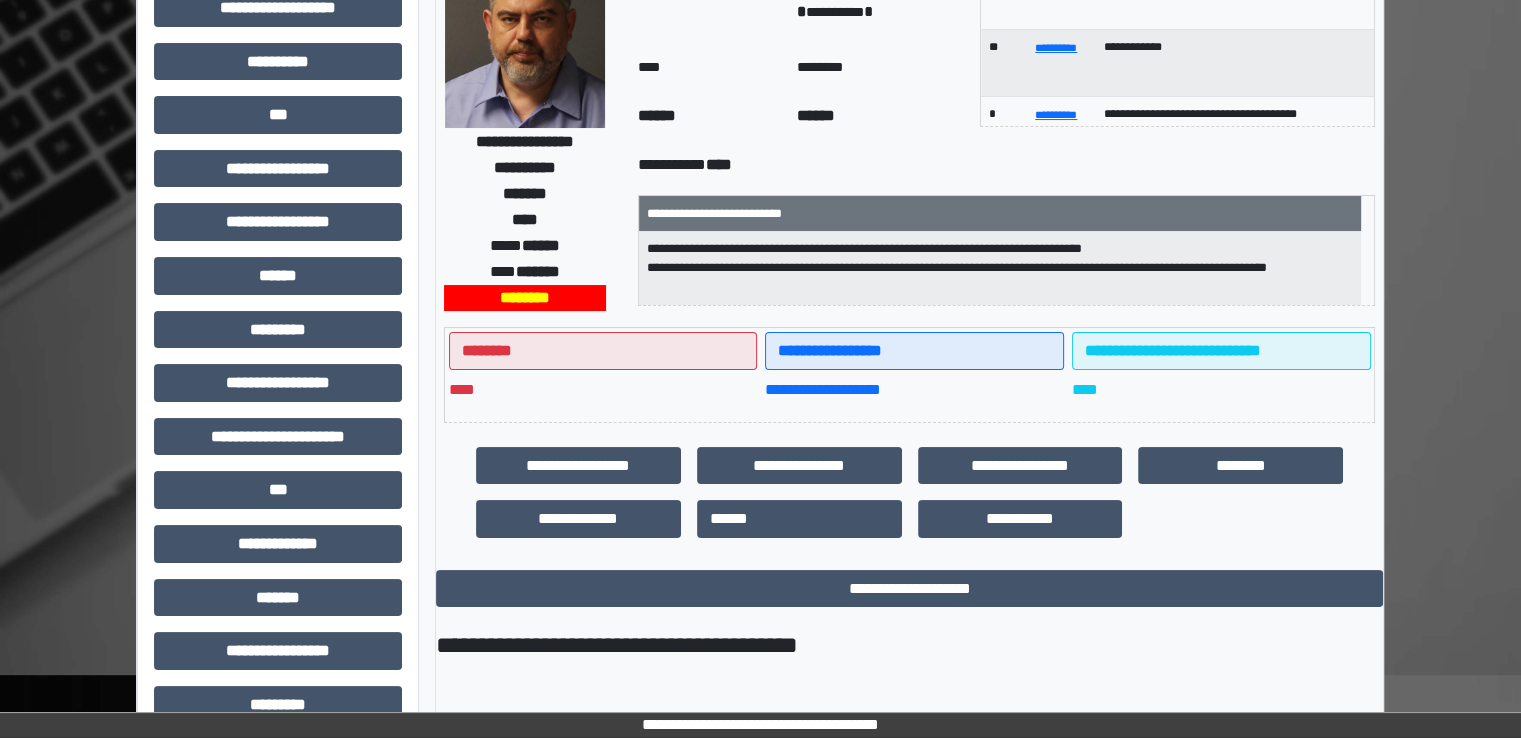 scroll, scrollTop: 0, scrollLeft: 0, axis: both 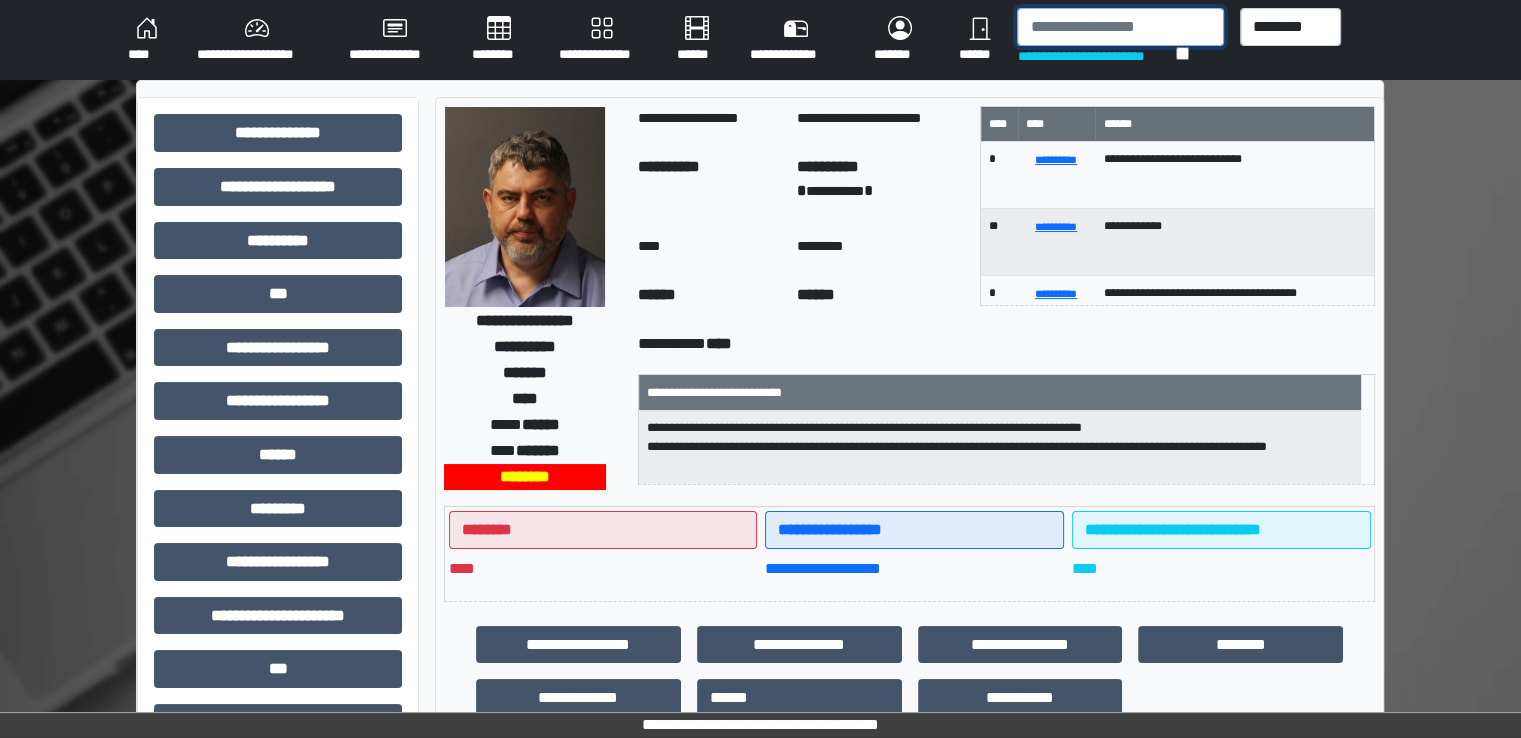 click at bounding box center [1120, 27] 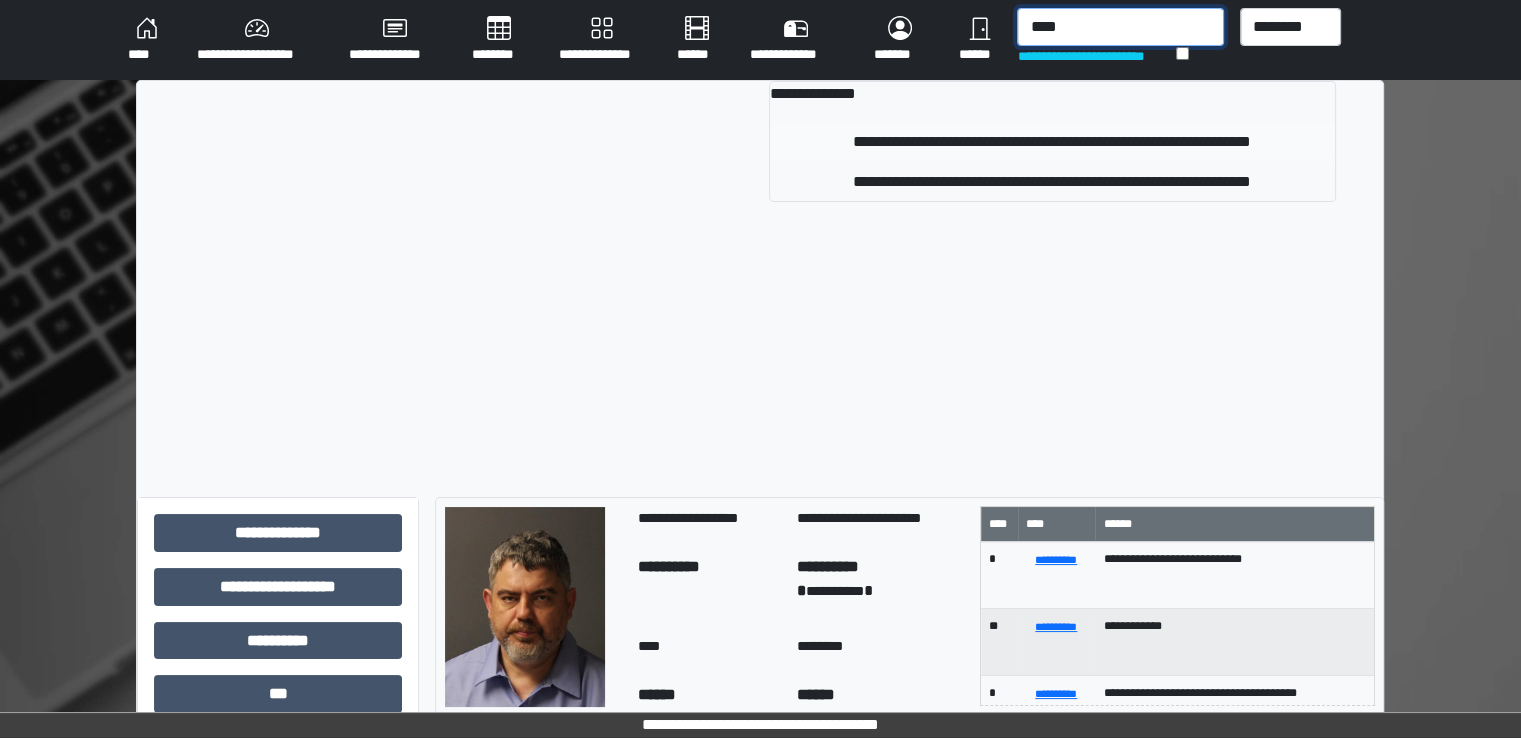 type on "****" 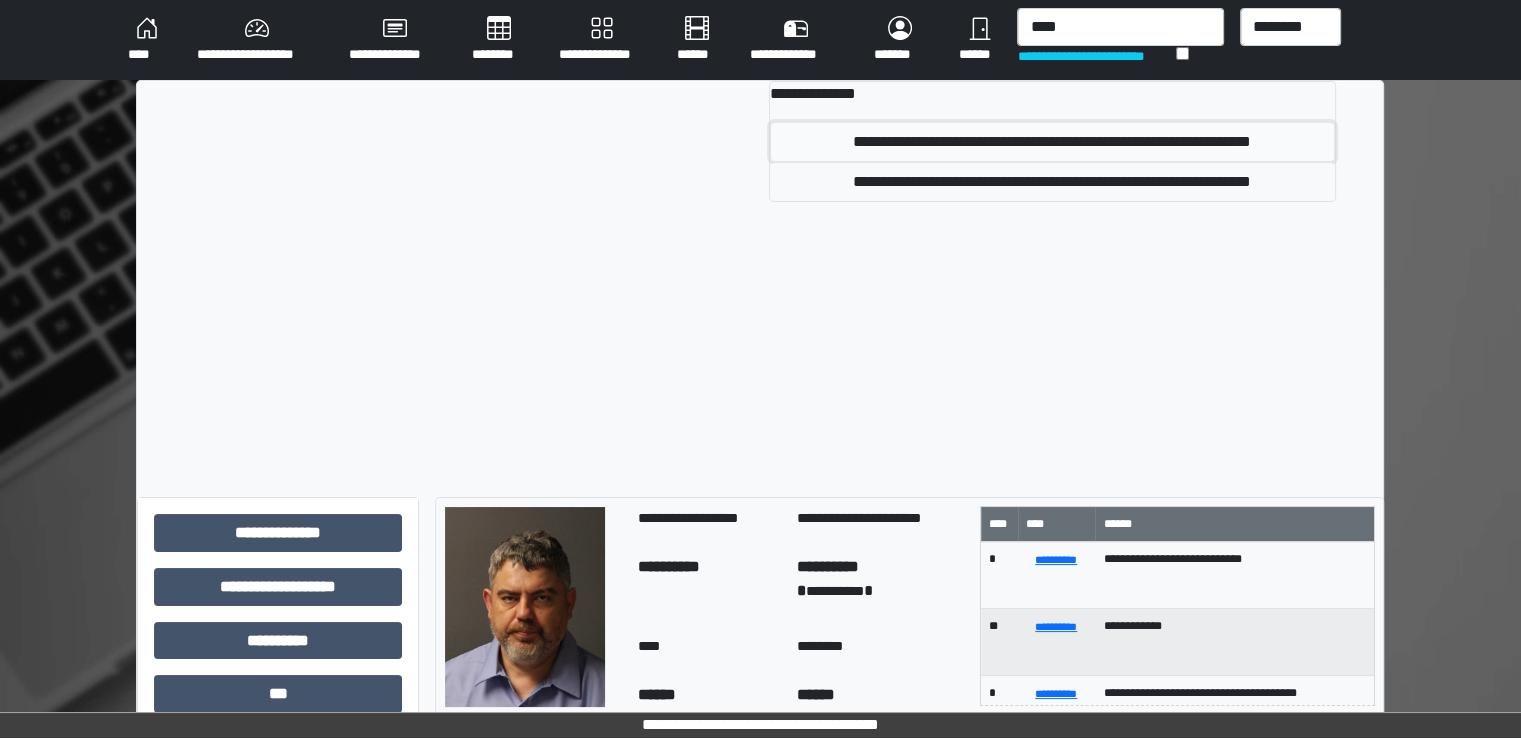 click on "**********" at bounding box center (1052, 142) 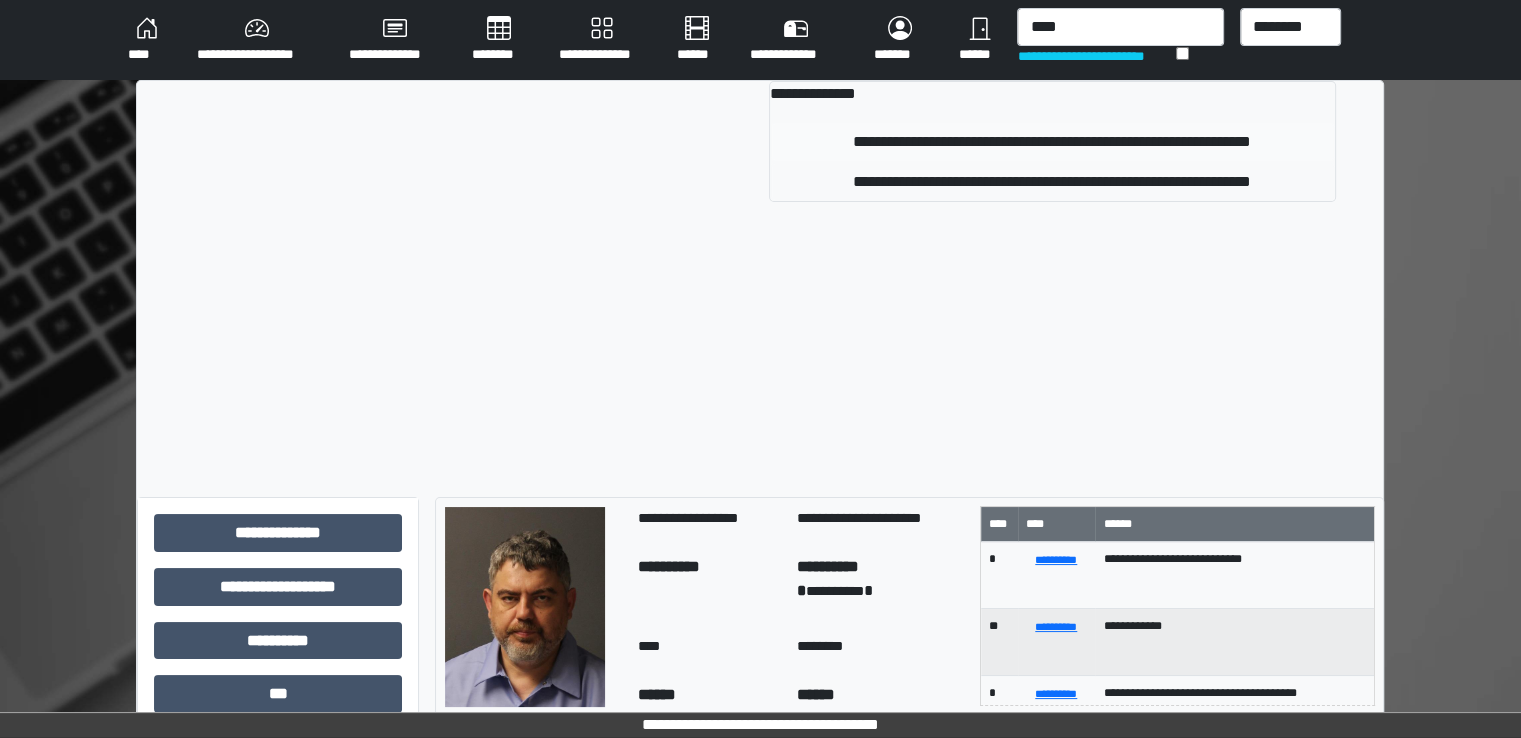 type 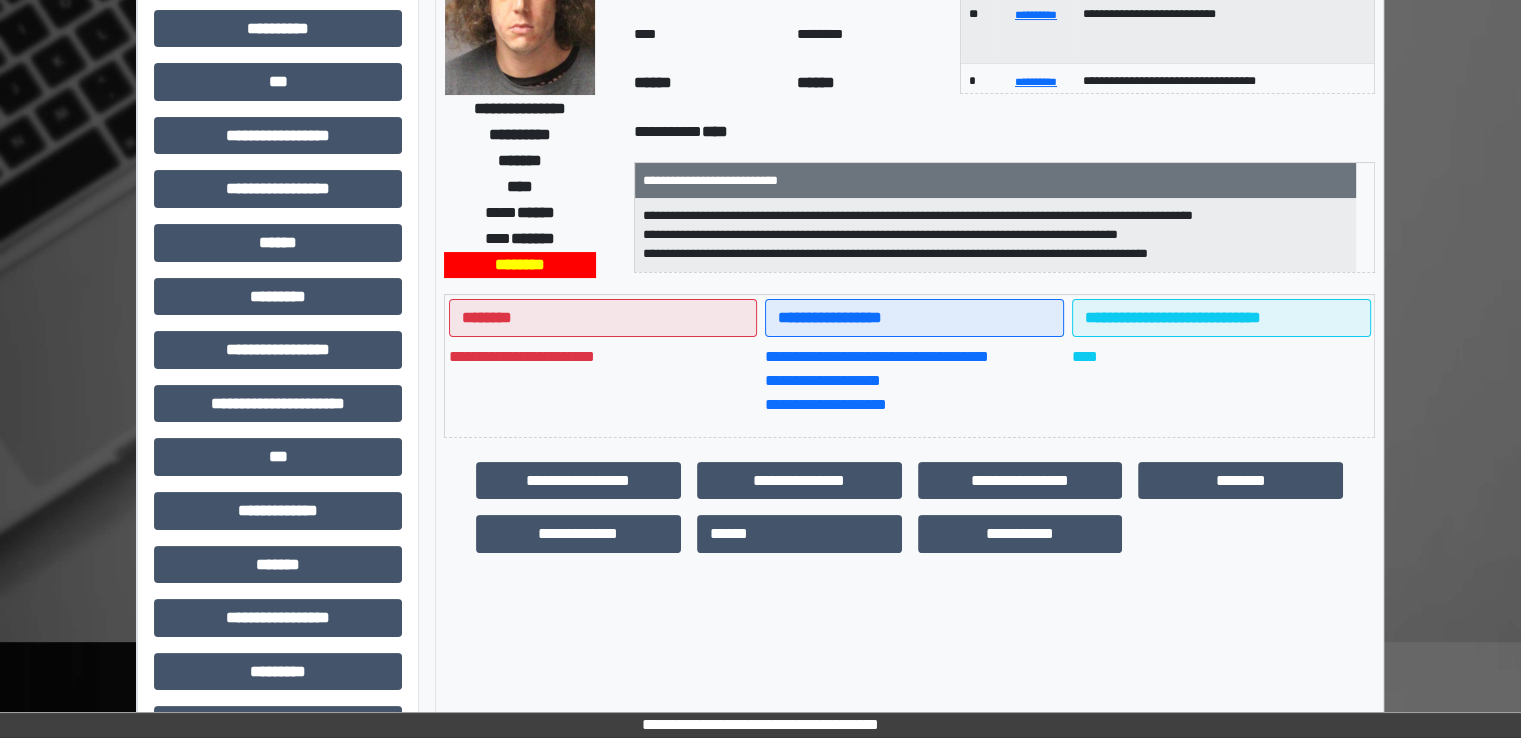 scroll, scrollTop: 428, scrollLeft: 0, axis: vertical 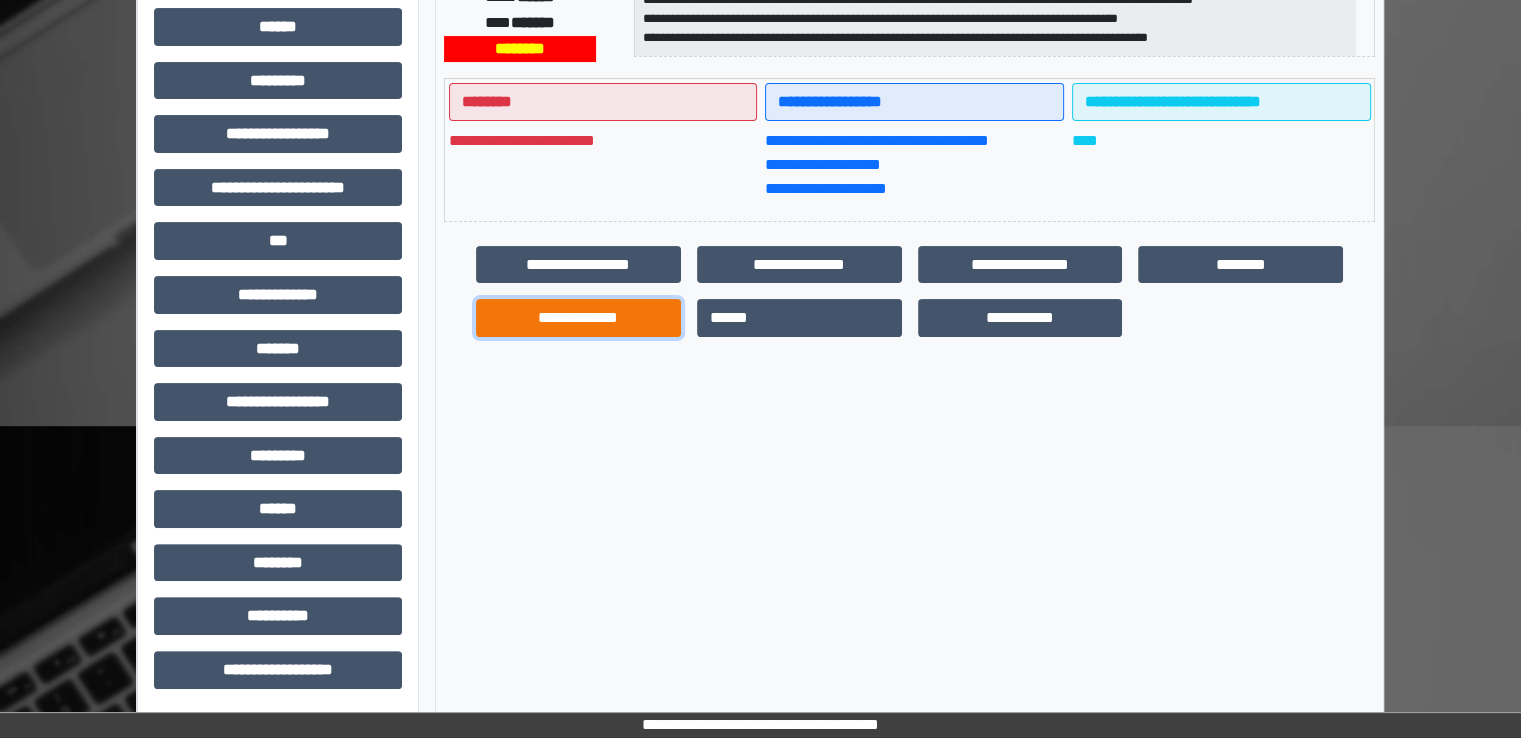 click on "**********" at bounding box center (578, 318) 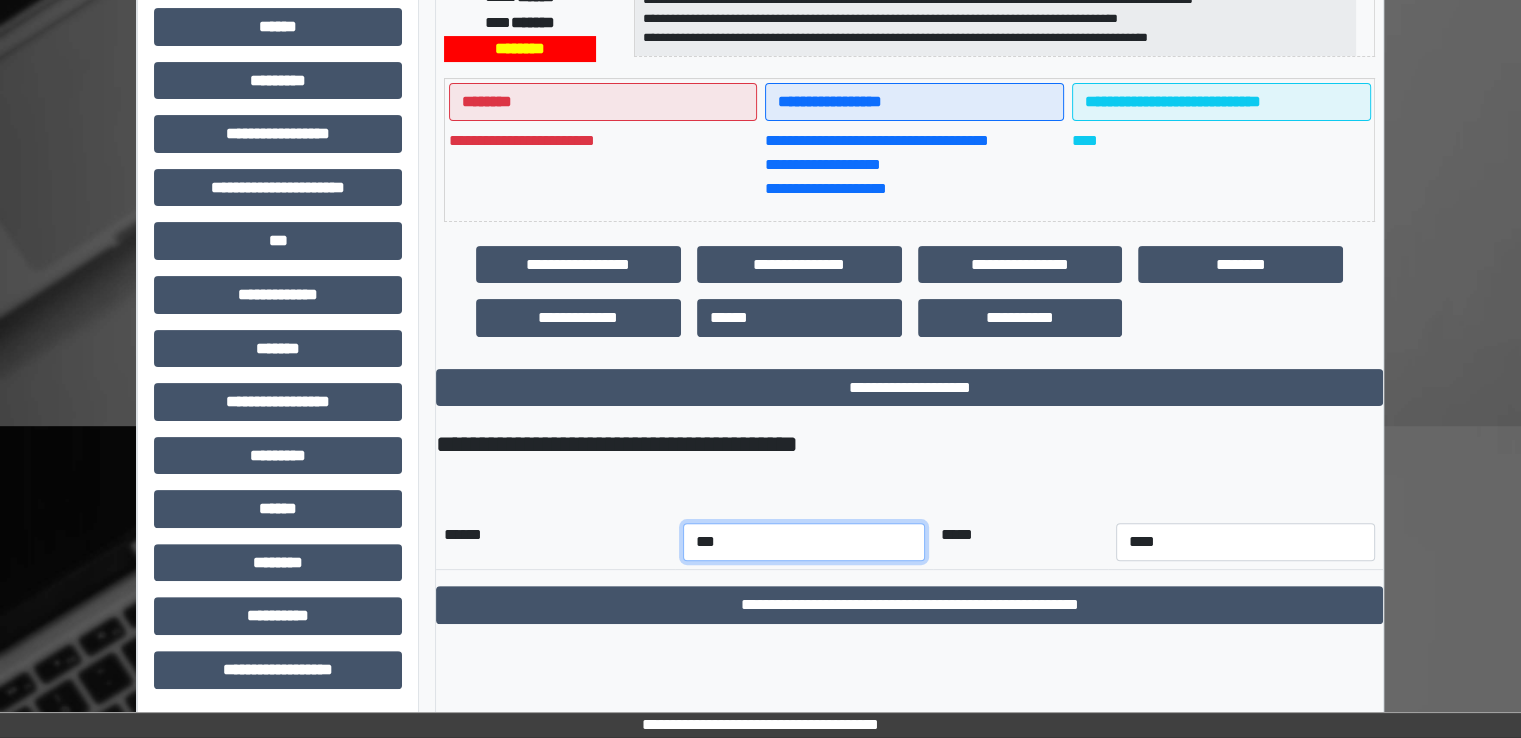 click on "***
***
***
***
***
***
***
***
***
***
***
***" at bounding box center [804, 542] 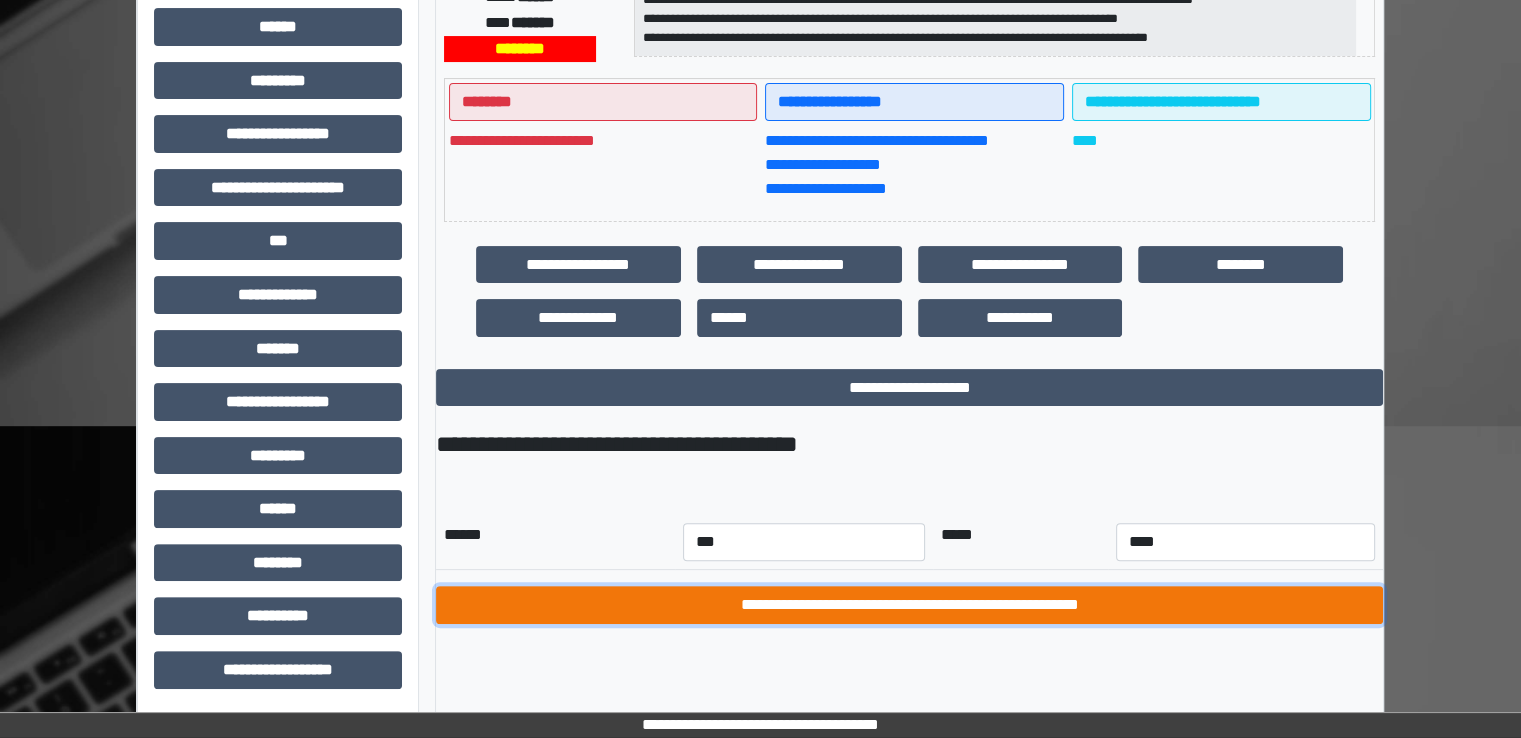 click on "**********" at bounding box center [909, 605] 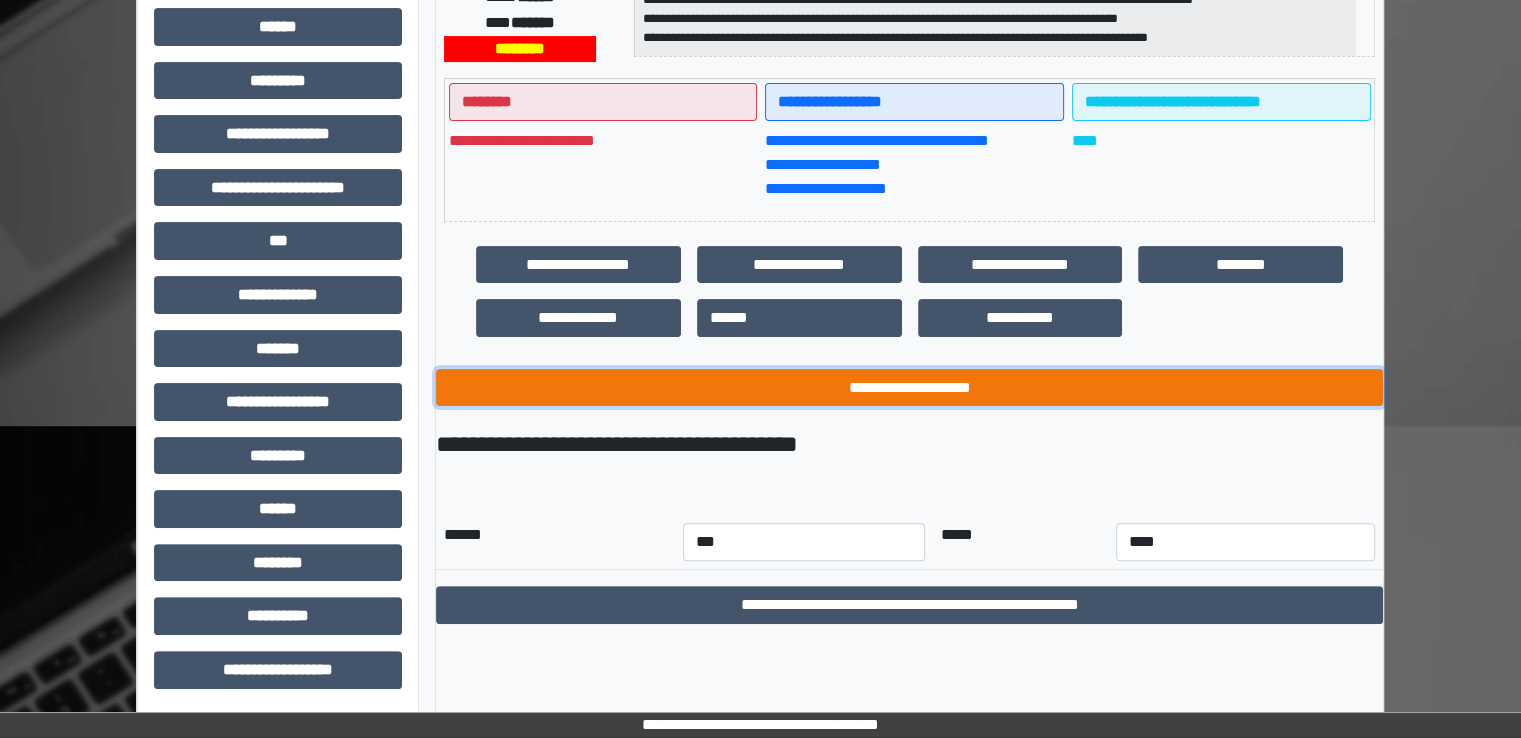 click on "**********" at bounding box center (909, 388) 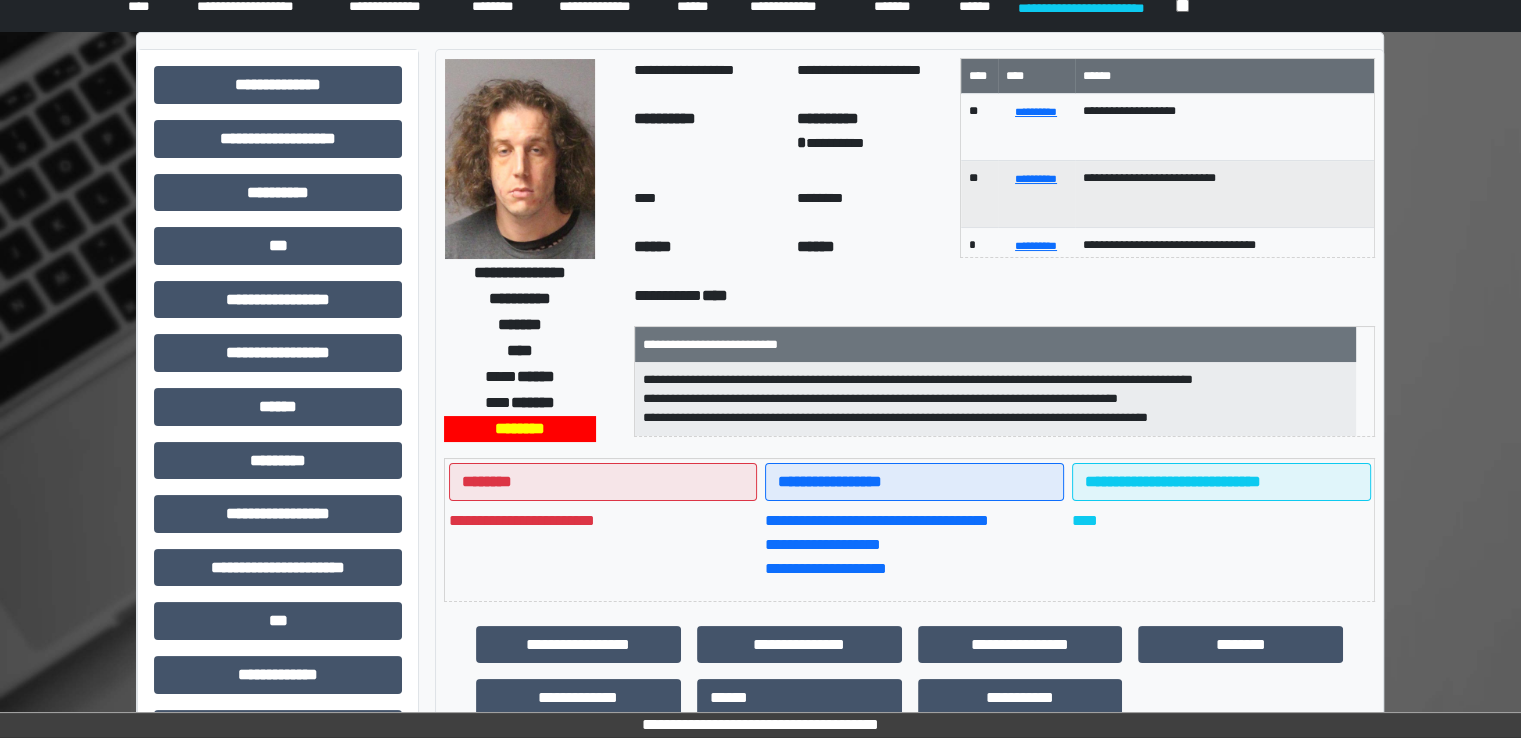 scroll, scrollTop: 0, scrollLeft: 0, axis: both 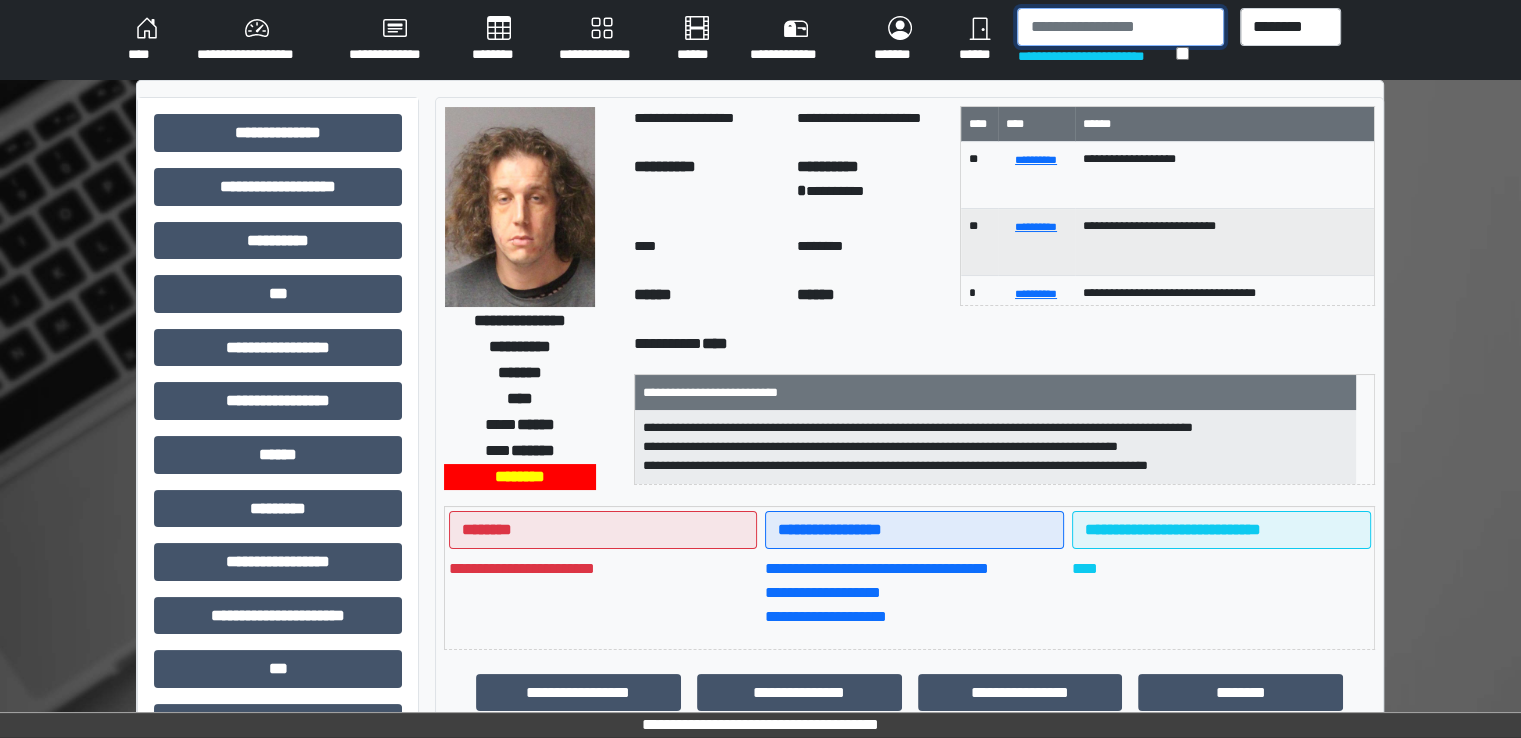 click at bounding box center (1120, 27) 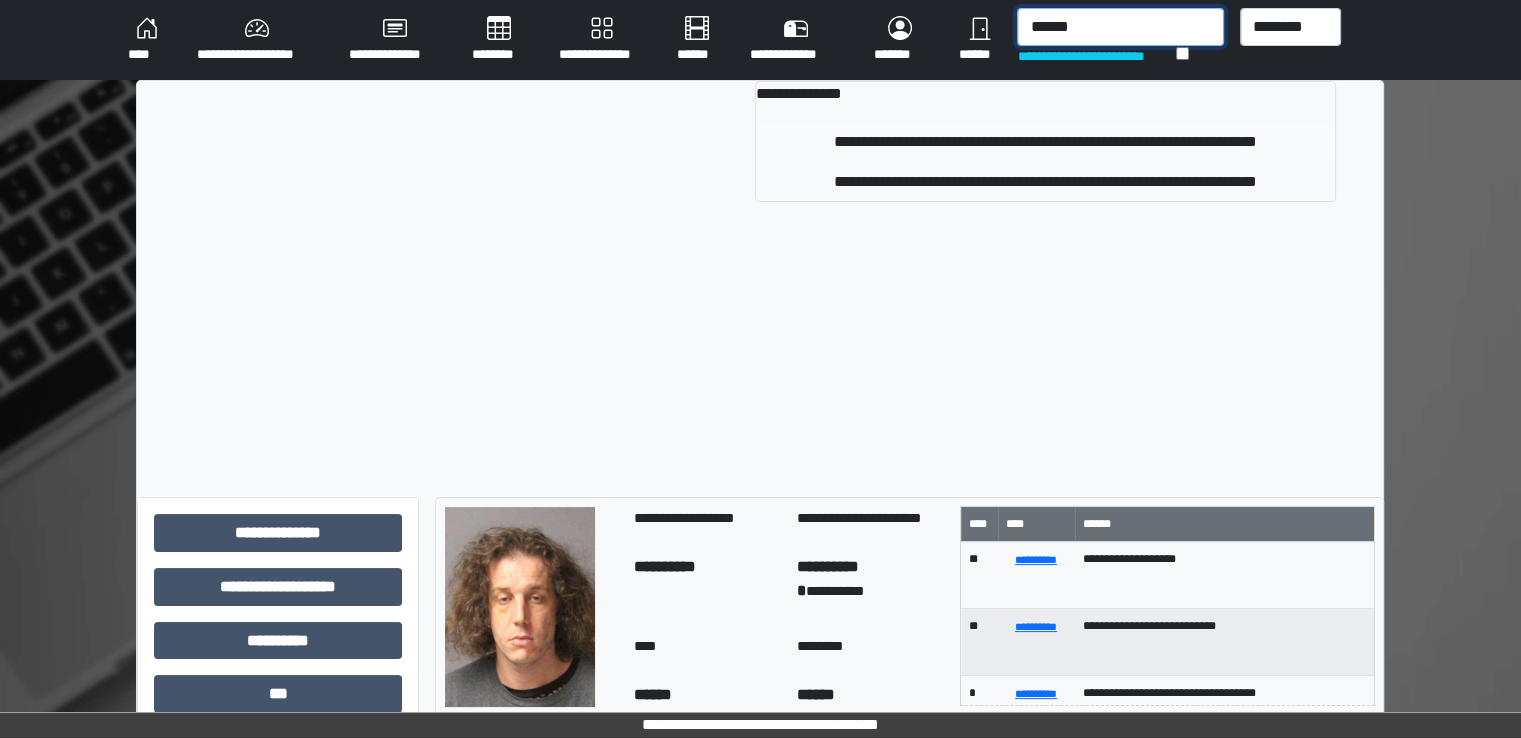 type on "******" 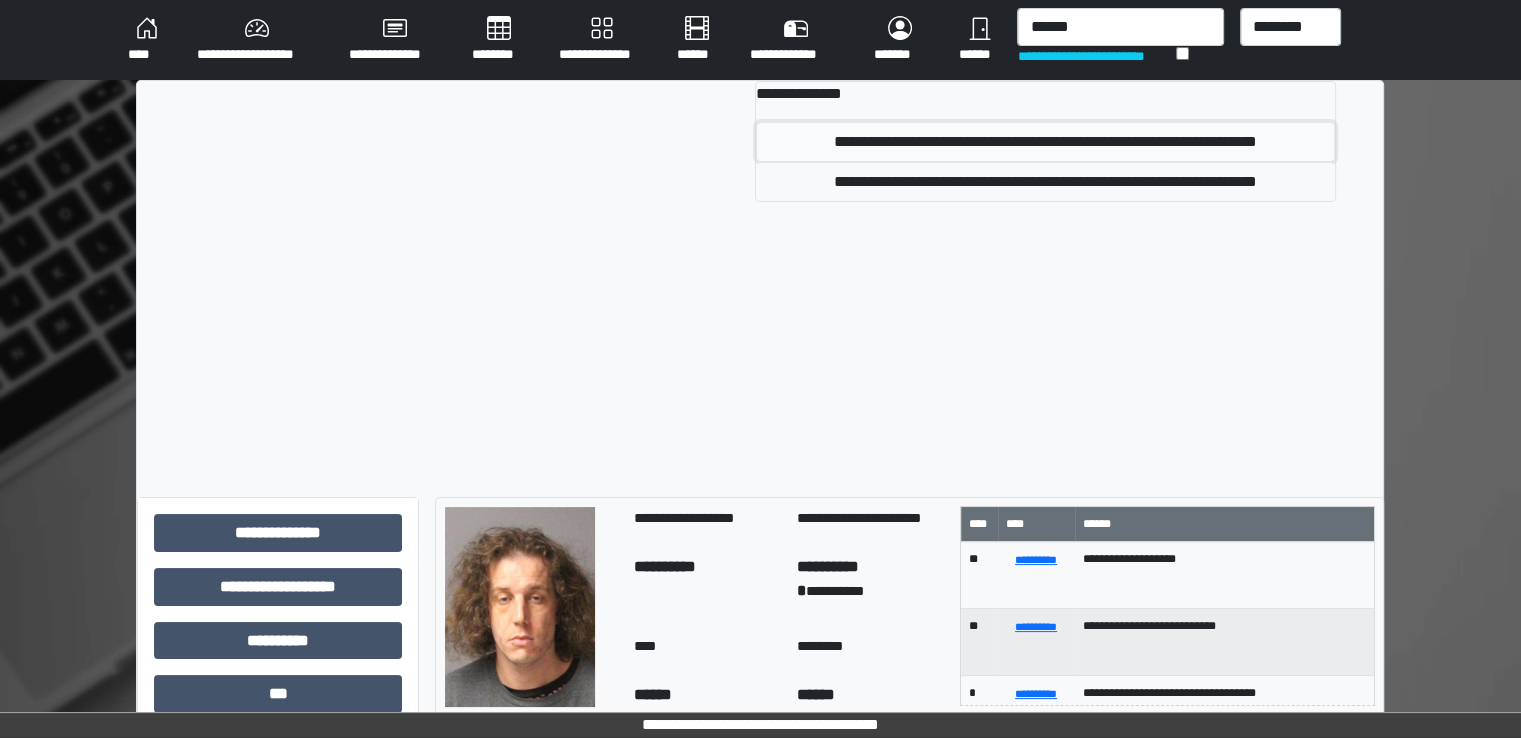 click on "**********" at bounding box center [1045, 142] 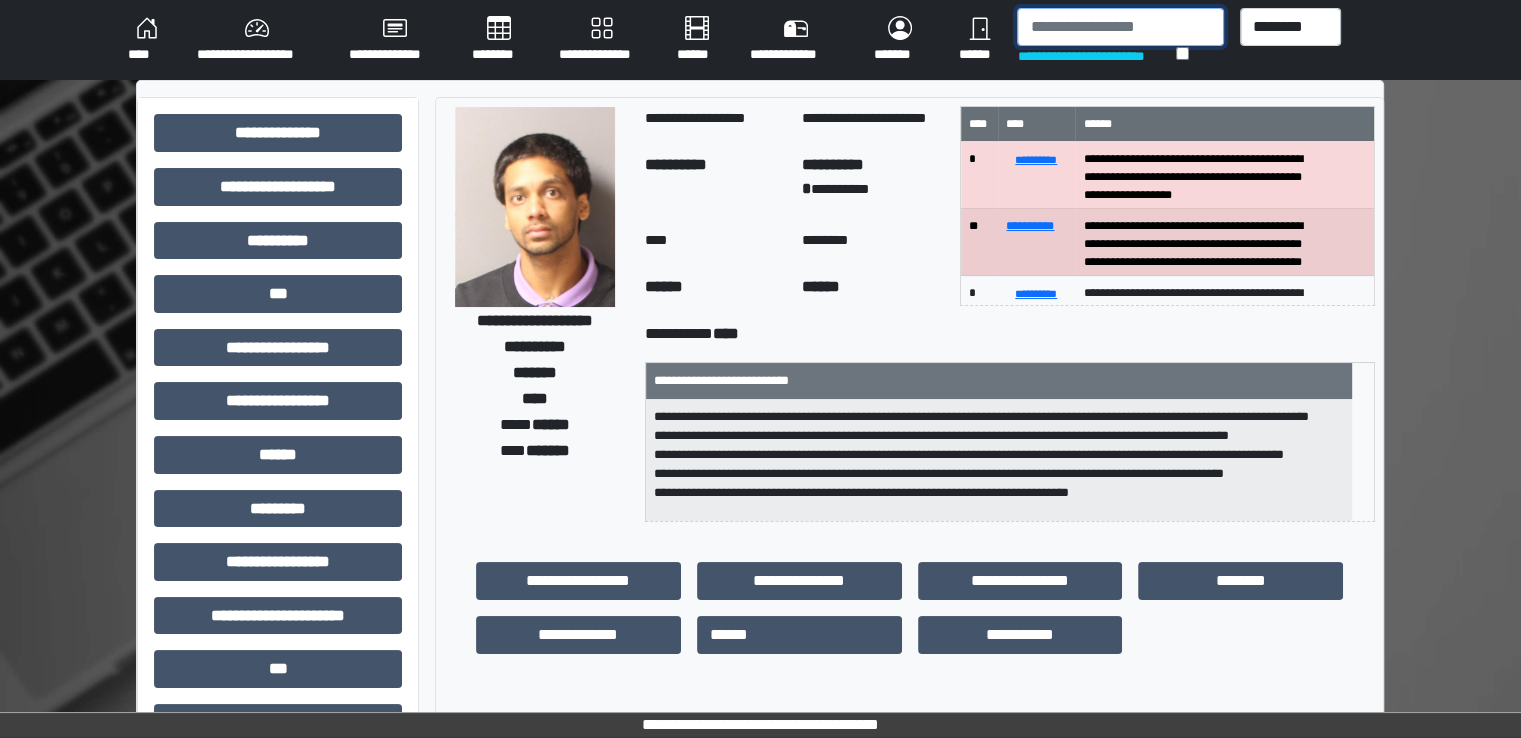 click at bounding box center (1120, 27) 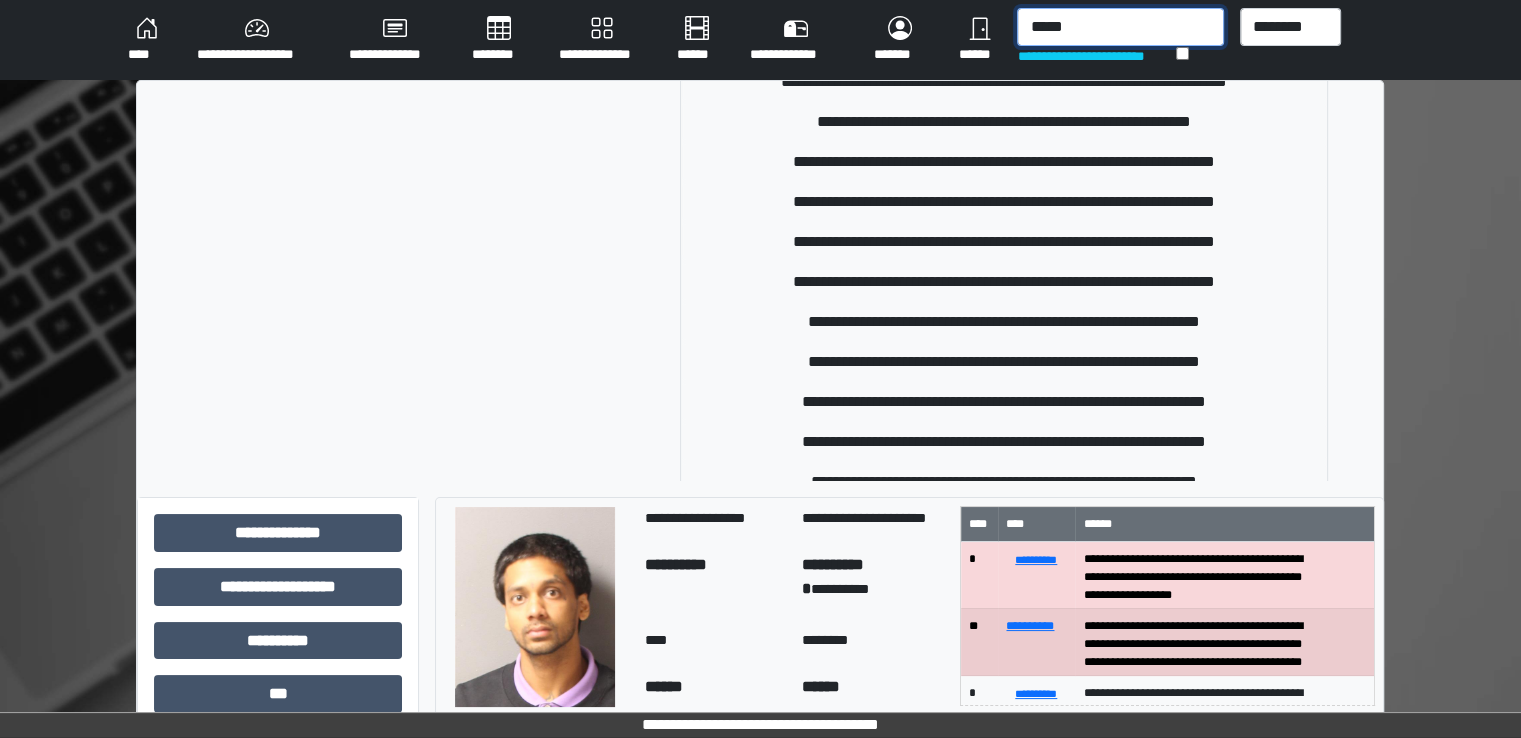 scroll, scrollTop: 726, scrollLeft: 0, axis: vertical 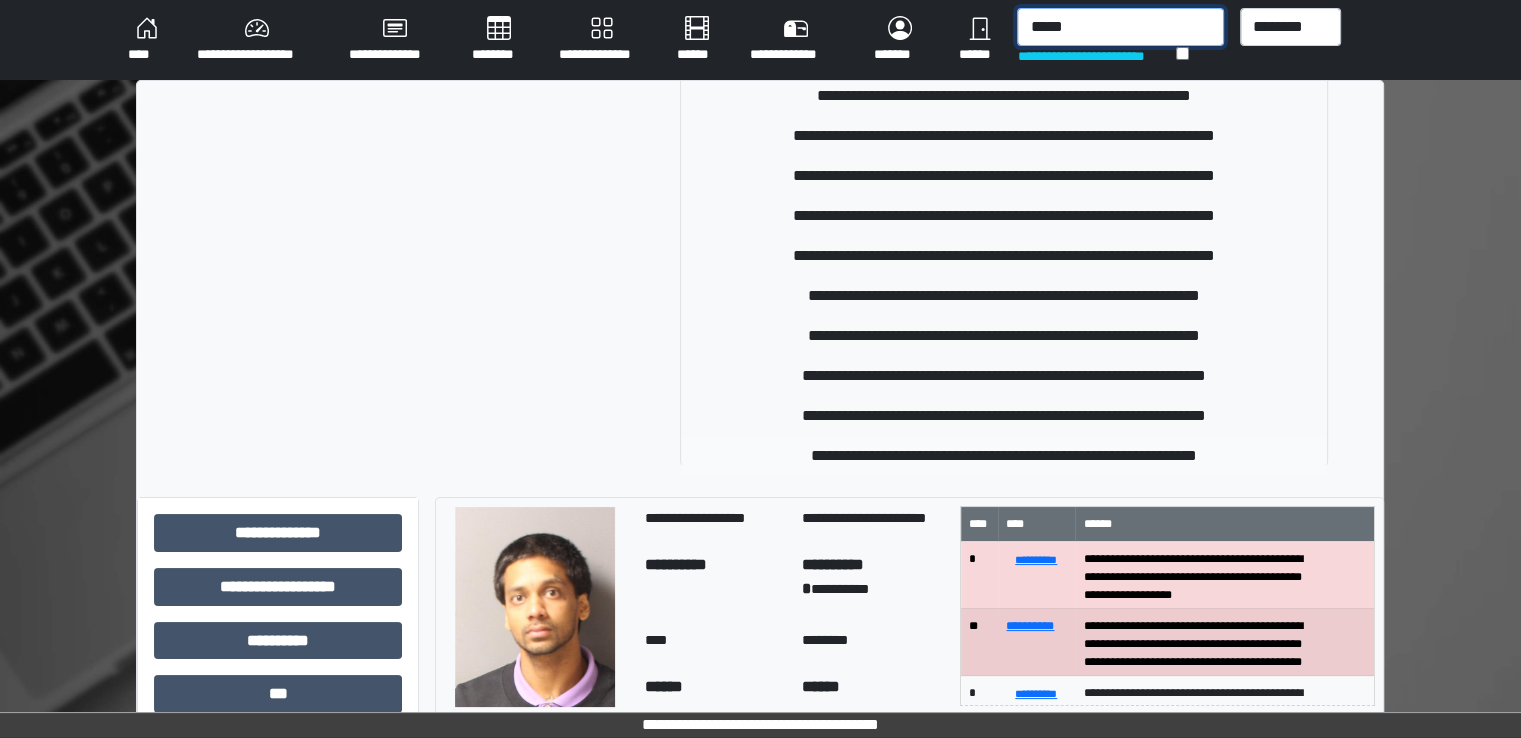 type on "*****" 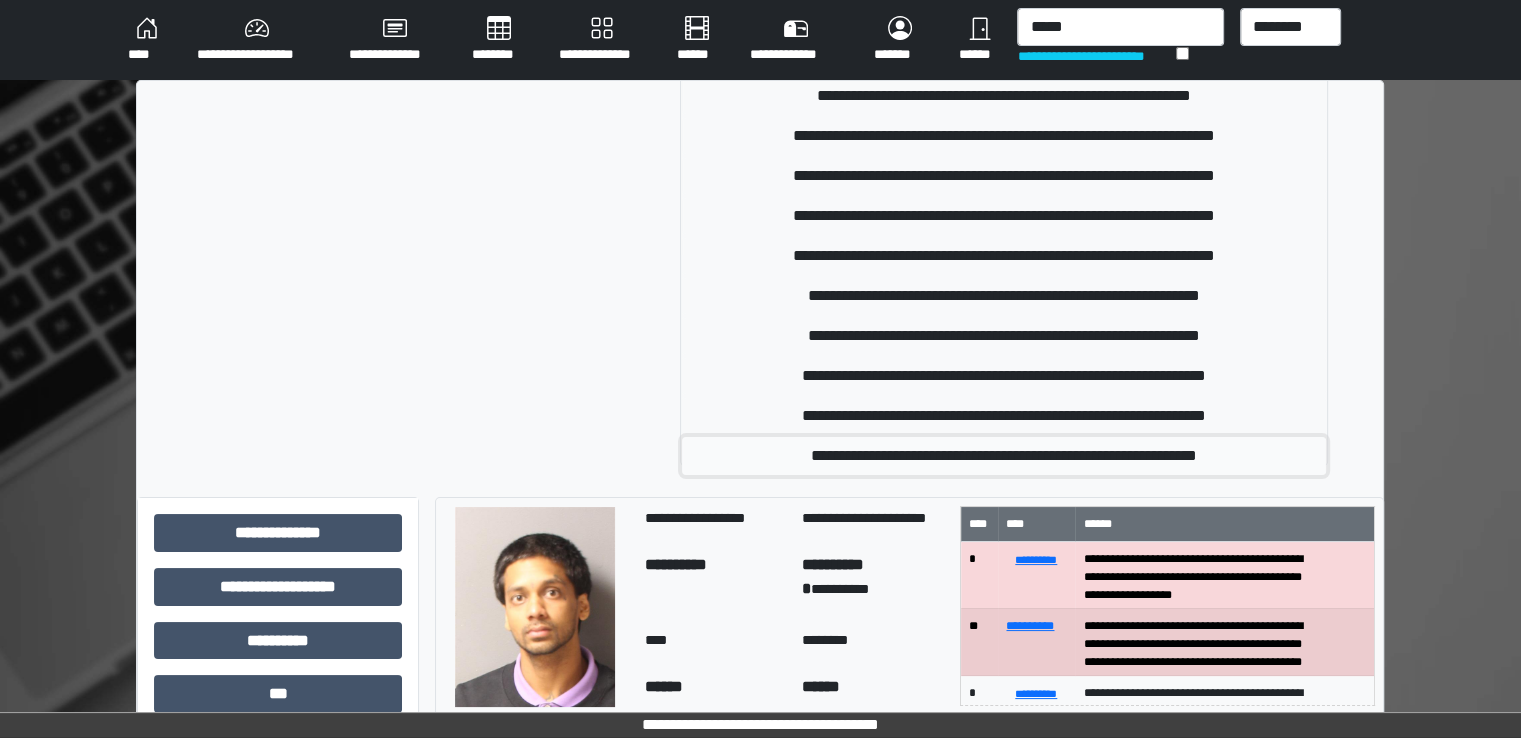 click on "**********" at bounding box center [1004, 456] 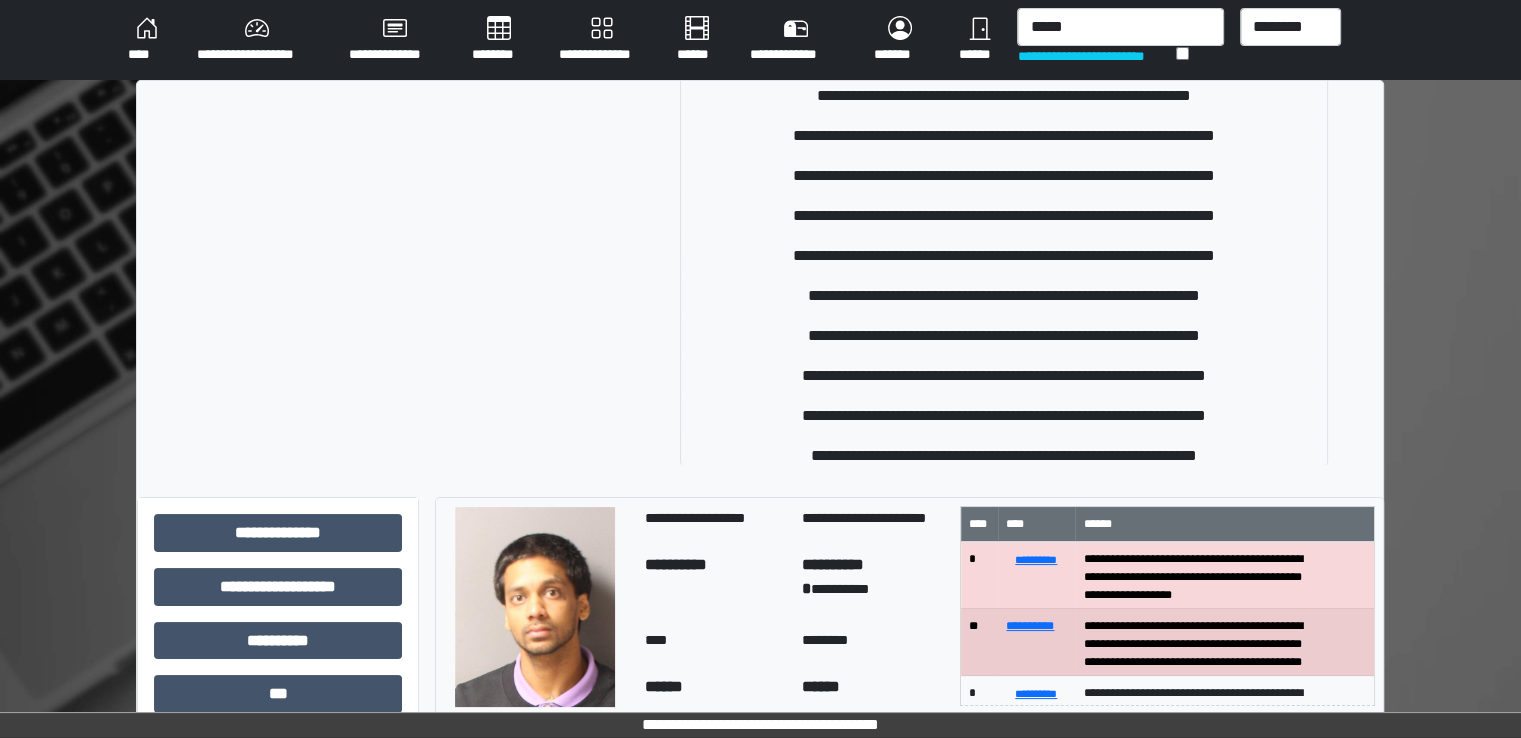 type 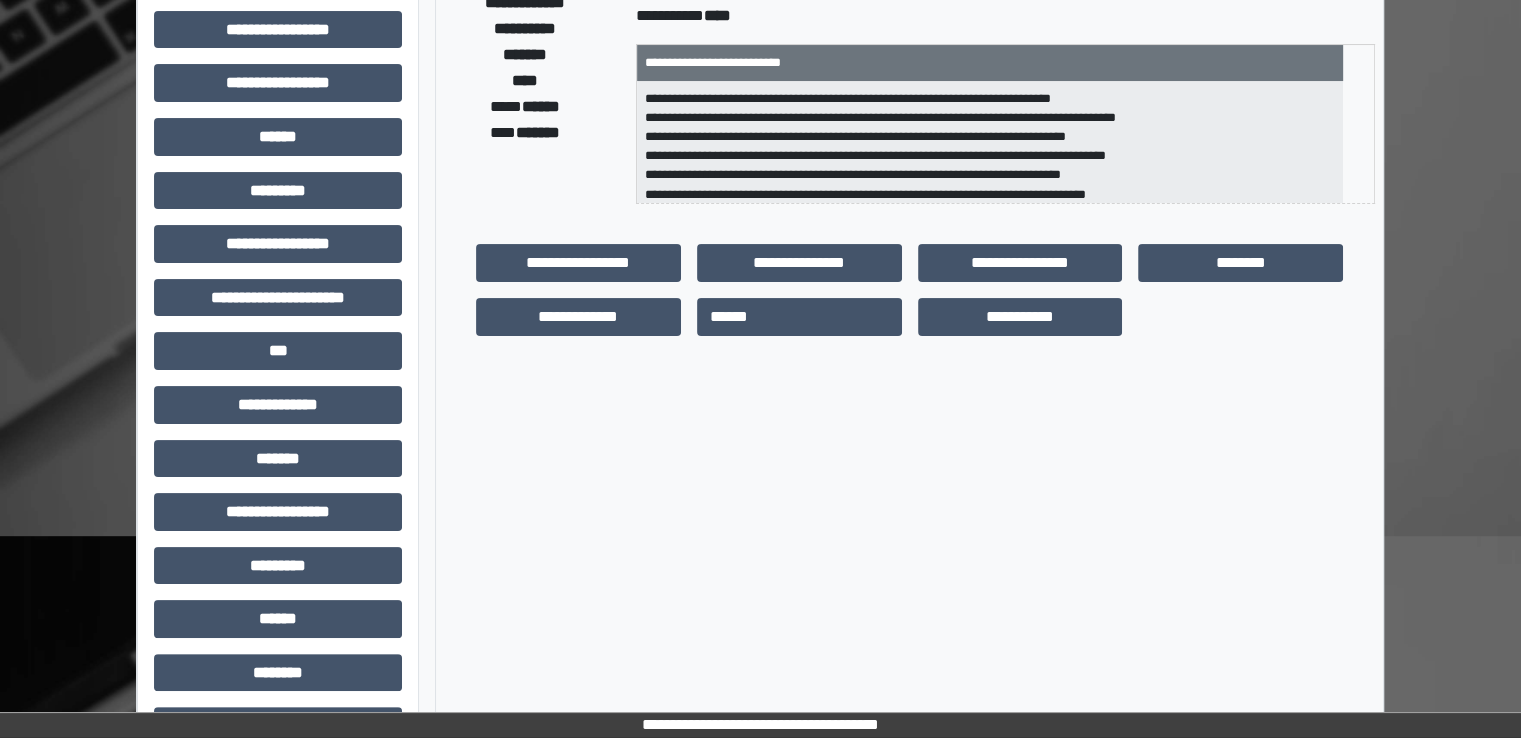 scroll, scrollTop: 400, scrollLeft: 0, axis: vertical 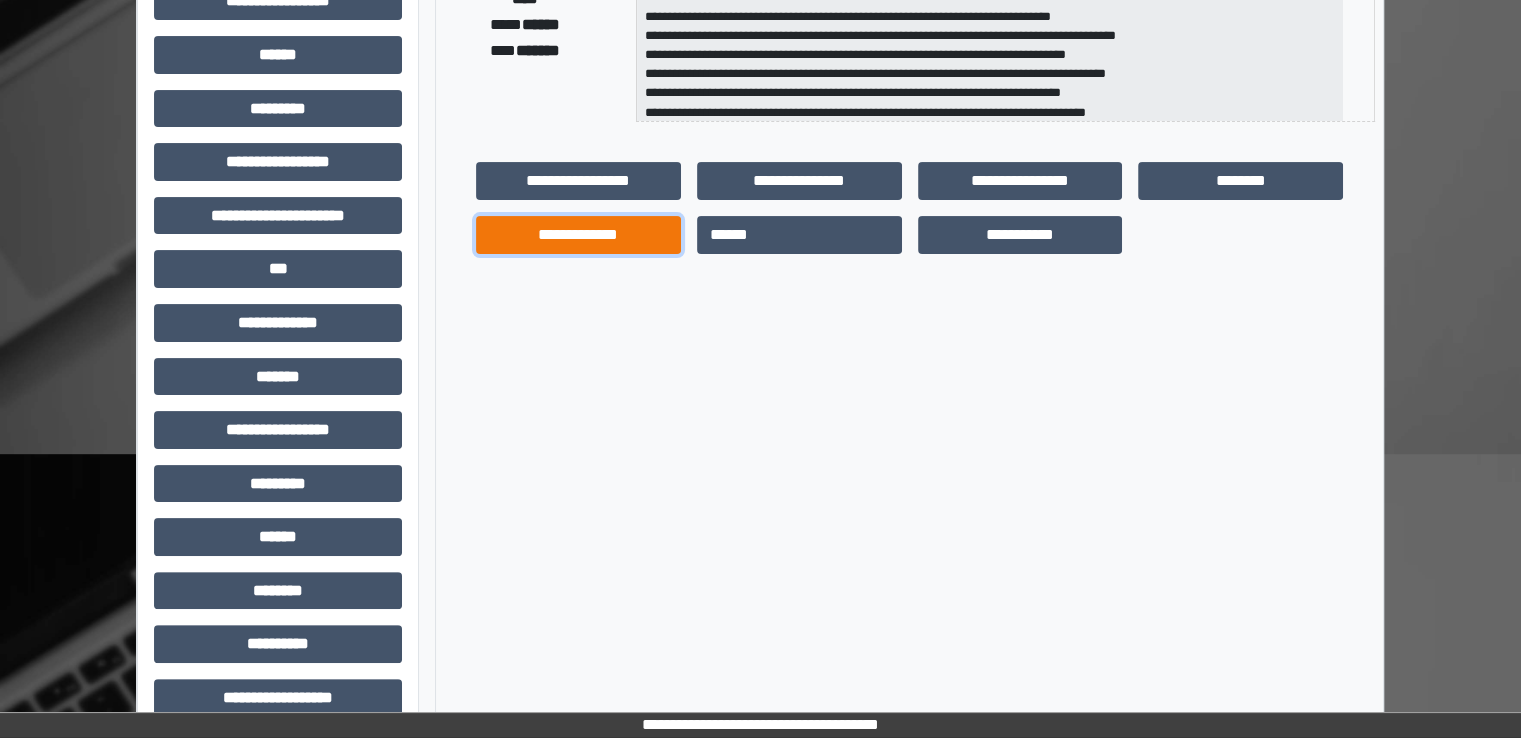click on "**********" at bounding box center (578, 235) 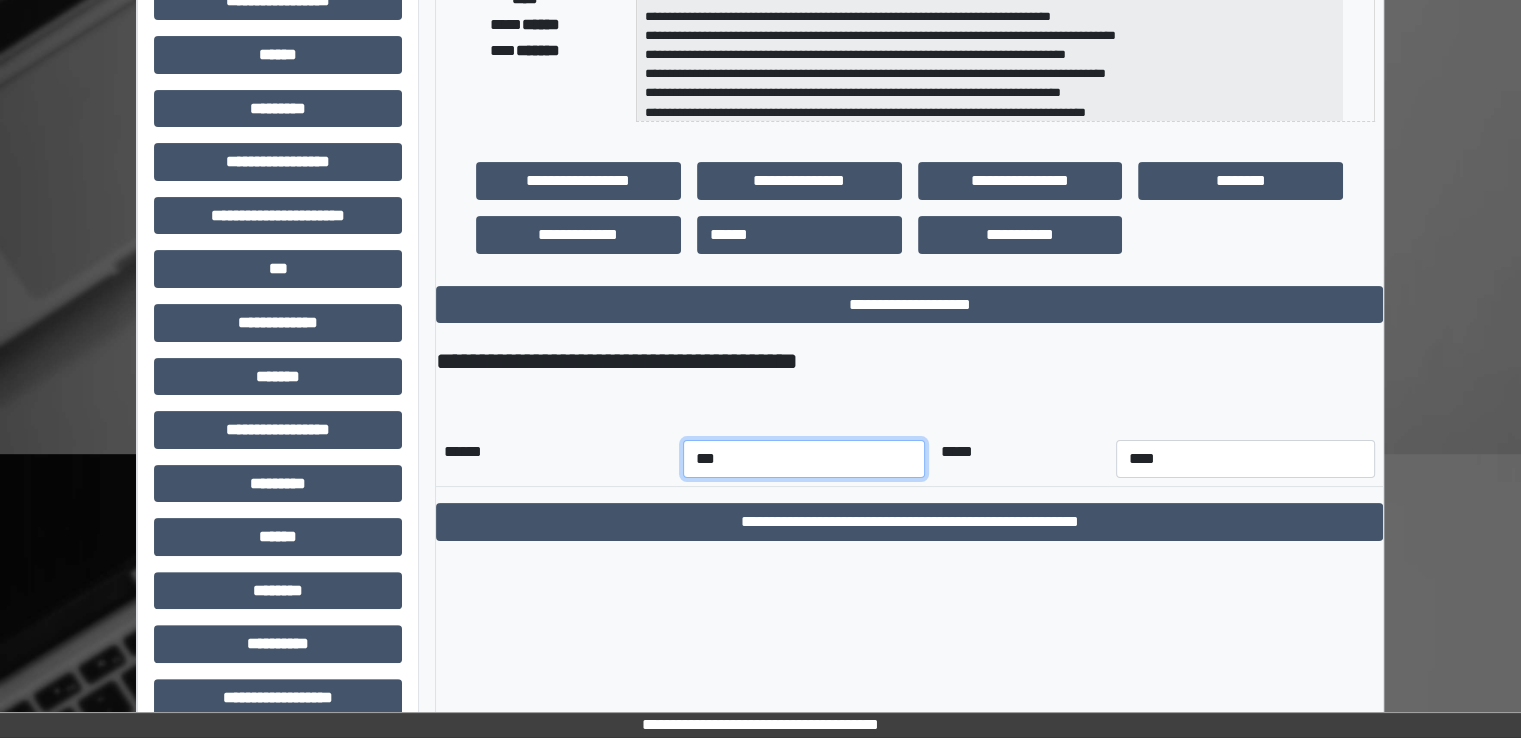 click on "***
***
***
***
***
***
***
***
***
***
***
***" at bounding box center (804, 459) 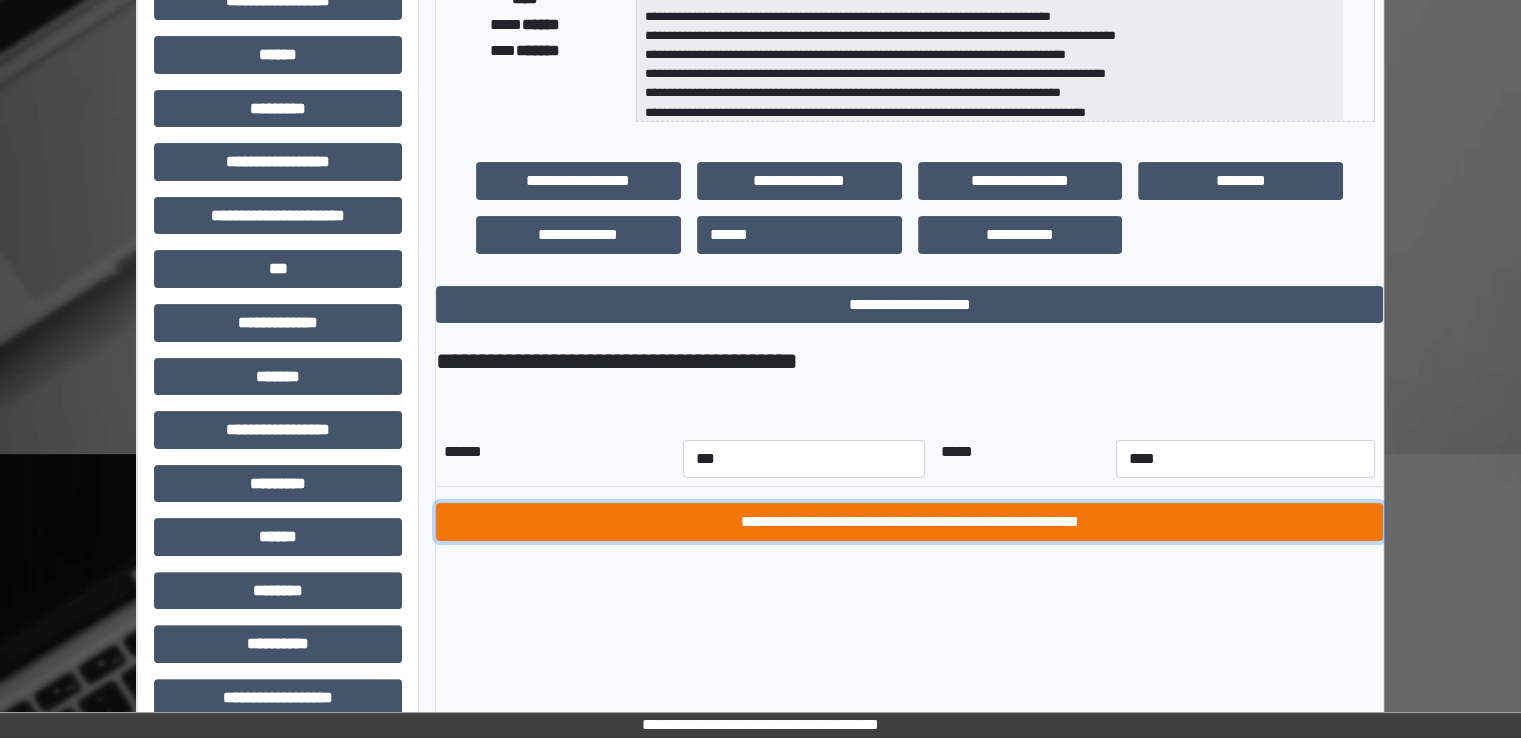 click on "**********" at bounding box center (909, 522) 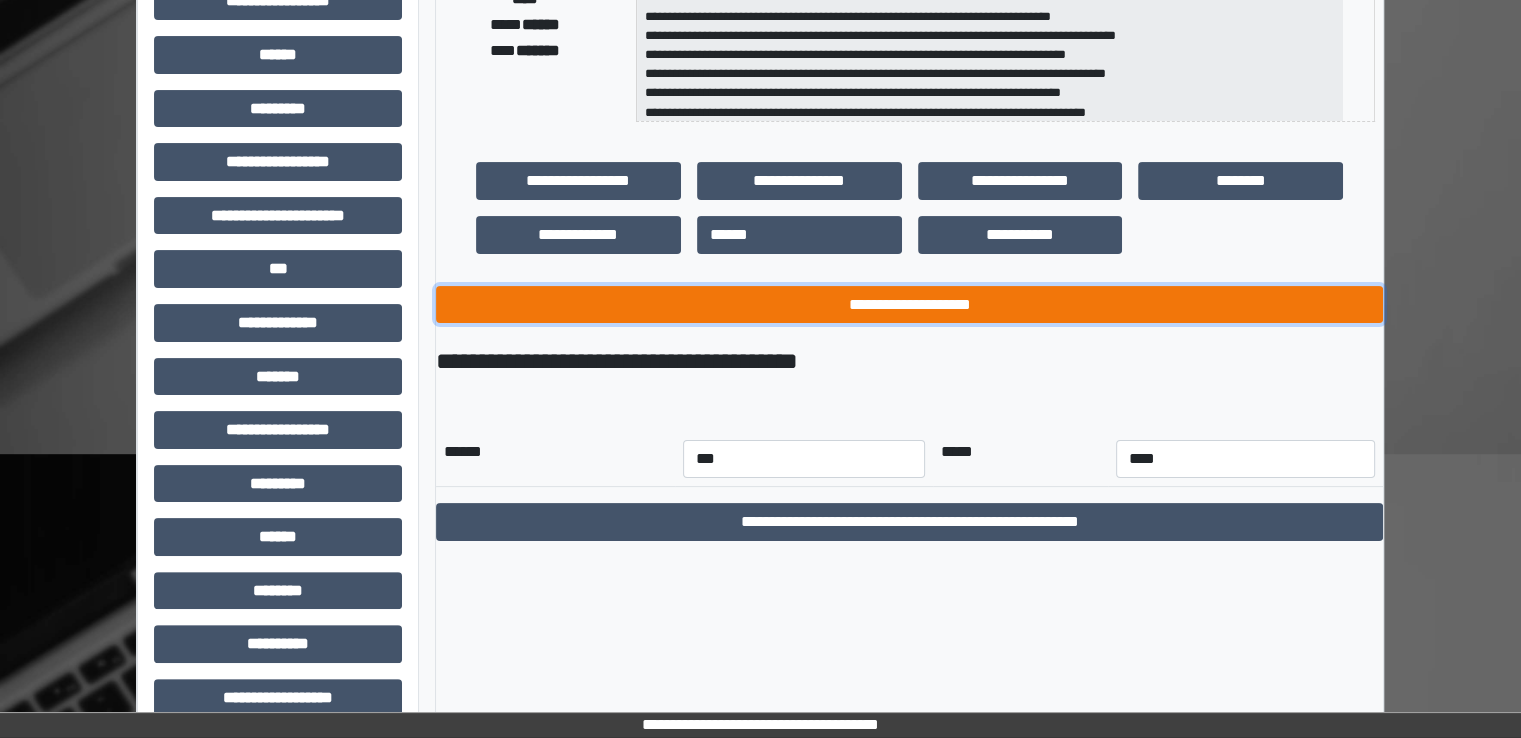 click on "**********" at bounding box center (909, 305) 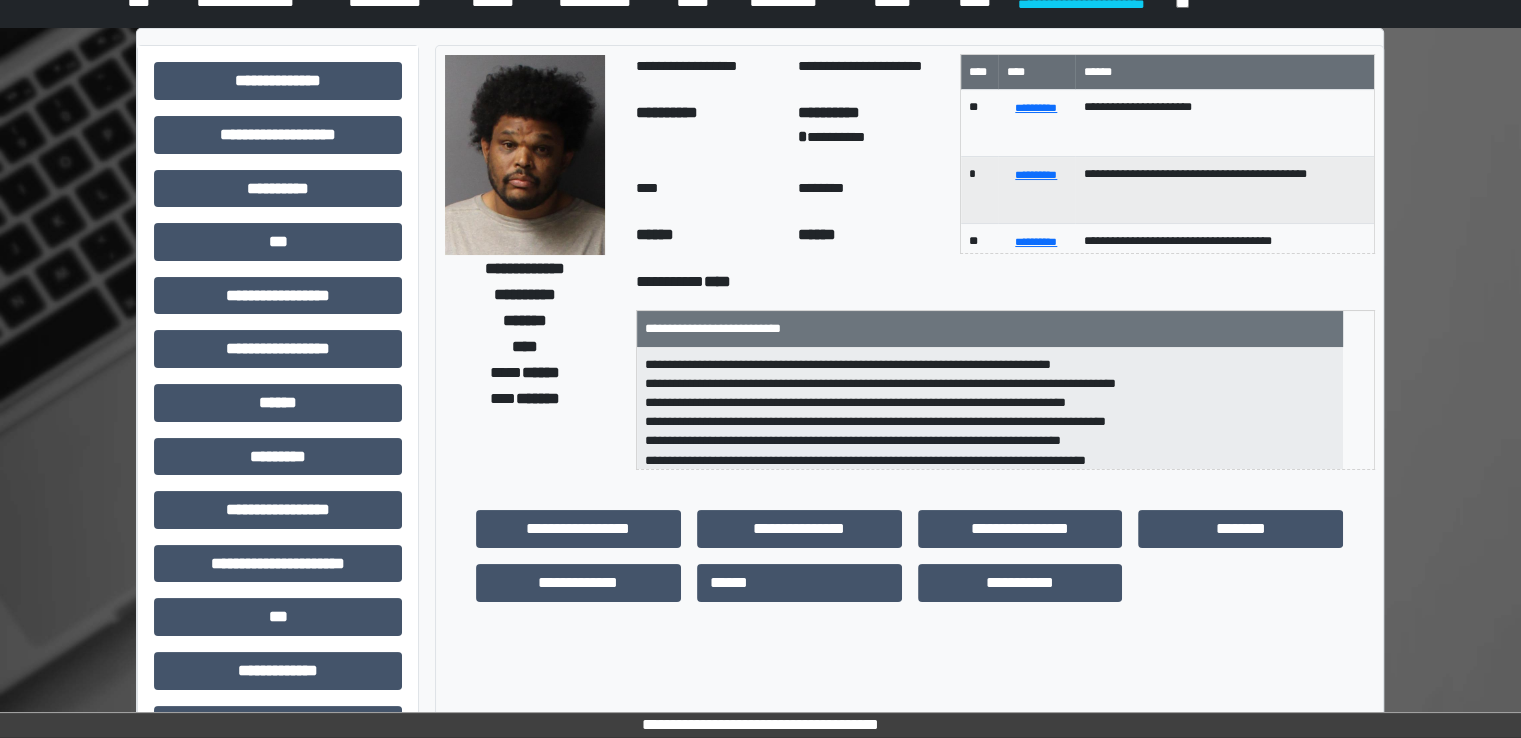 scroll, scrollTop: 0, scrollLeft: 0, axis: both 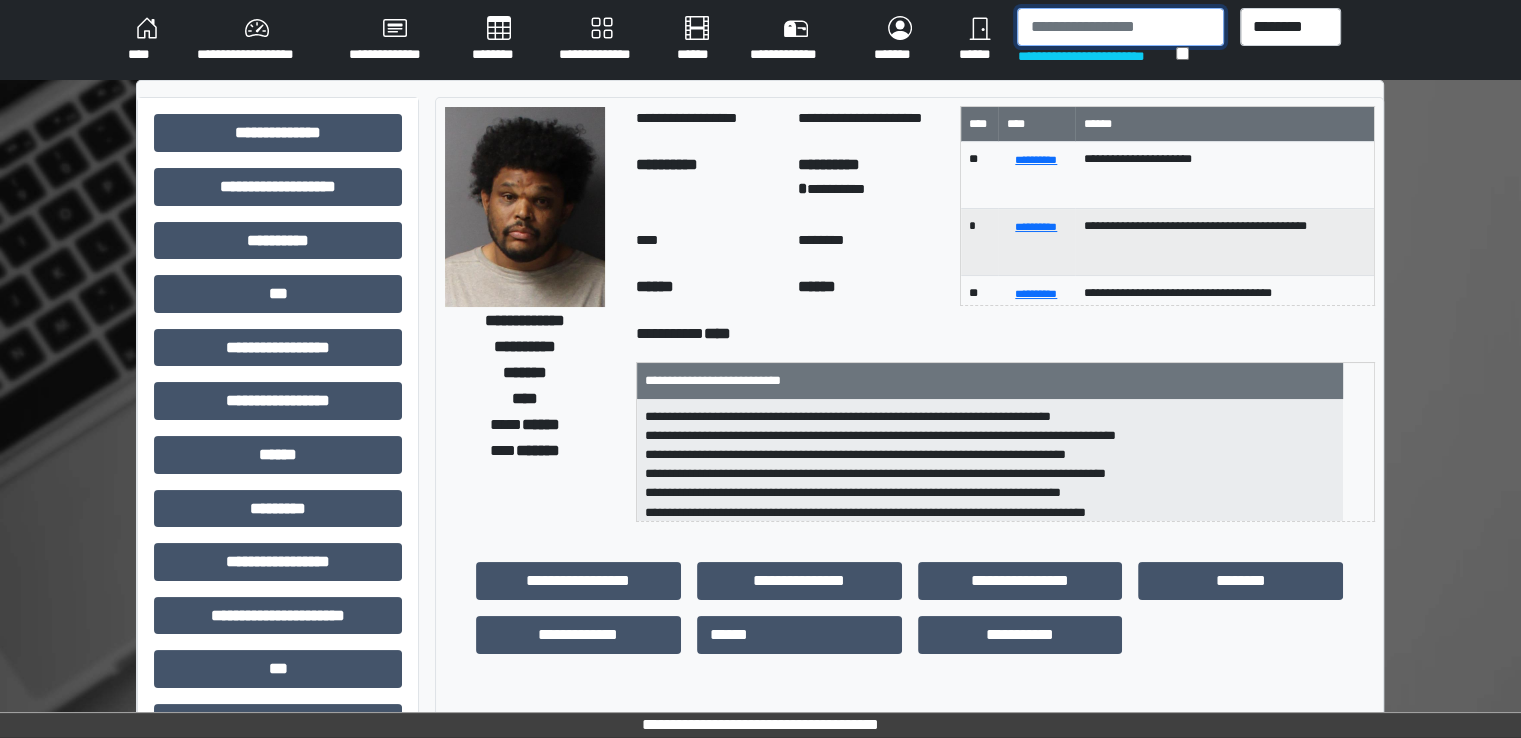 click at bounding box center [1120, 27] 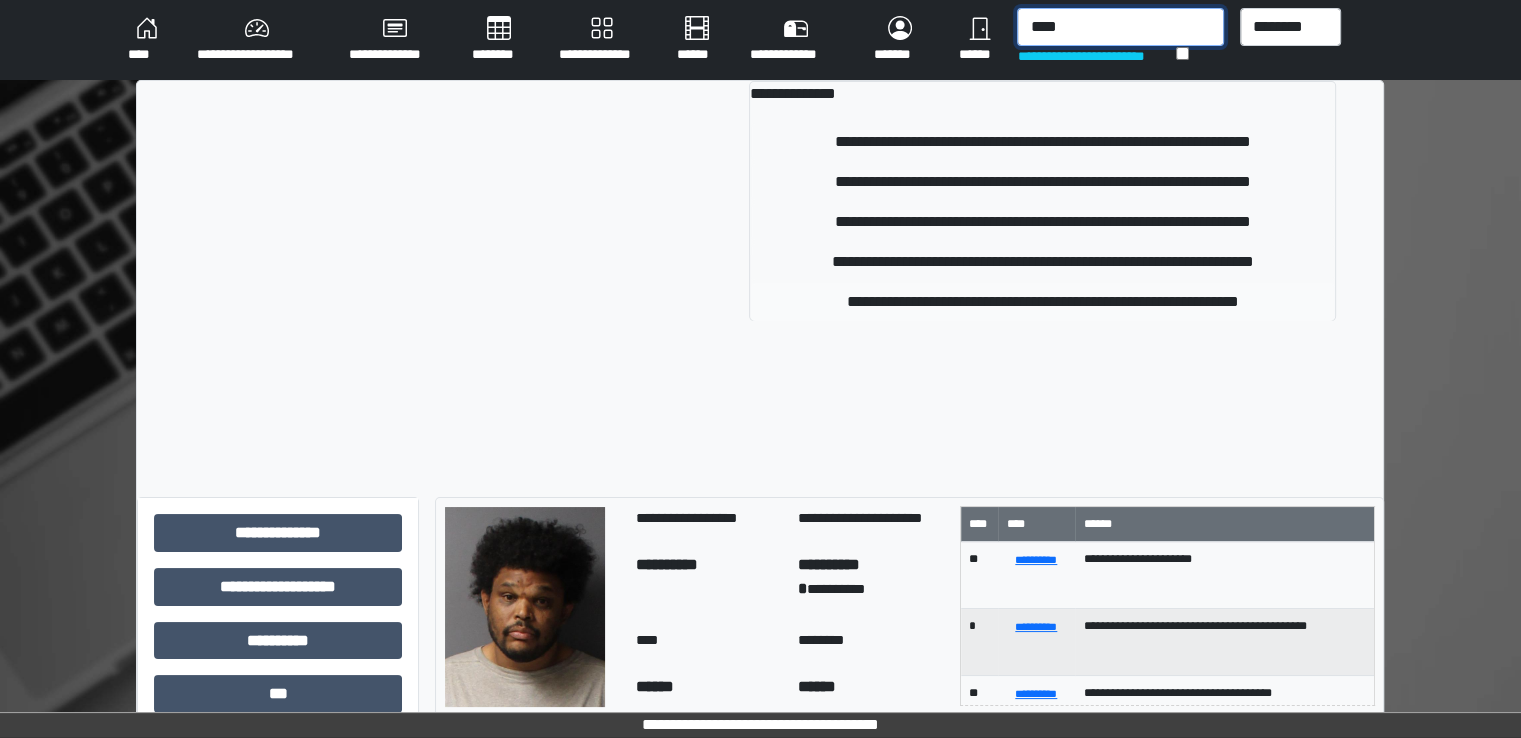 type on "****" 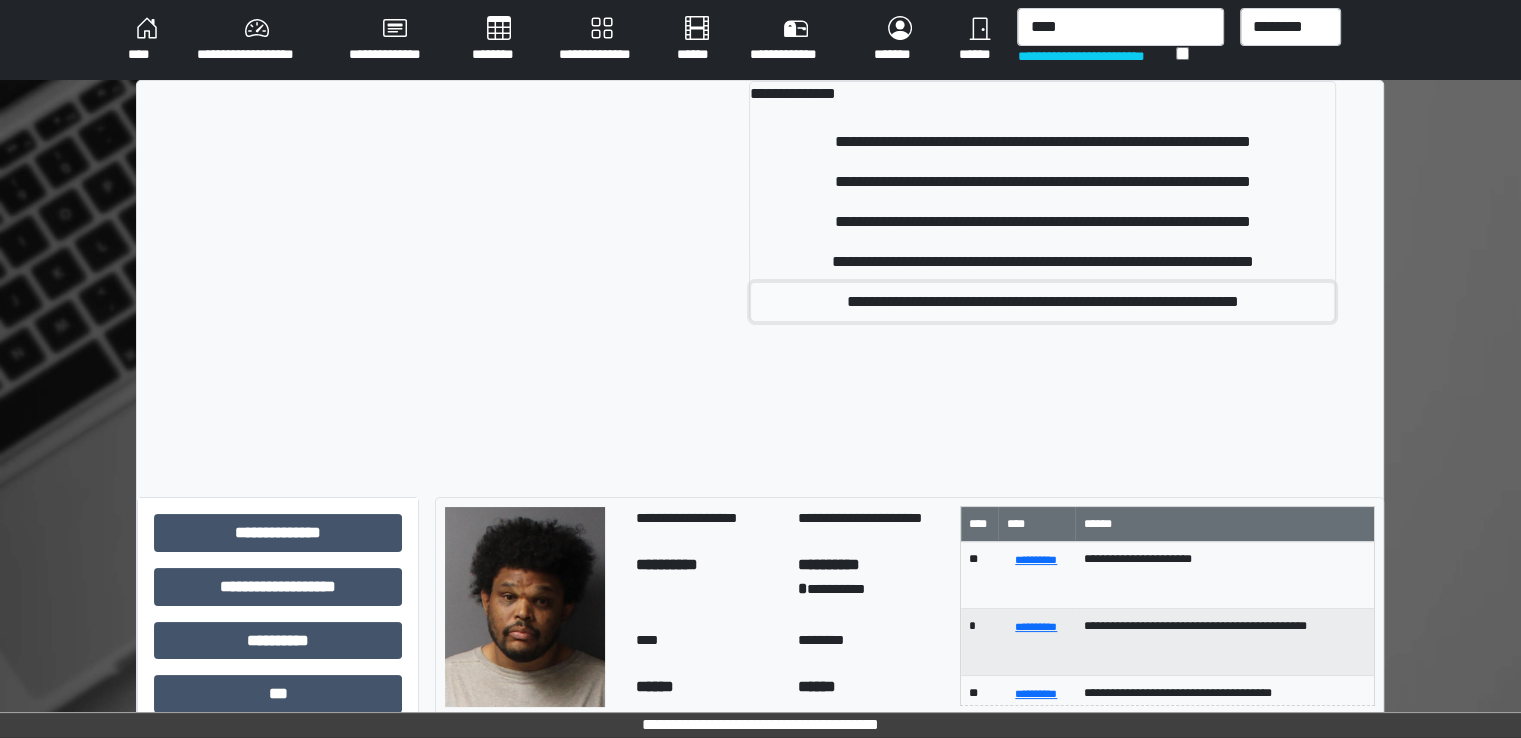 click on "**********" at bounding box center [1042, 302] 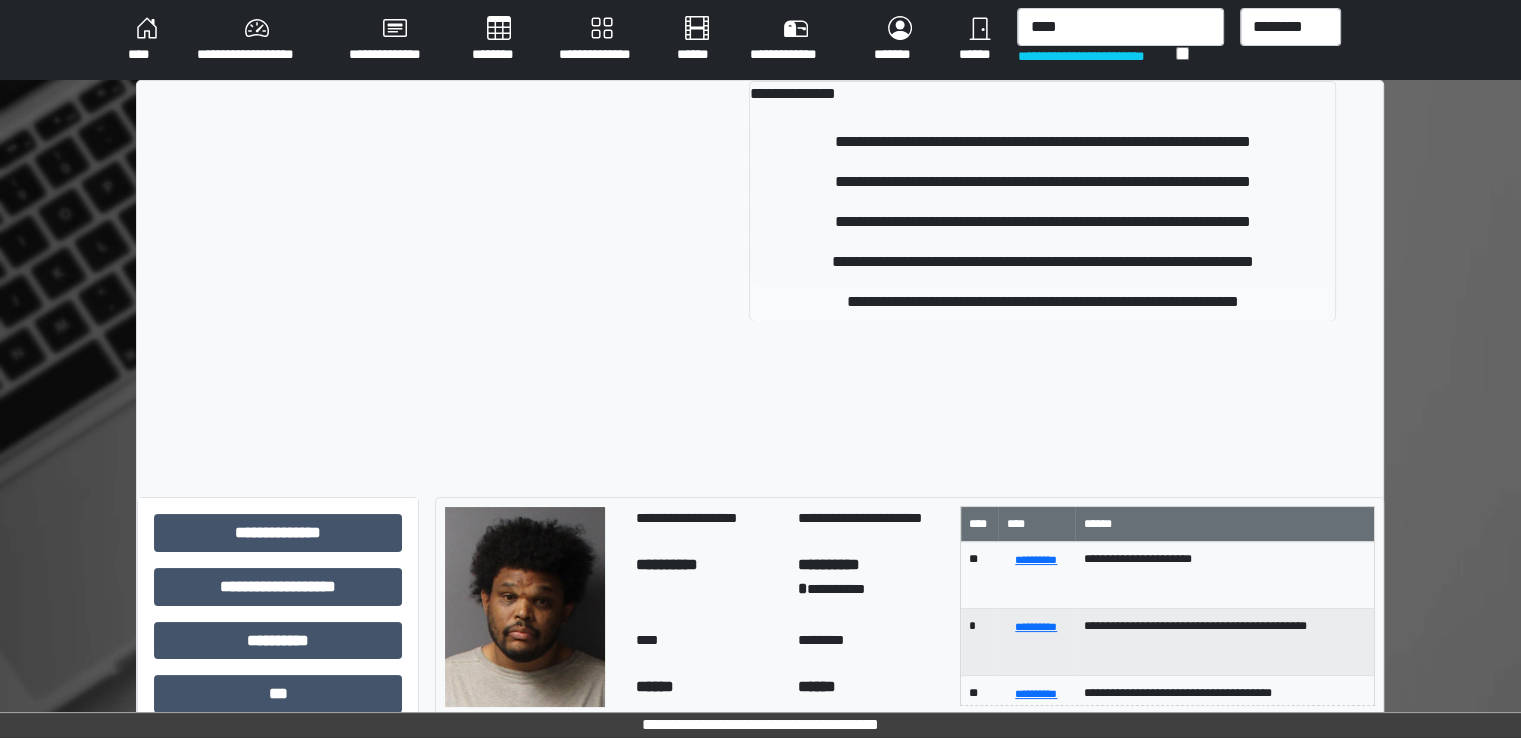 type 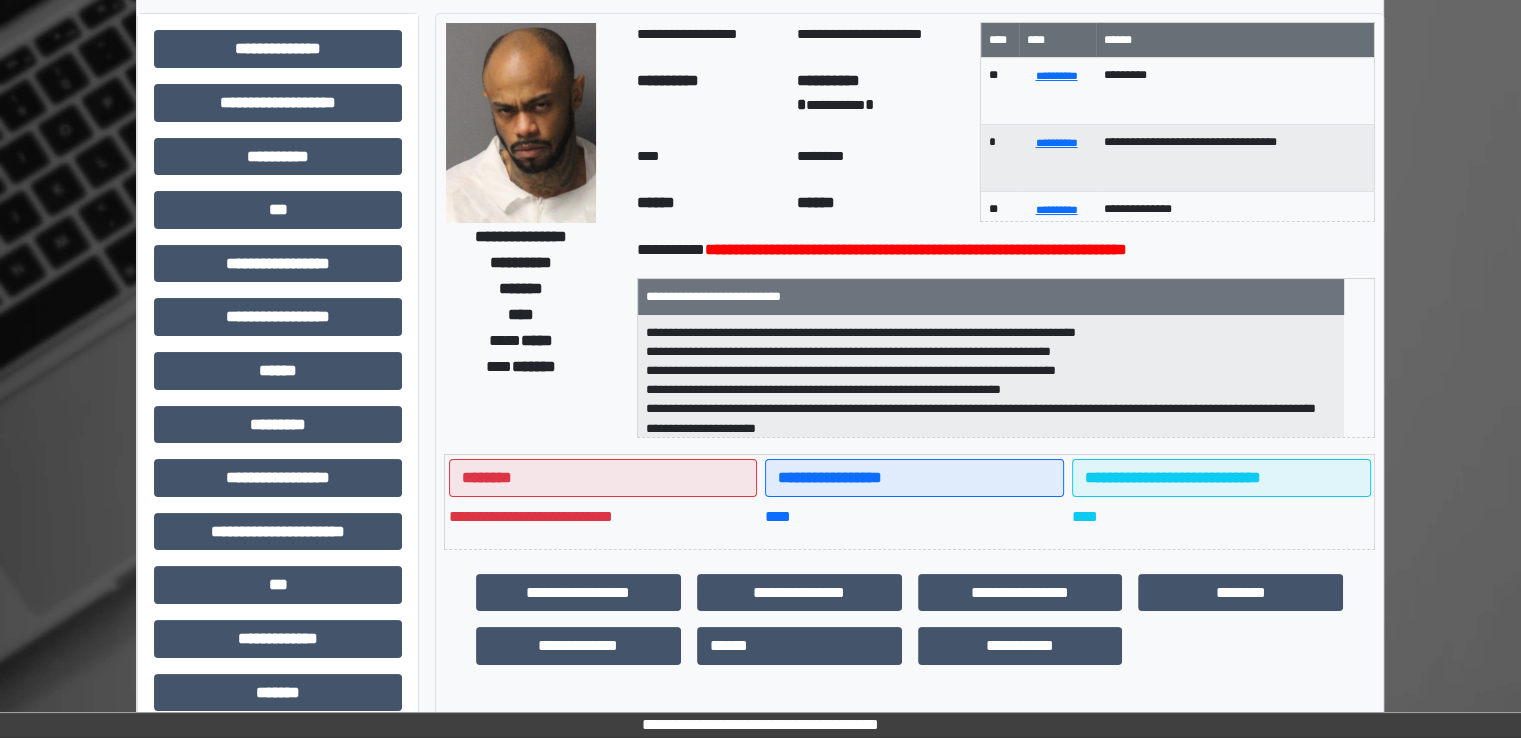 scroll, scrollTop: 428, scrollLeft: 0, axis: vertical 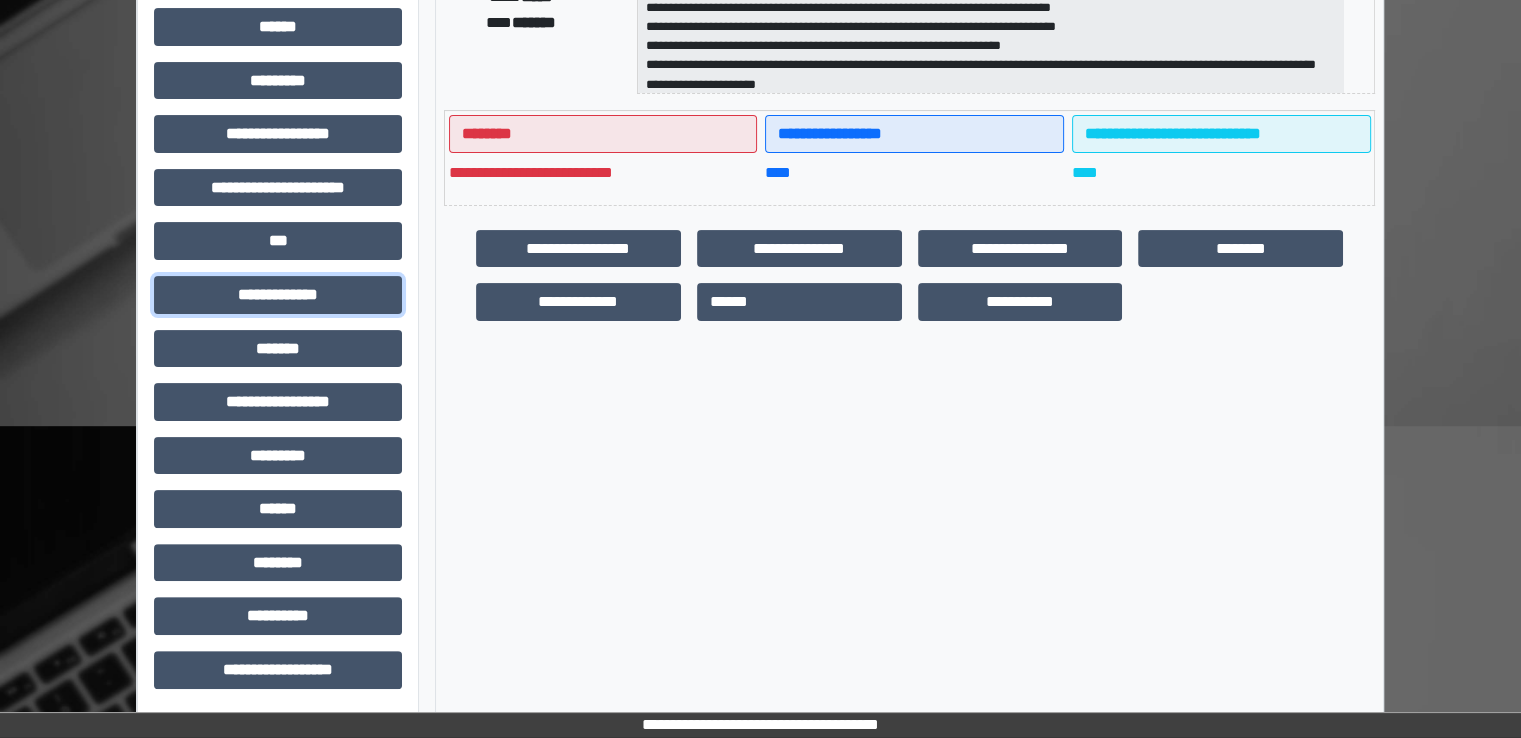 drag, startPoint x: 329, startPoint y: 291, endPoint x: 300, endPoint y: 413, distance: 125.39936 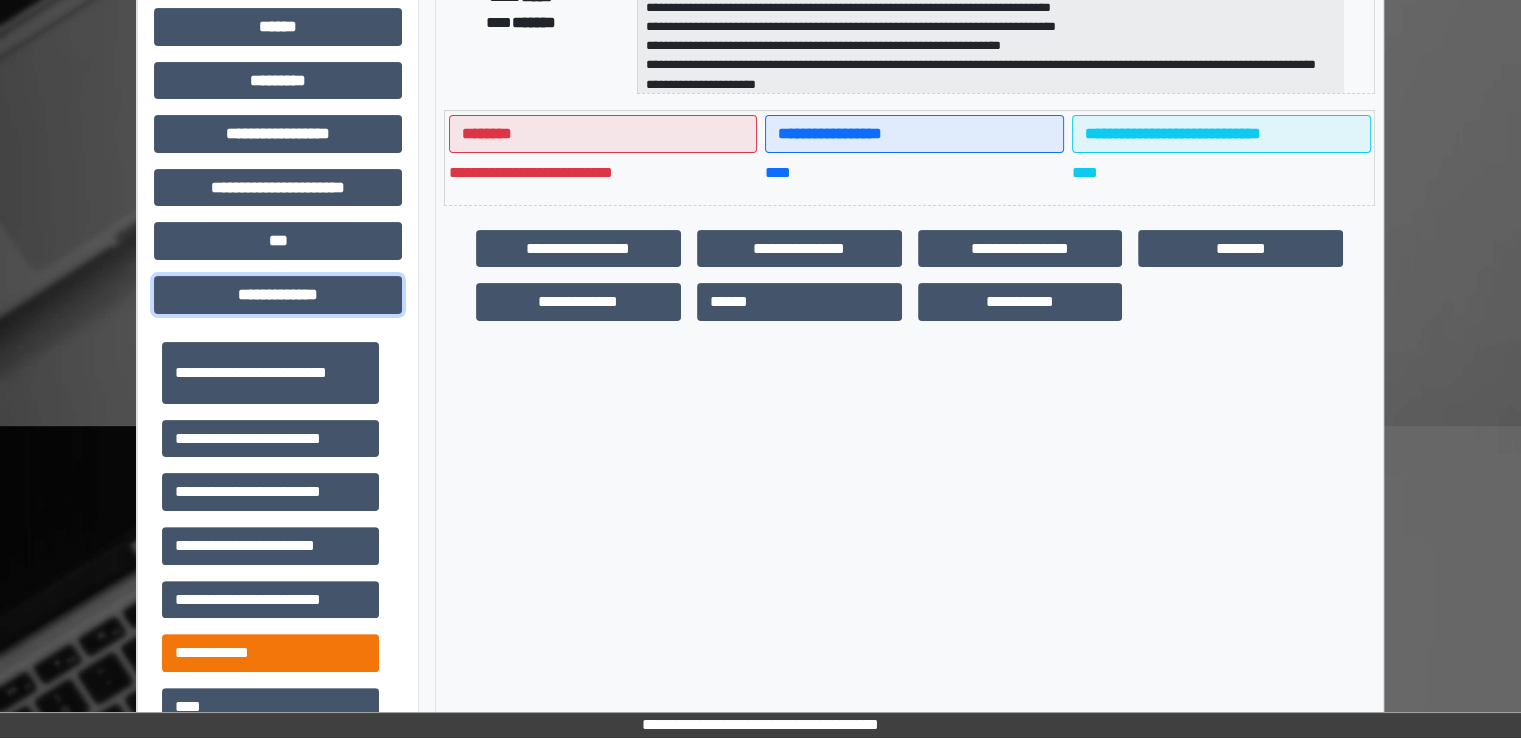 scroll, scrollTop: 700, scrollLeft: 0, axis: vertical 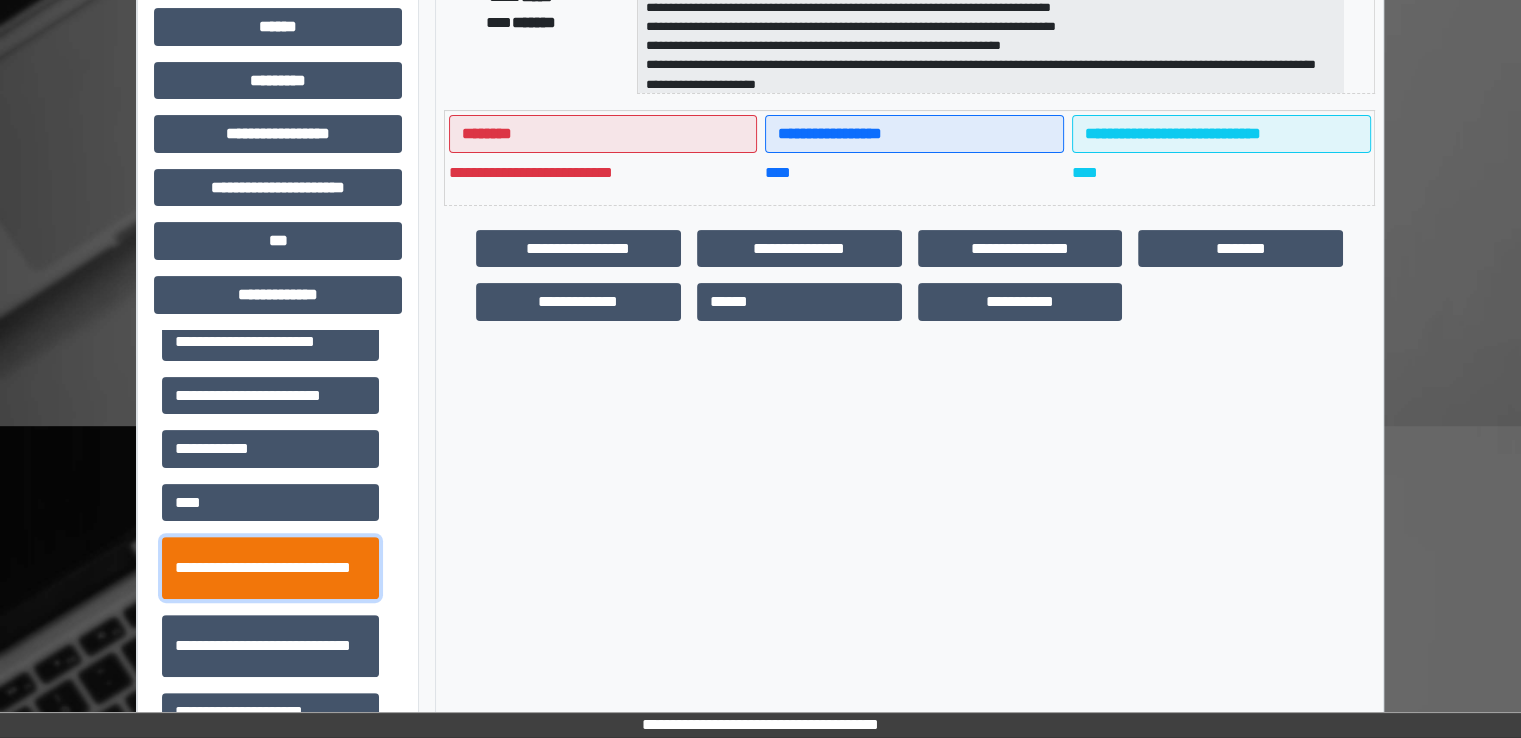 click on "**********" at bounding box center (270, 568) 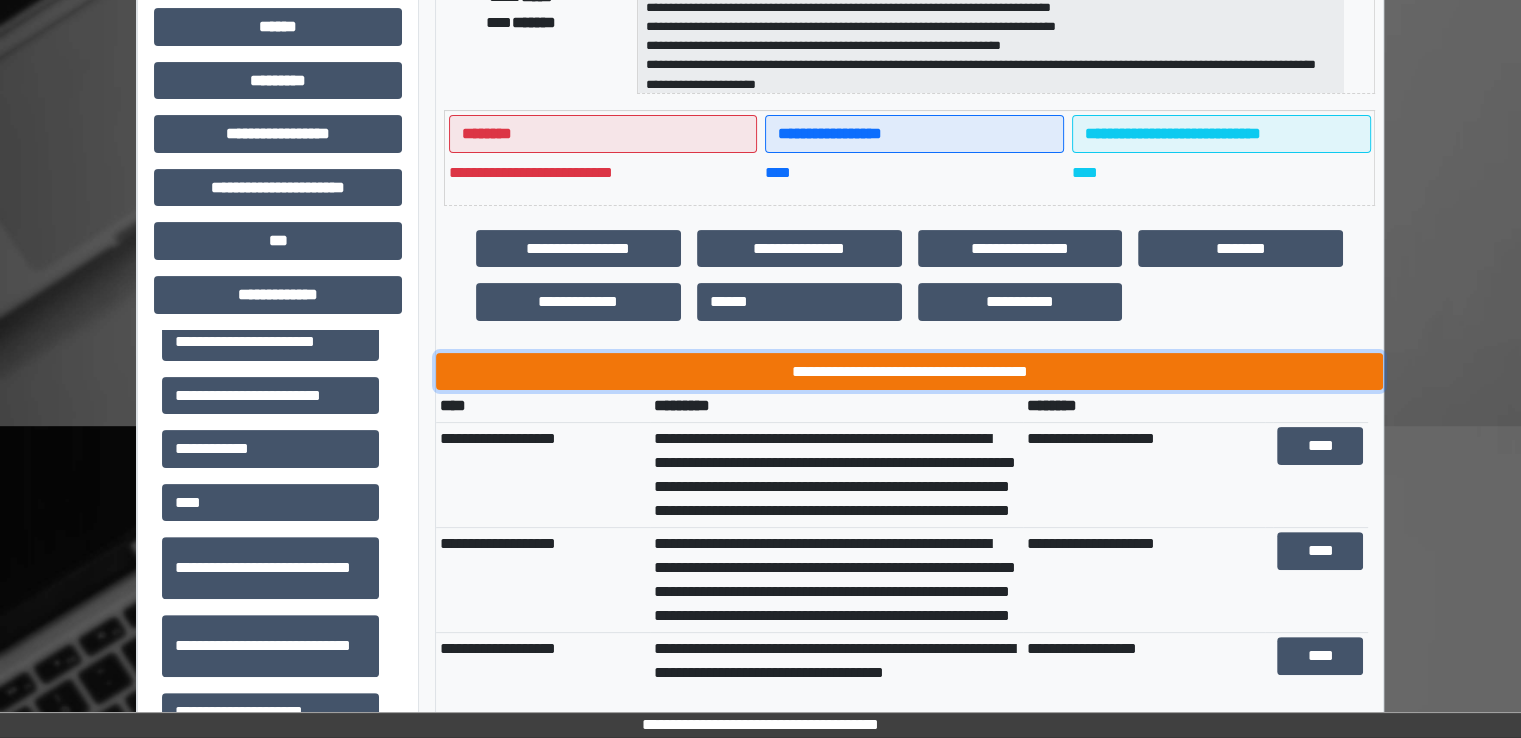 click on "**********" at bounding box center (909, 372) 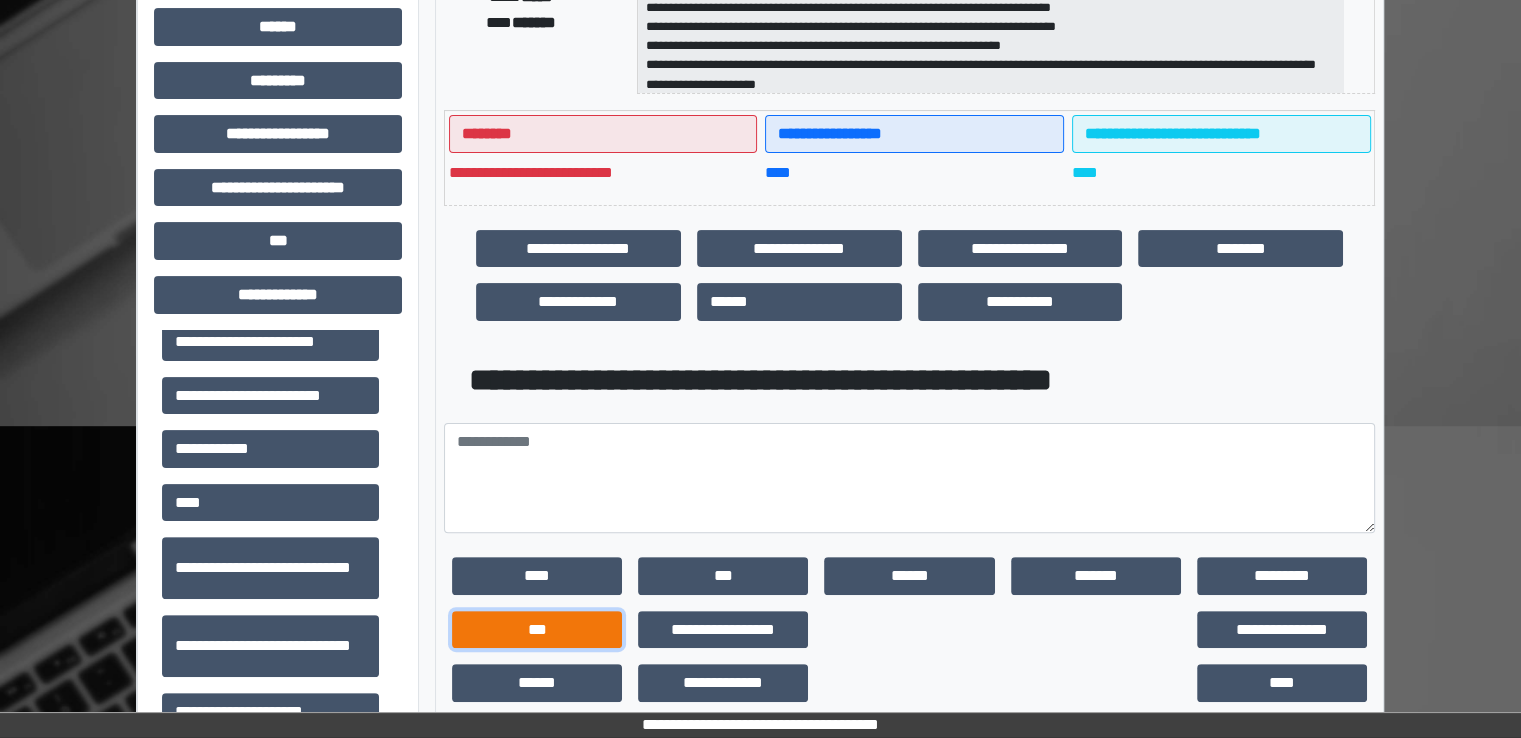click on "***" at bounding box center [537, 630] 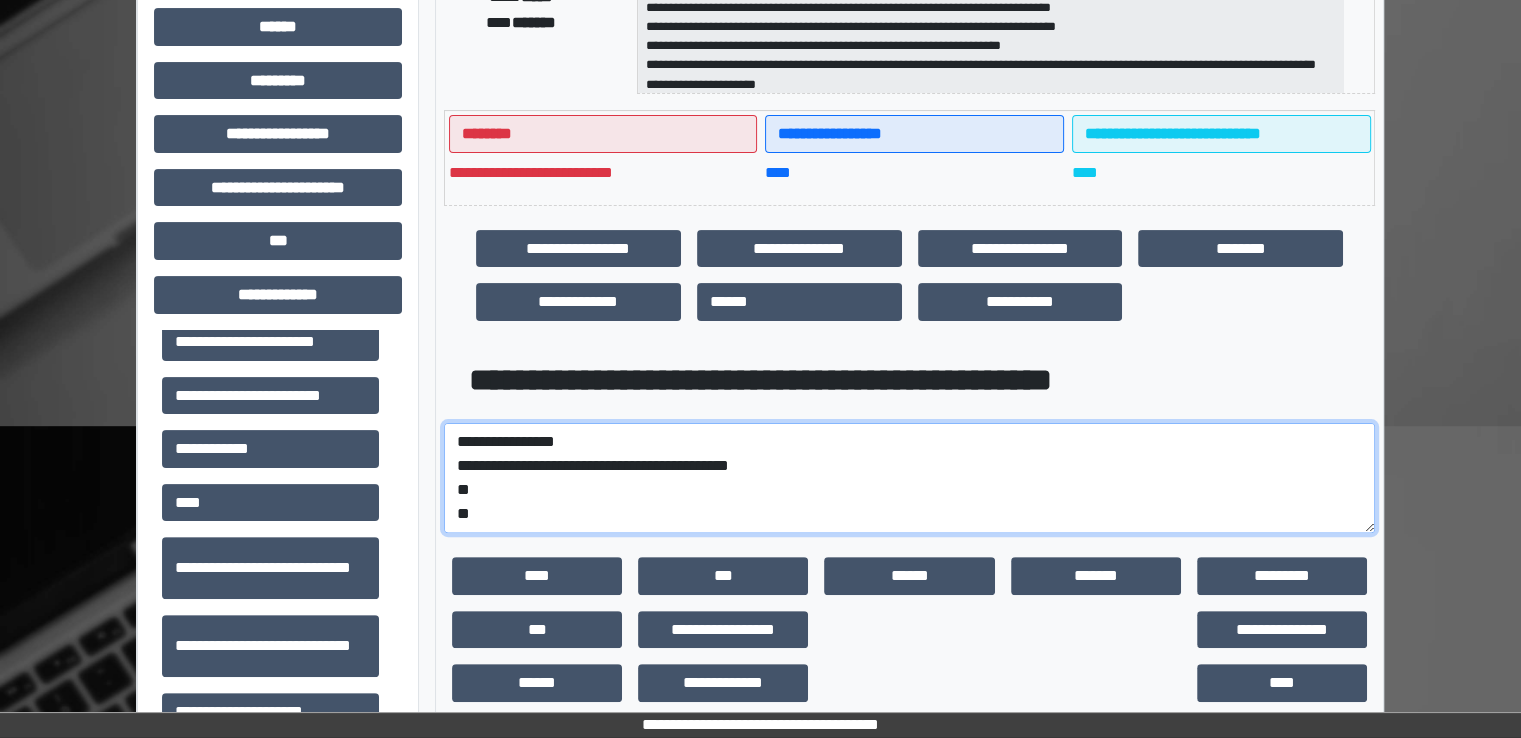 click on "**********" at bounding box center [909, 478] 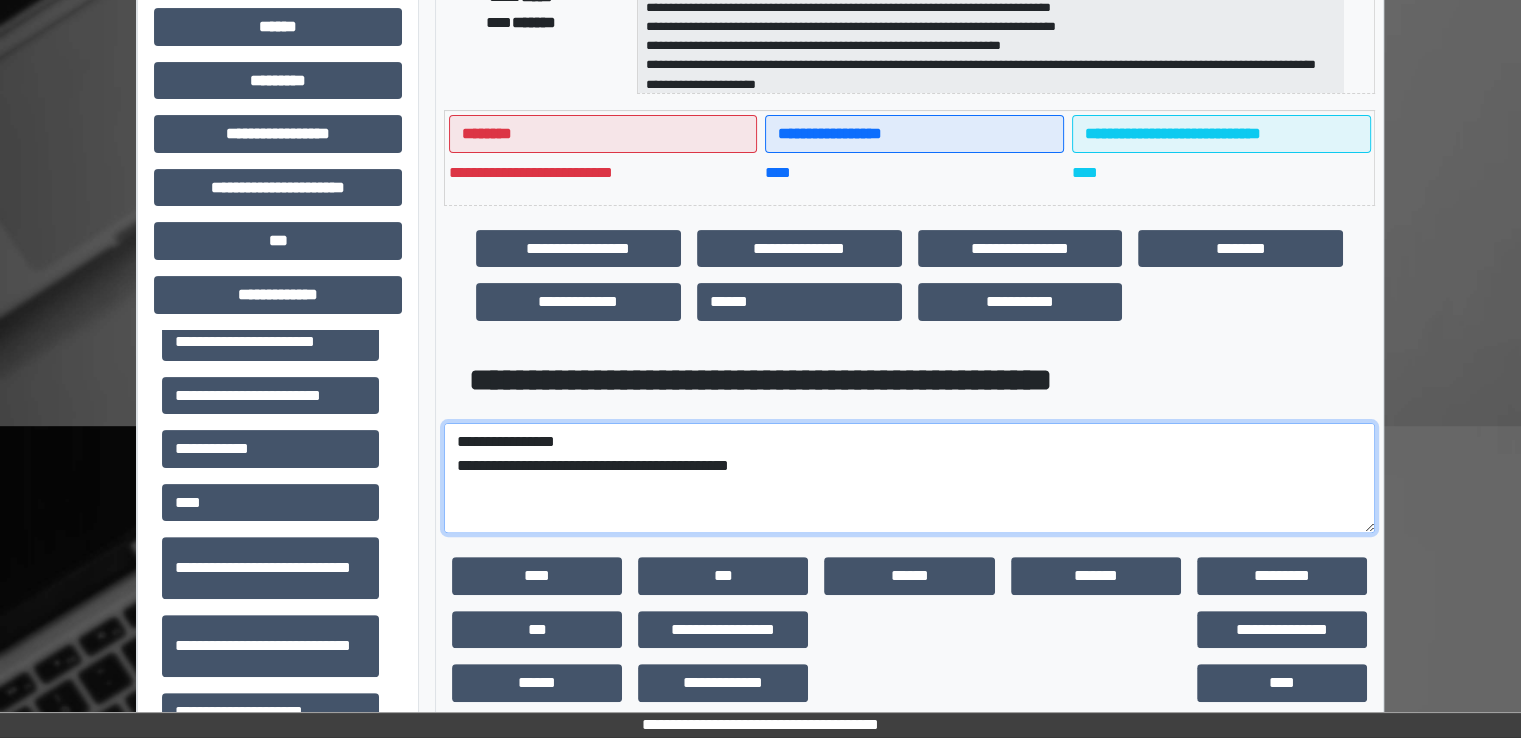 paste on "**********" 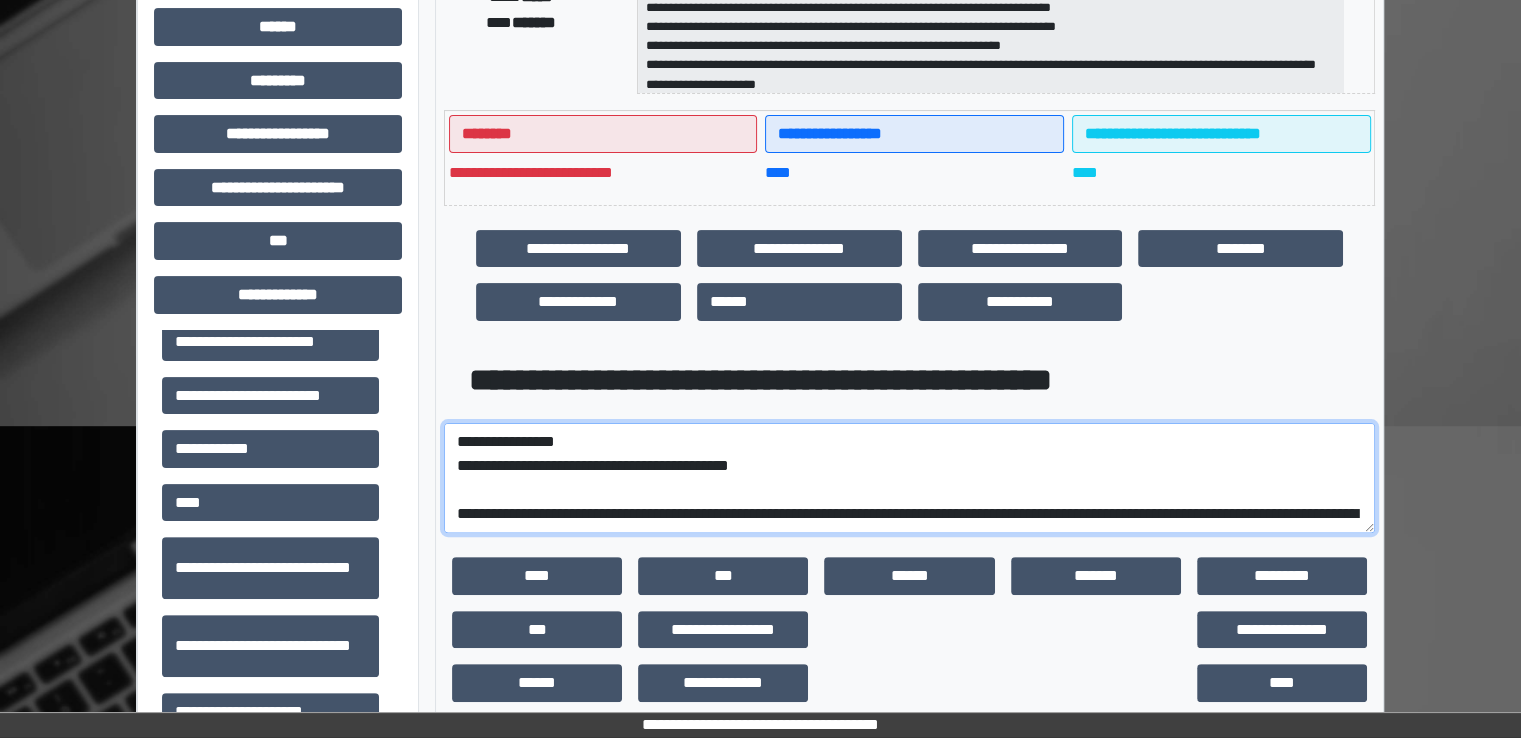 scroll, scrollTop: 328, scrollLeft: 0, axis: vertical 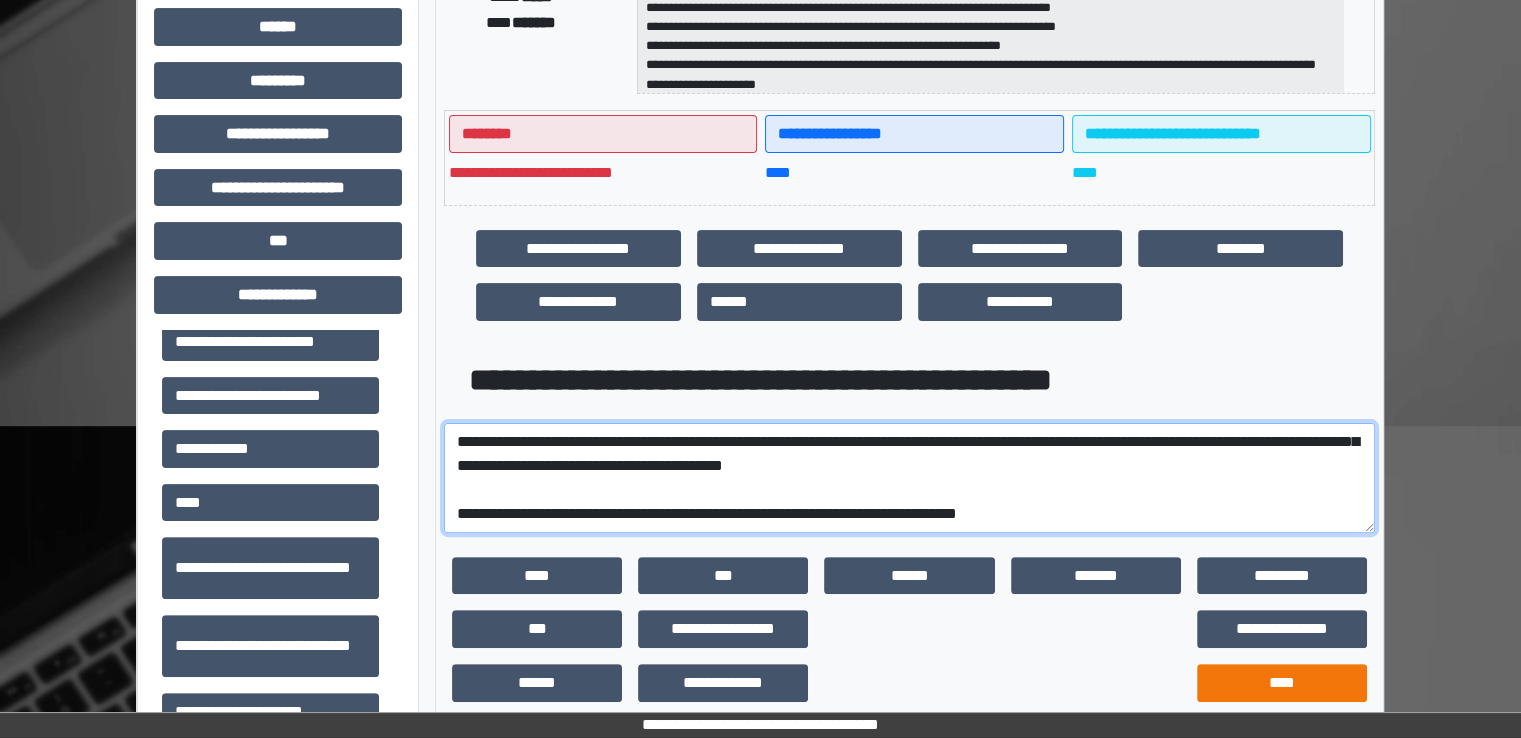 type on "**********" 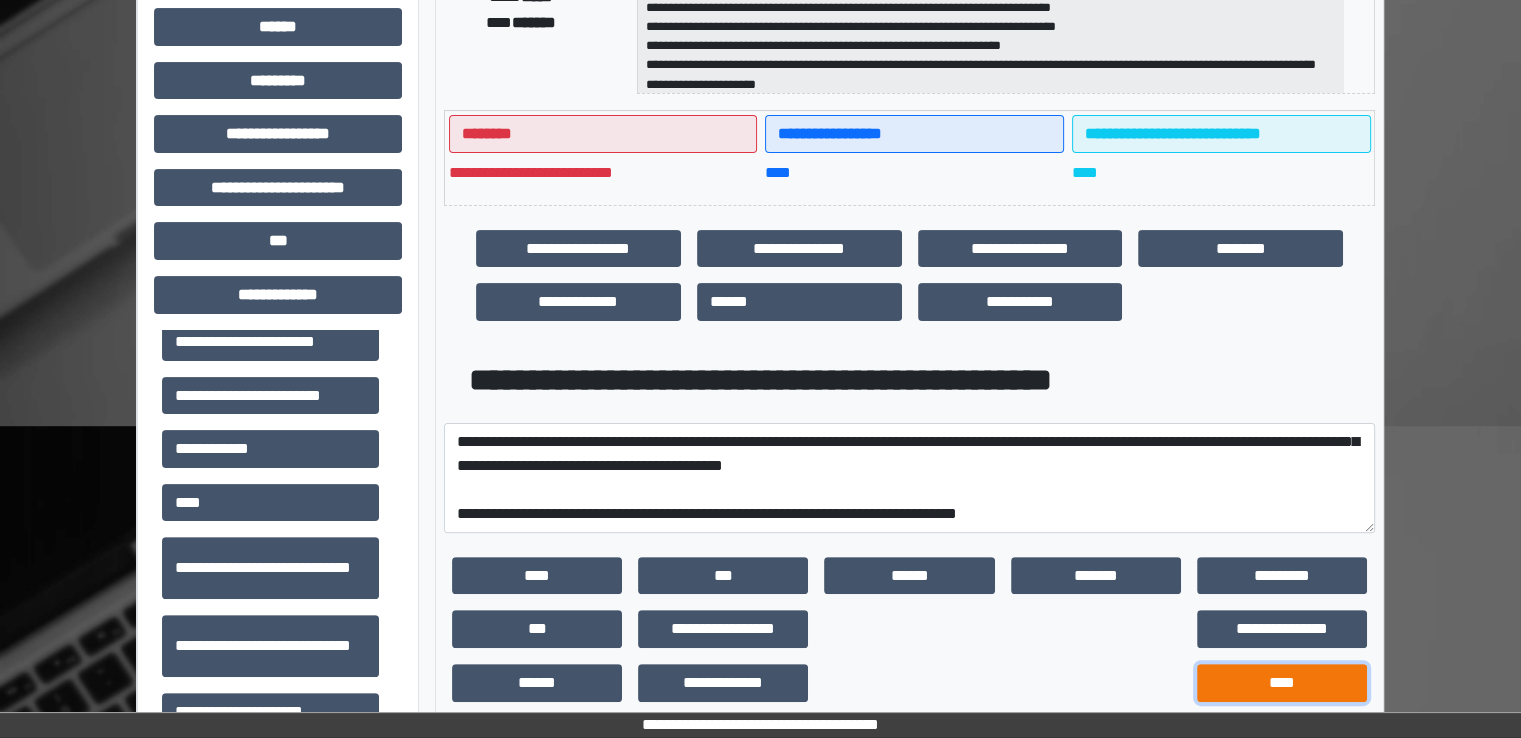 click on "****" at bounding box center [1282, 683] 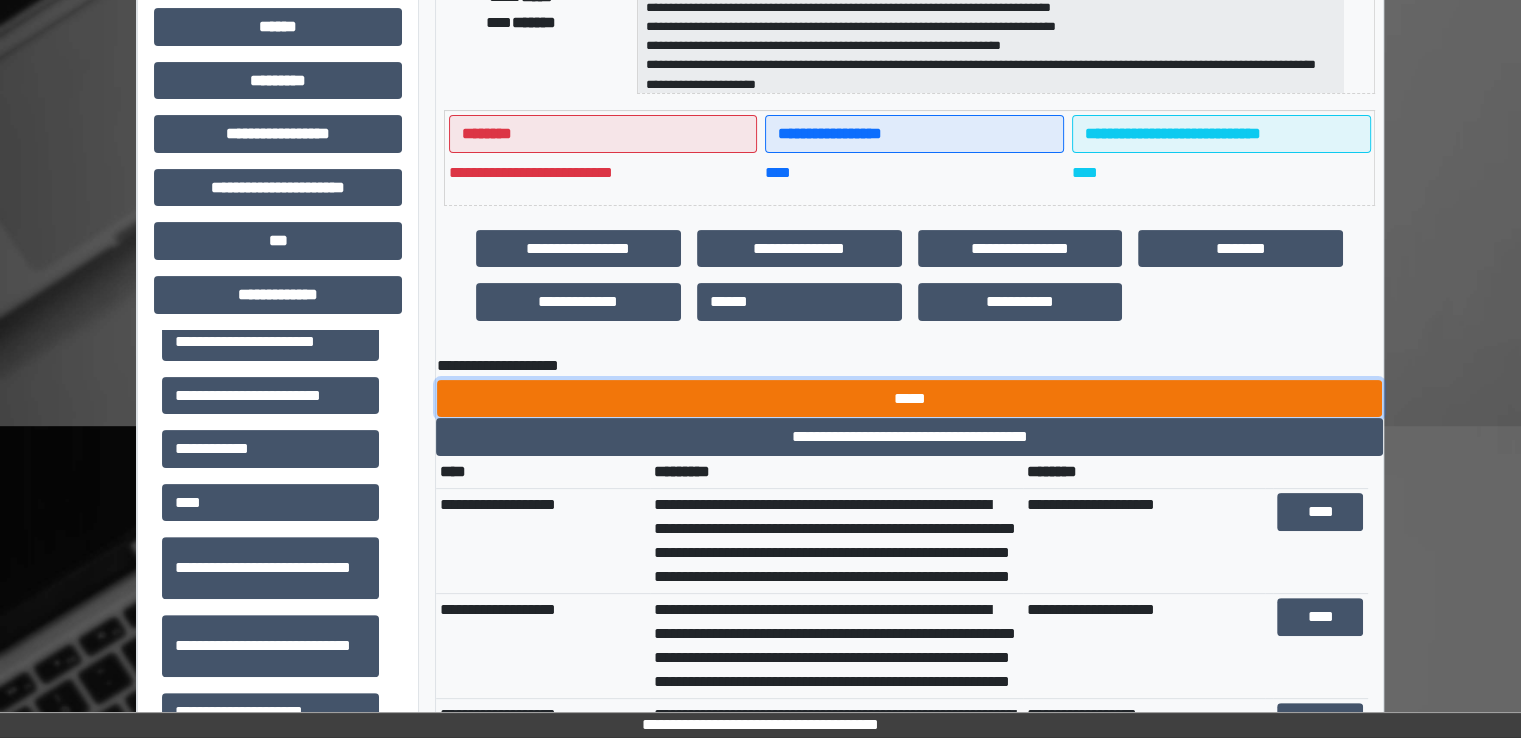 click on "*****" at bounding box center [909, 399] 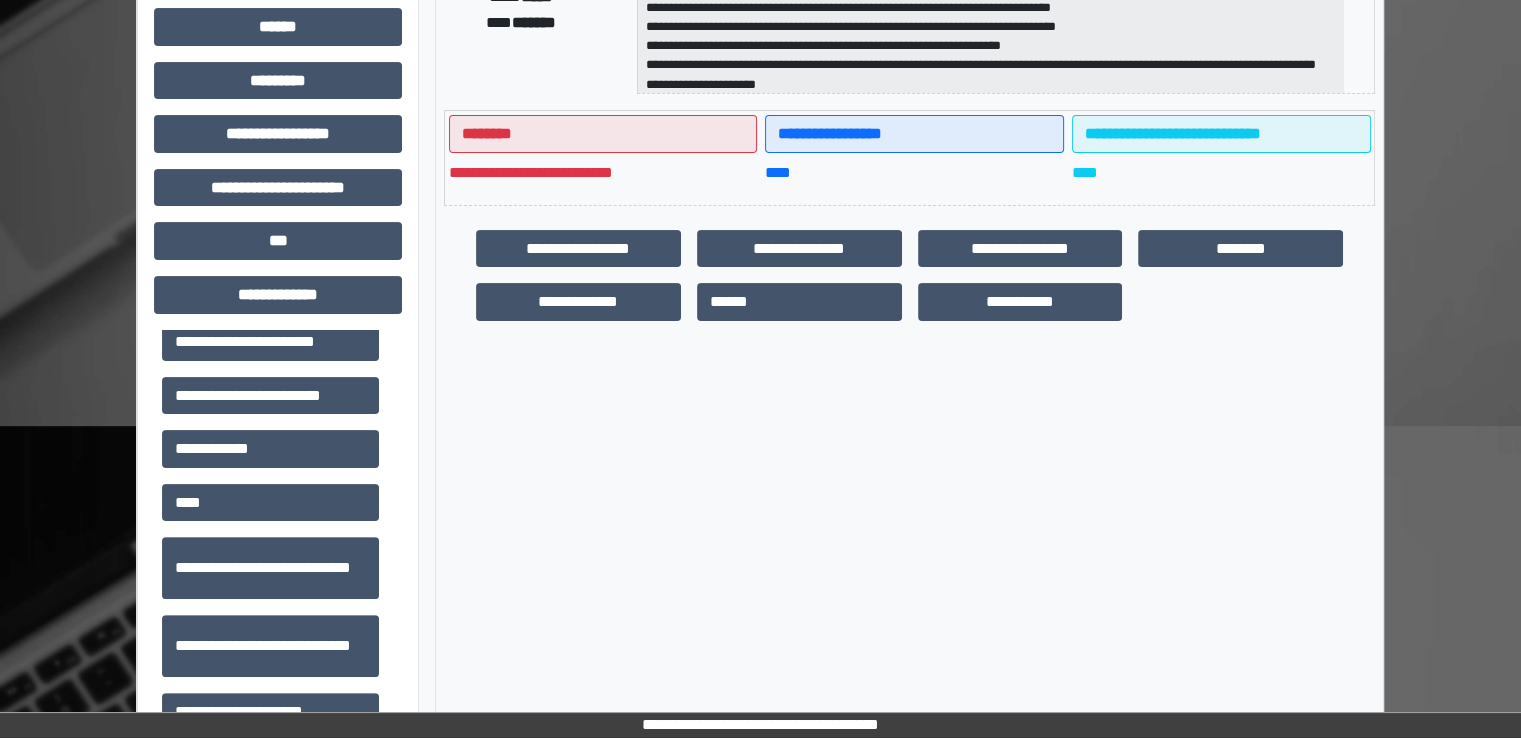 scroll, scrollTop: 0, scrollLeft: 0, axis: both 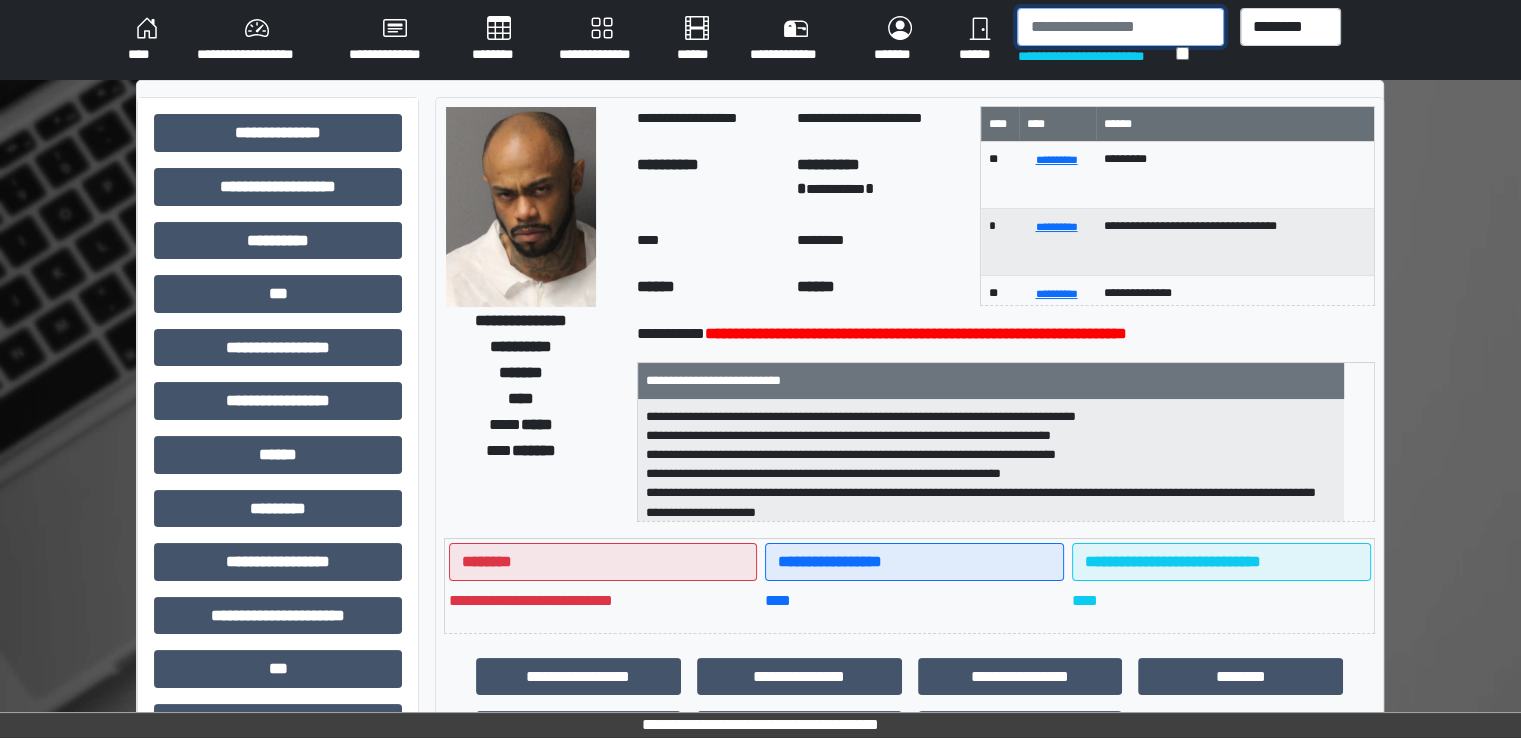 click at bounding box center [1120, 27] 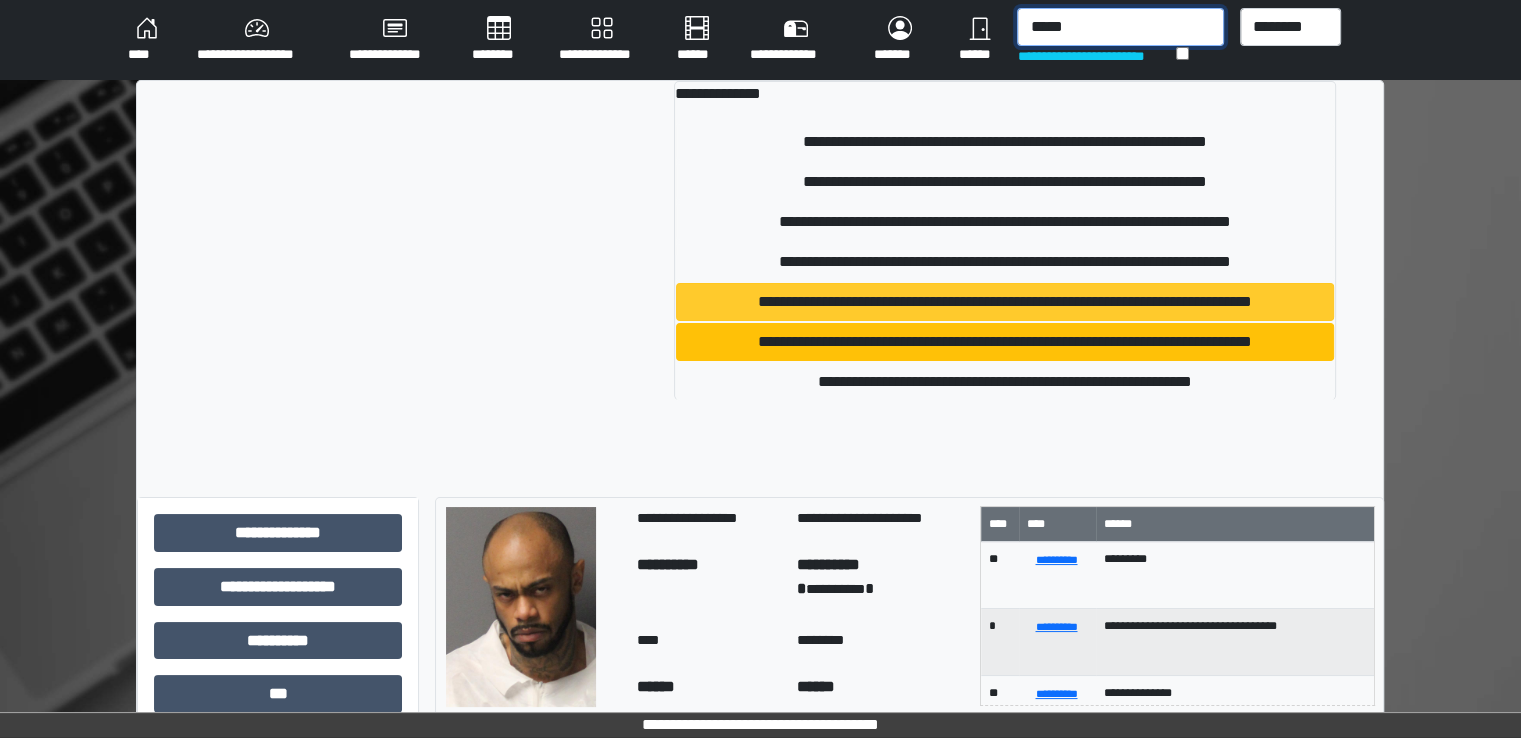 type on "*****" 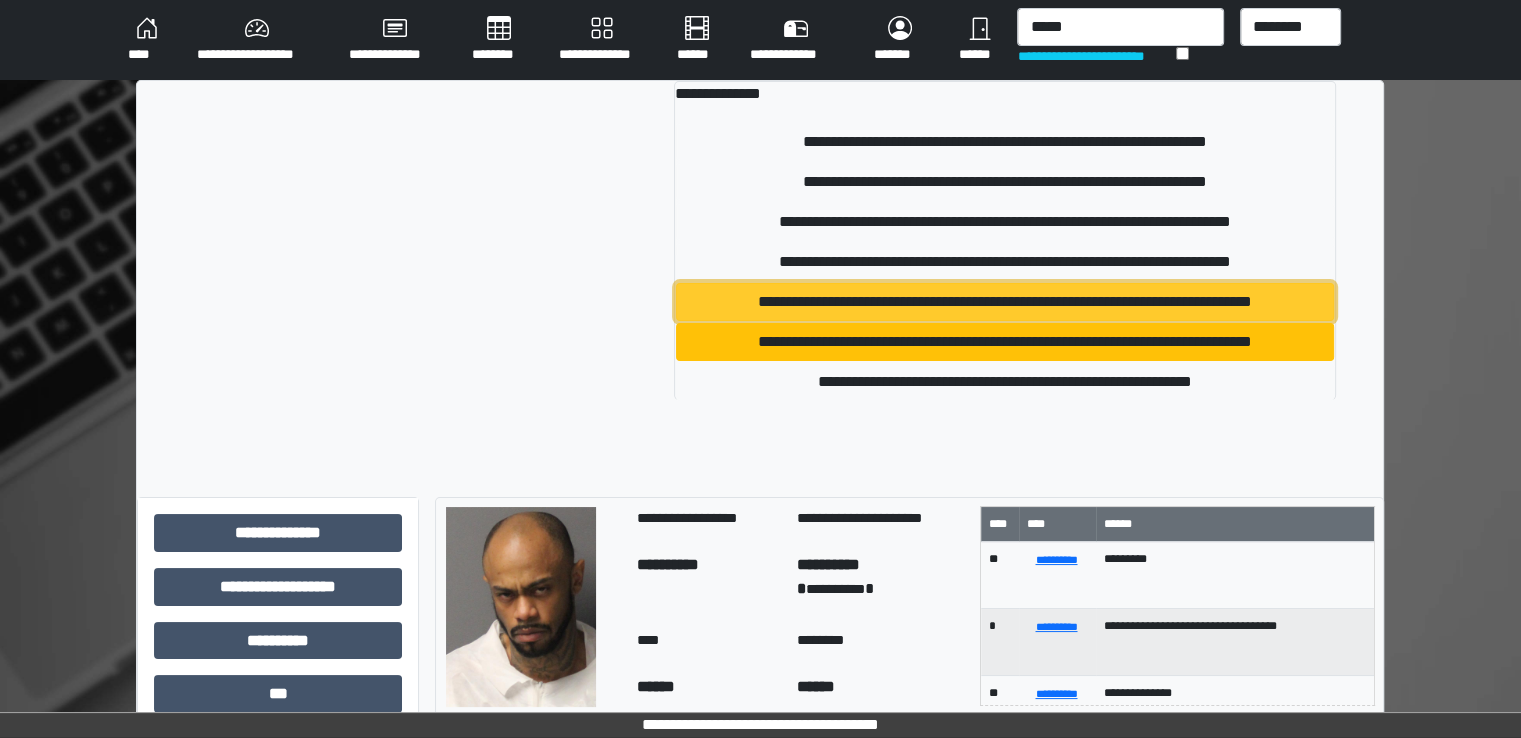 click on "**********" at bounding box center [1005, 302] 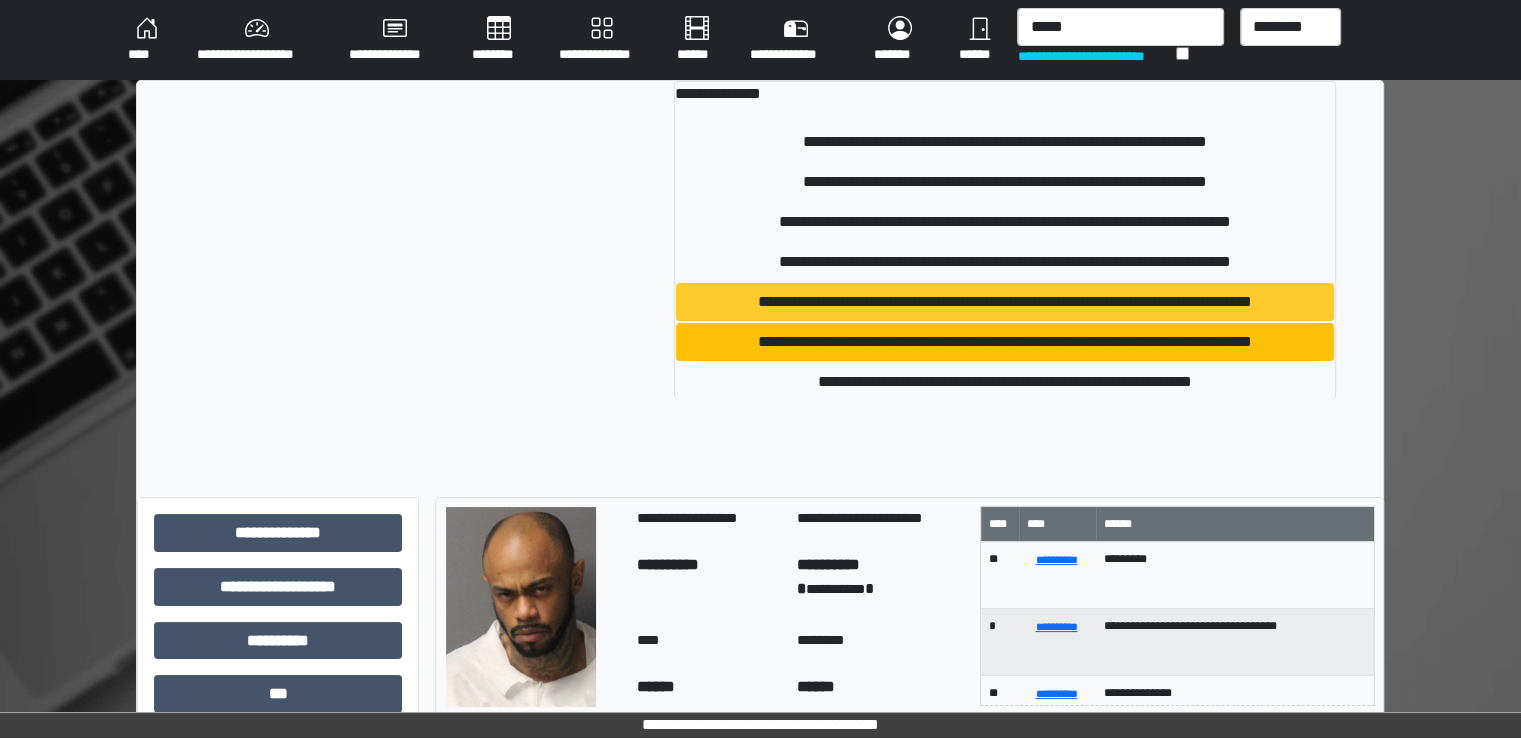 type 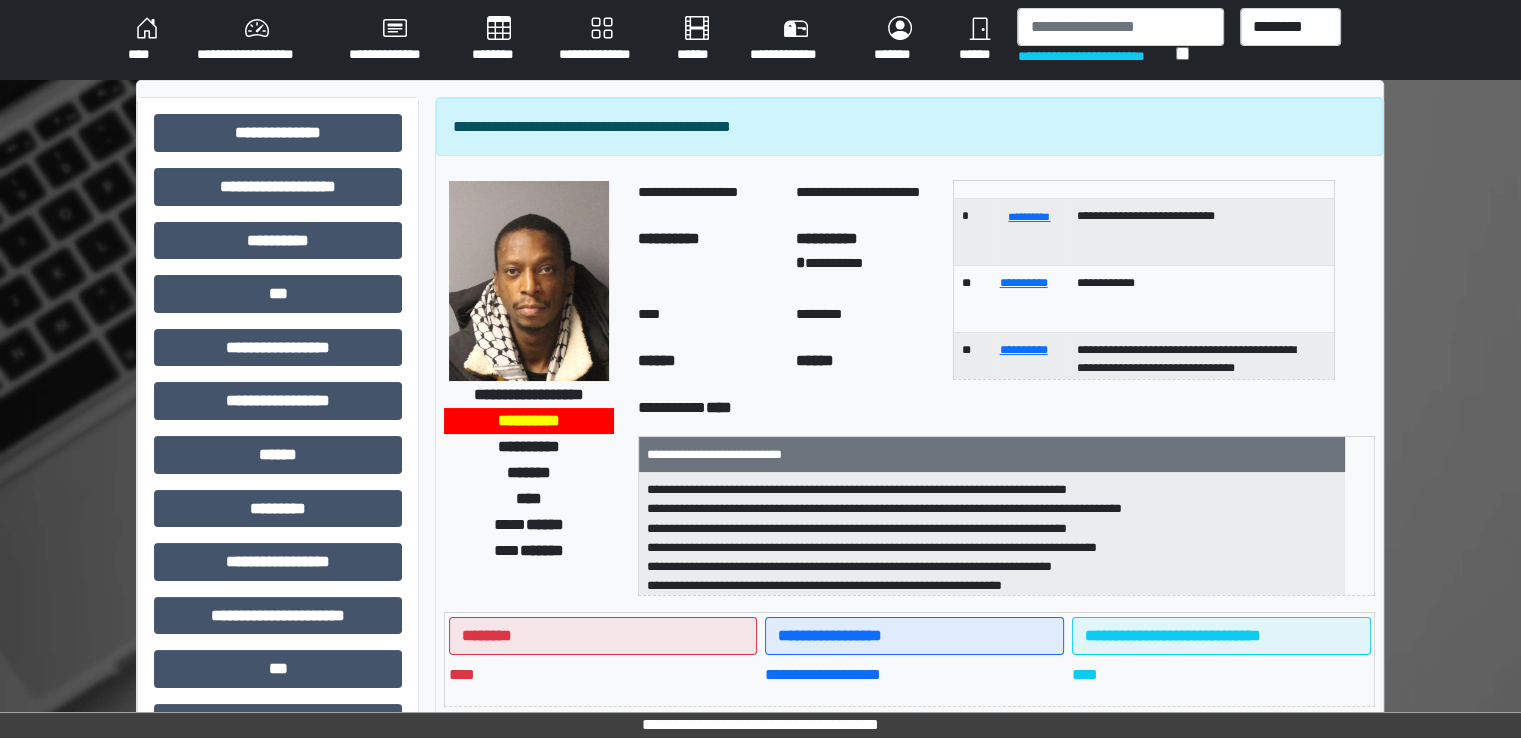 scroll, scrollTop: 0, scrollLeft: 0, axis: both 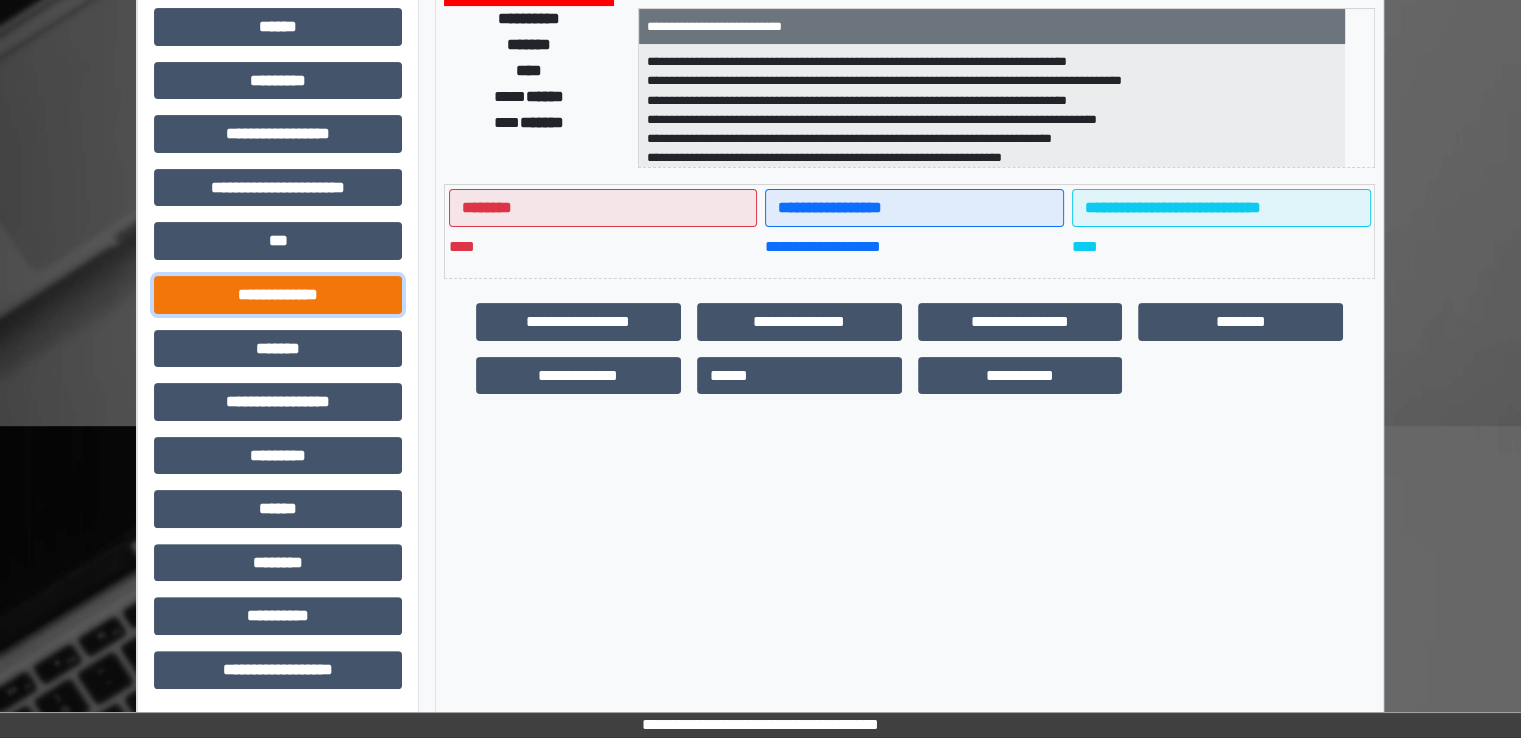 click on "**********" at bounding box center (278, 295) 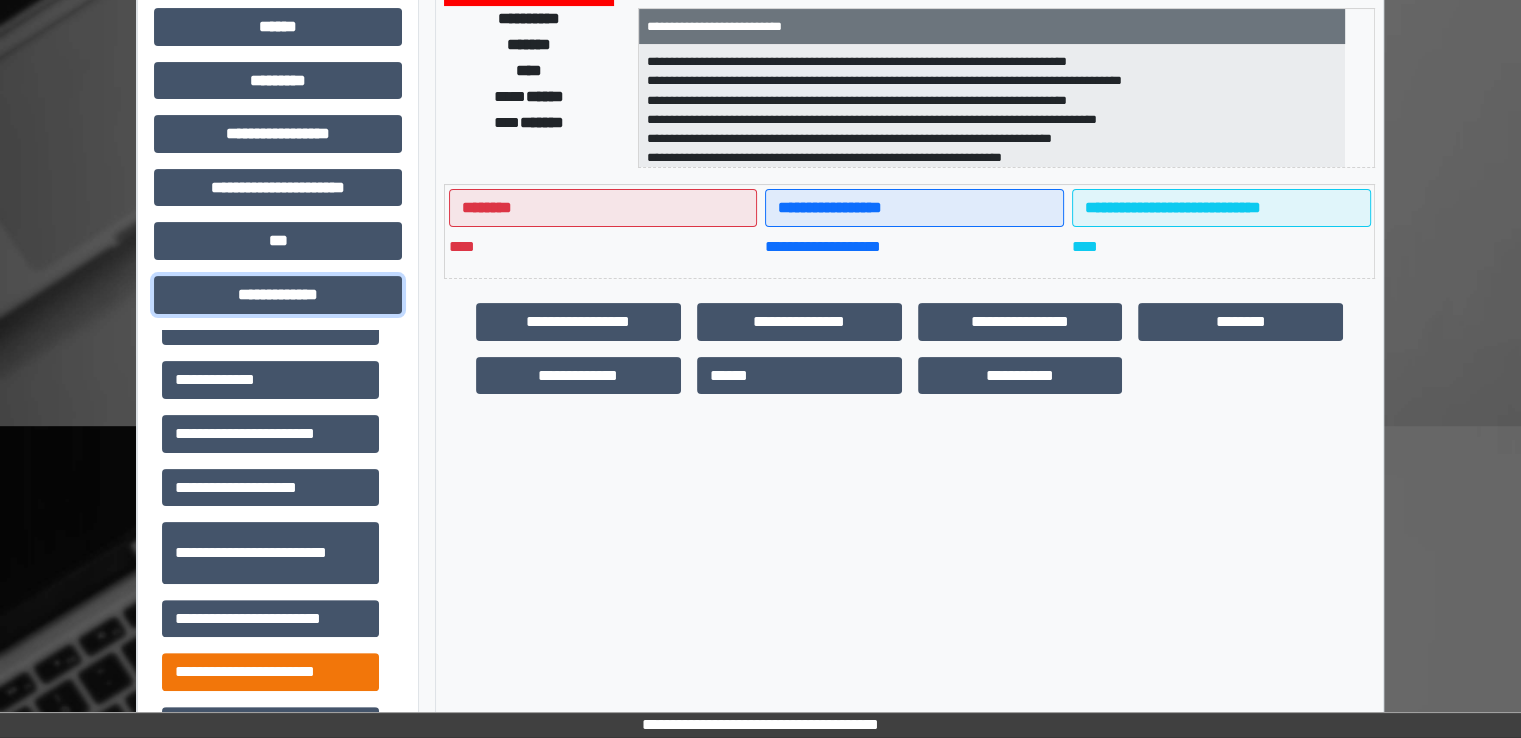 scroll, scrollTop: 600, scrollLeft: 0, axis: vertical 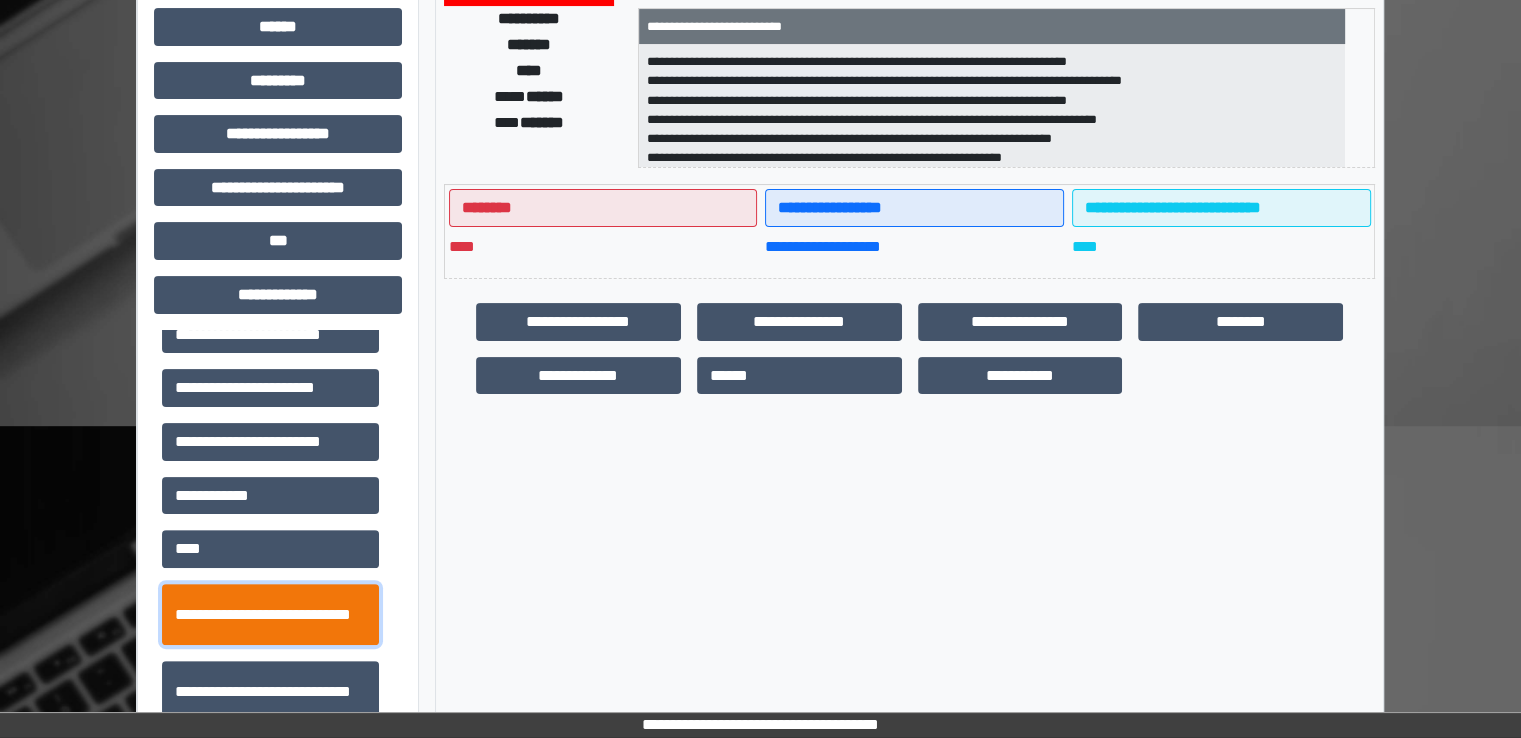 click on "**********" at bounding box center (270, 615) 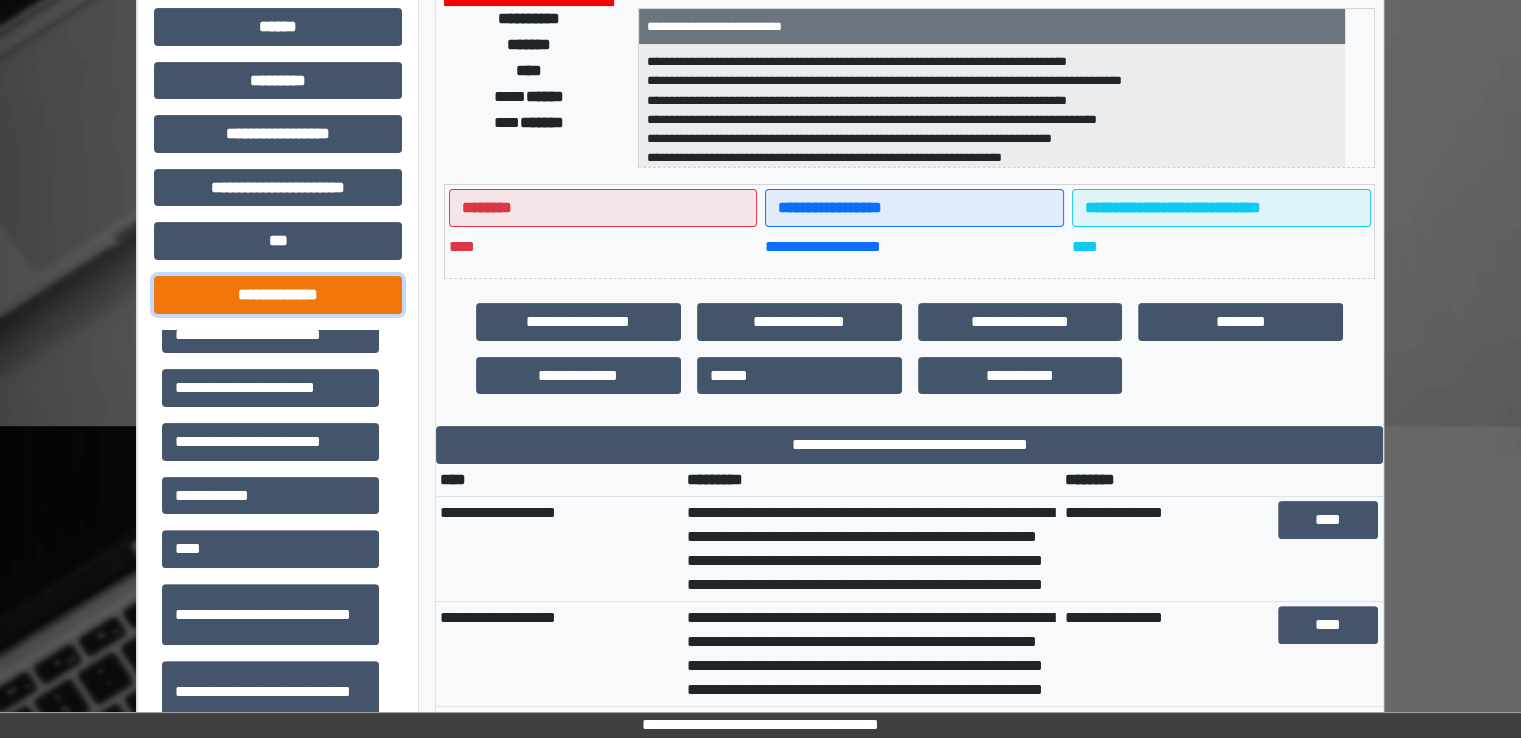 click on "**********" at bounding box center (278, 295) 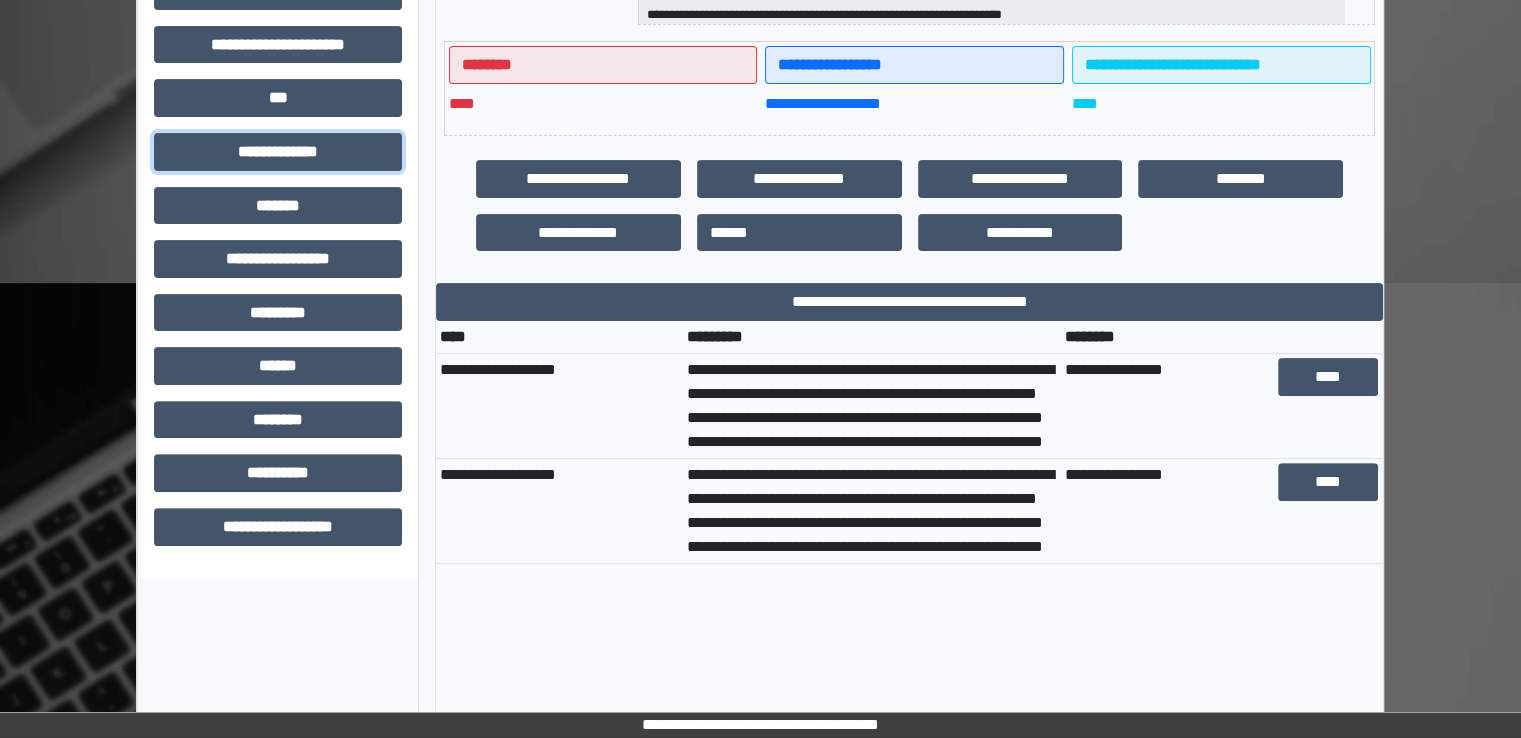 scroll, scrollTop: 689, scrollLeft: 0, axis: vertical 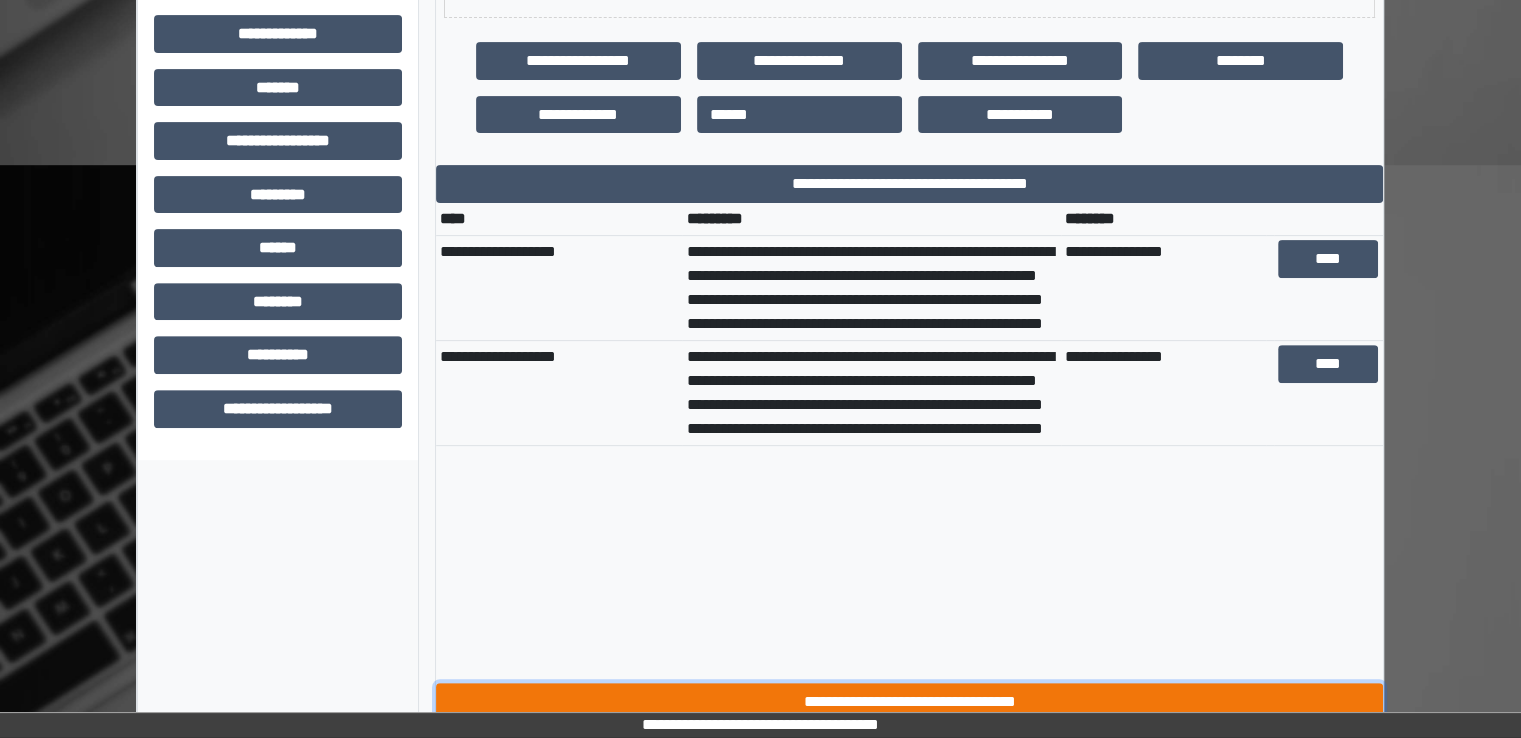 click on "**********" at bounding box center (909, 702) 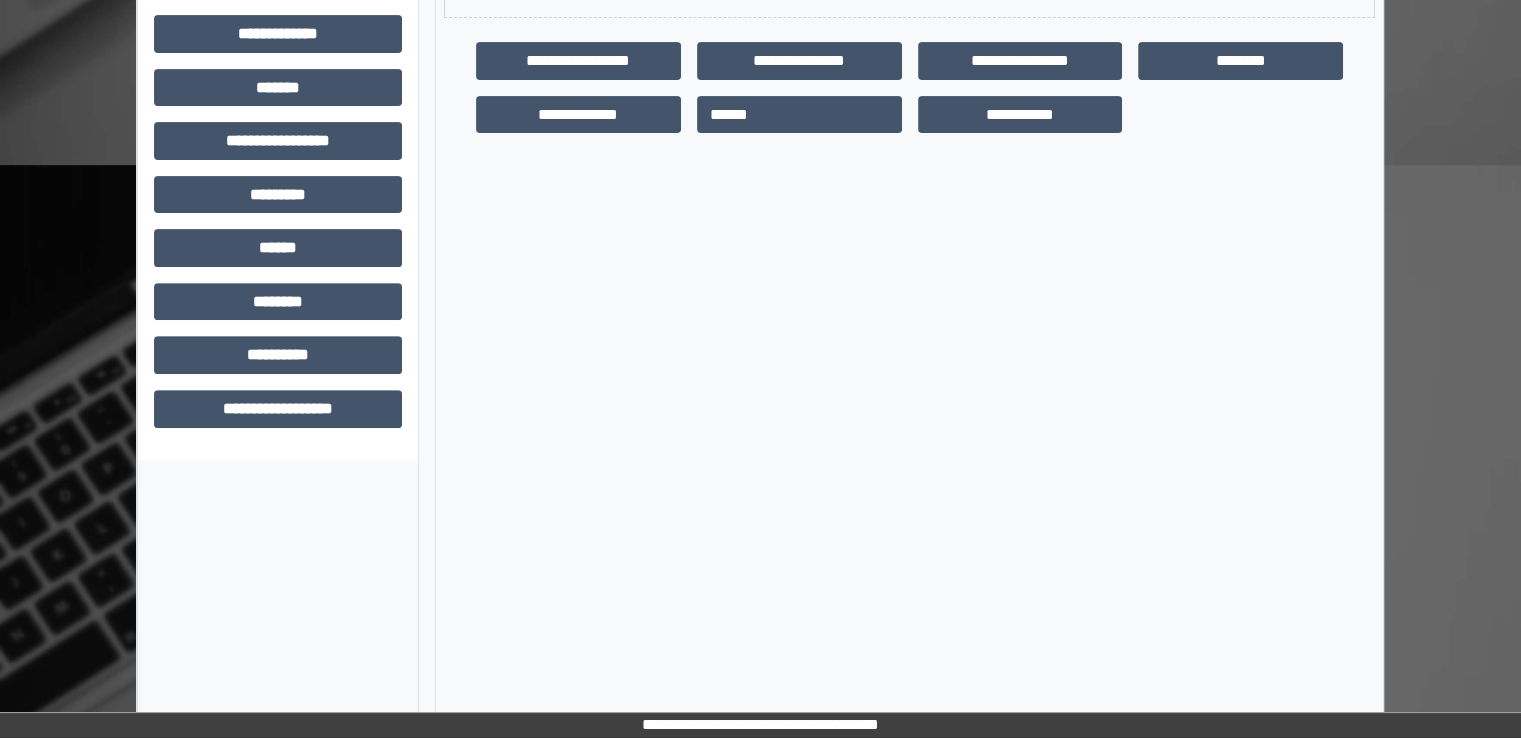 scroll, scrollTop: 428, scrollLeft: 0, axis: vertical 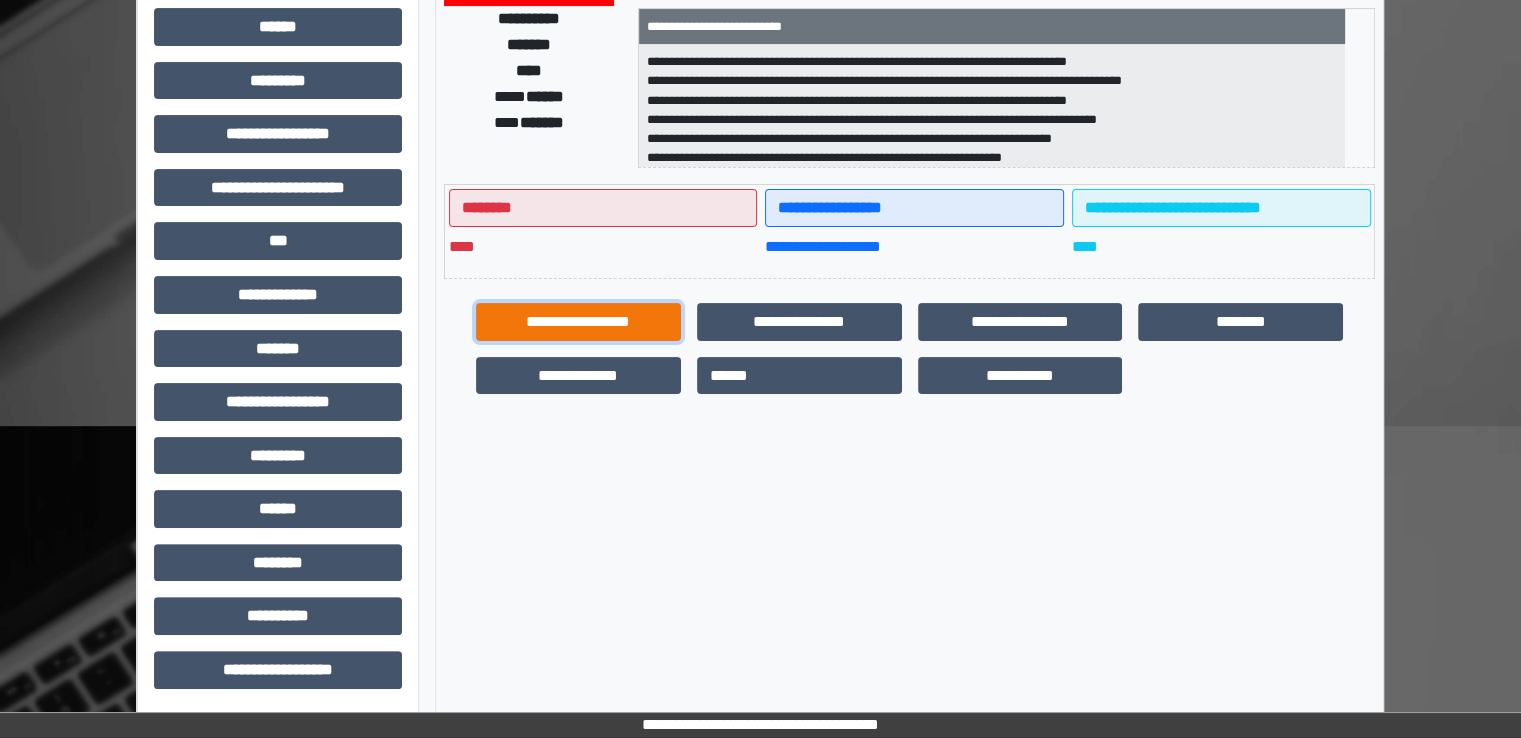 click on "**********" at bounding box center (578, 322) 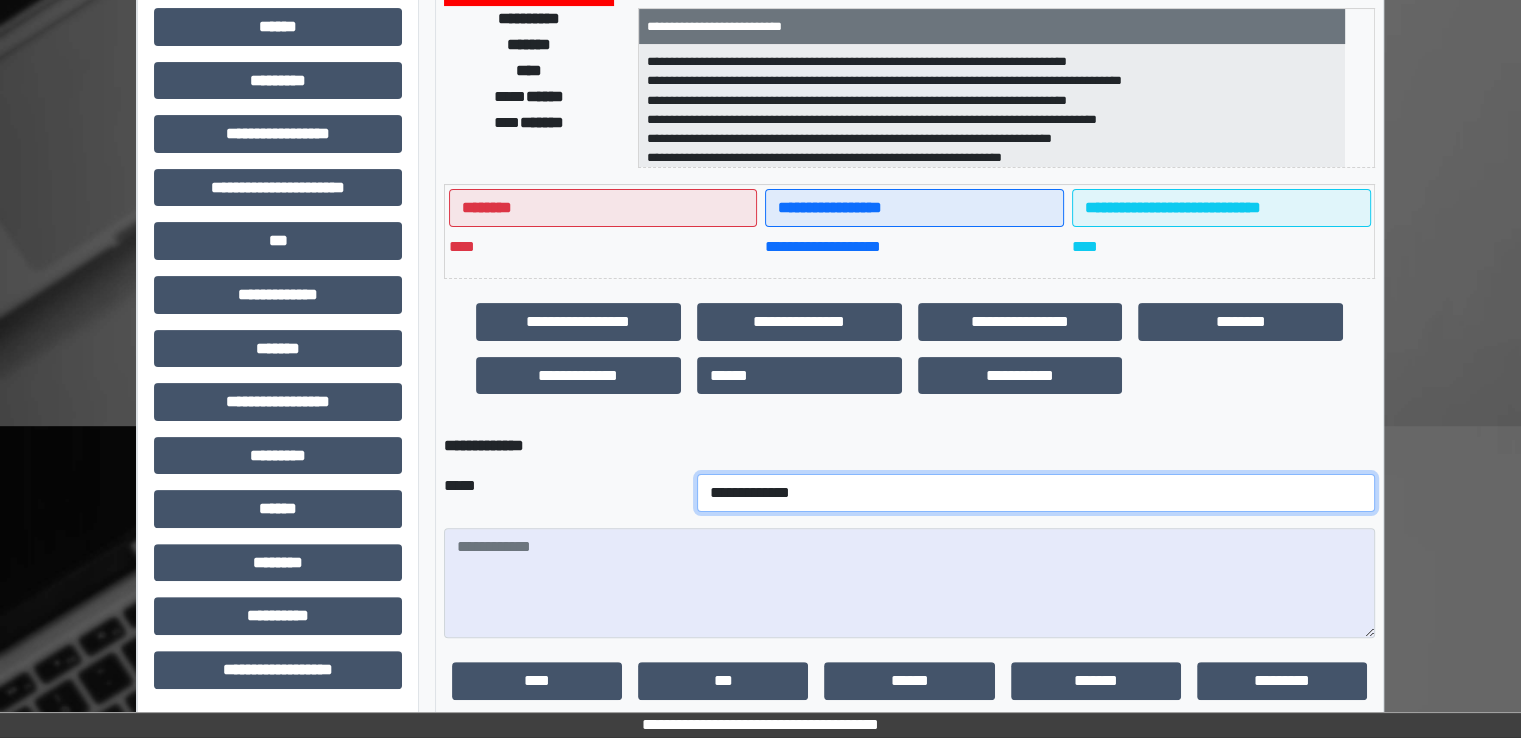 click on "**********" at bounding box center [1036, 493] 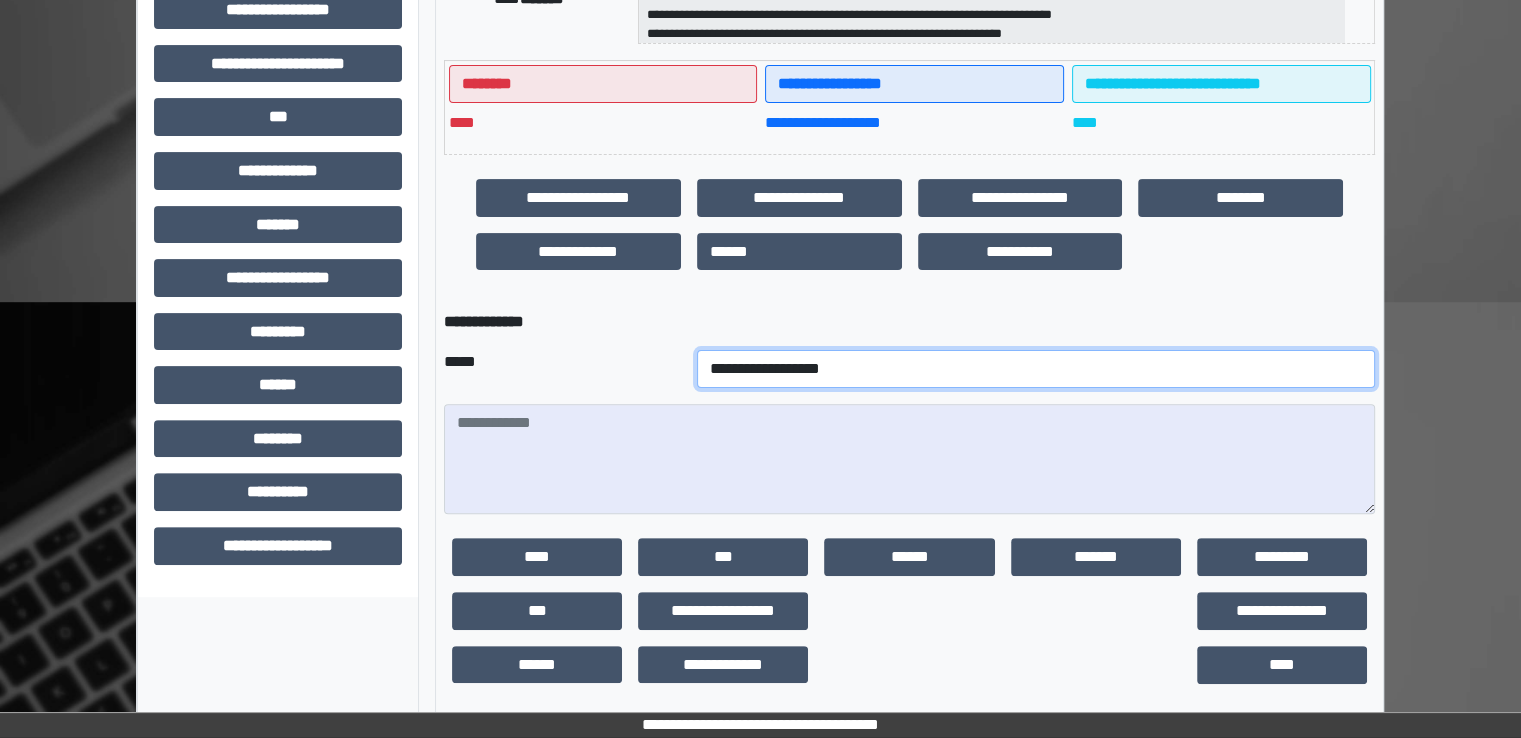 scroll, scrollTop: 562, scrollLeft: 0, axis: vertical 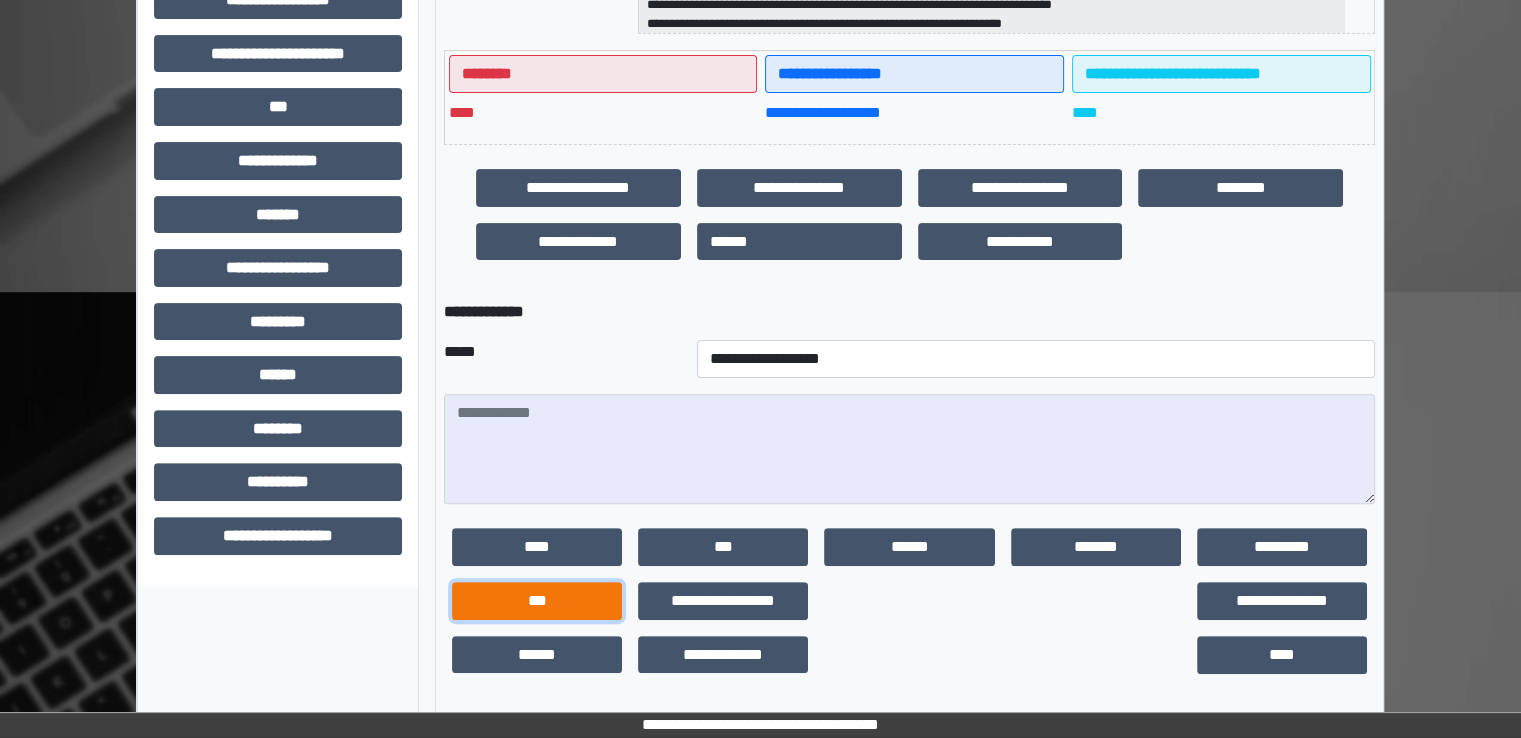 click on "***" at bounding box center (537, 601) 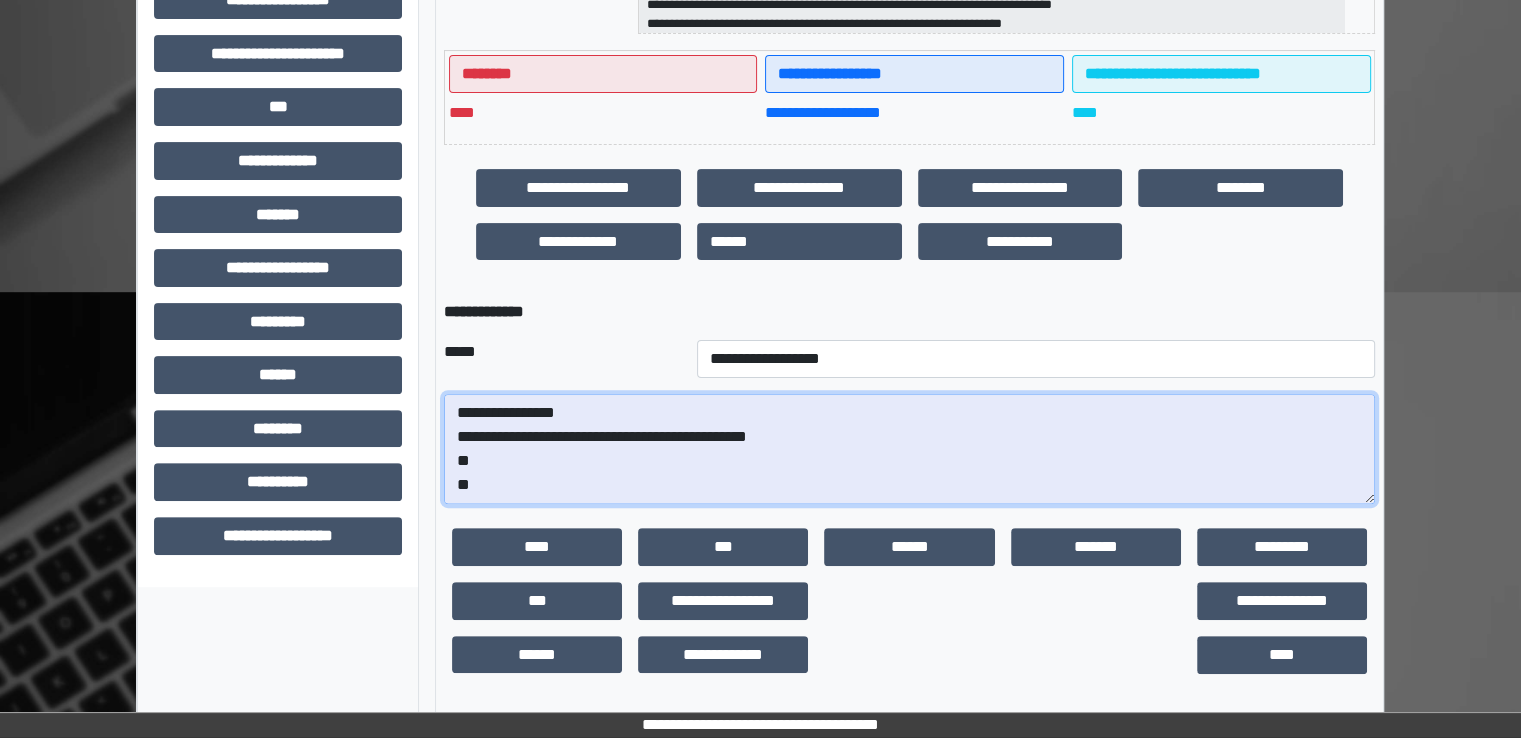 click on "**********" at bounding box center [909, 449] 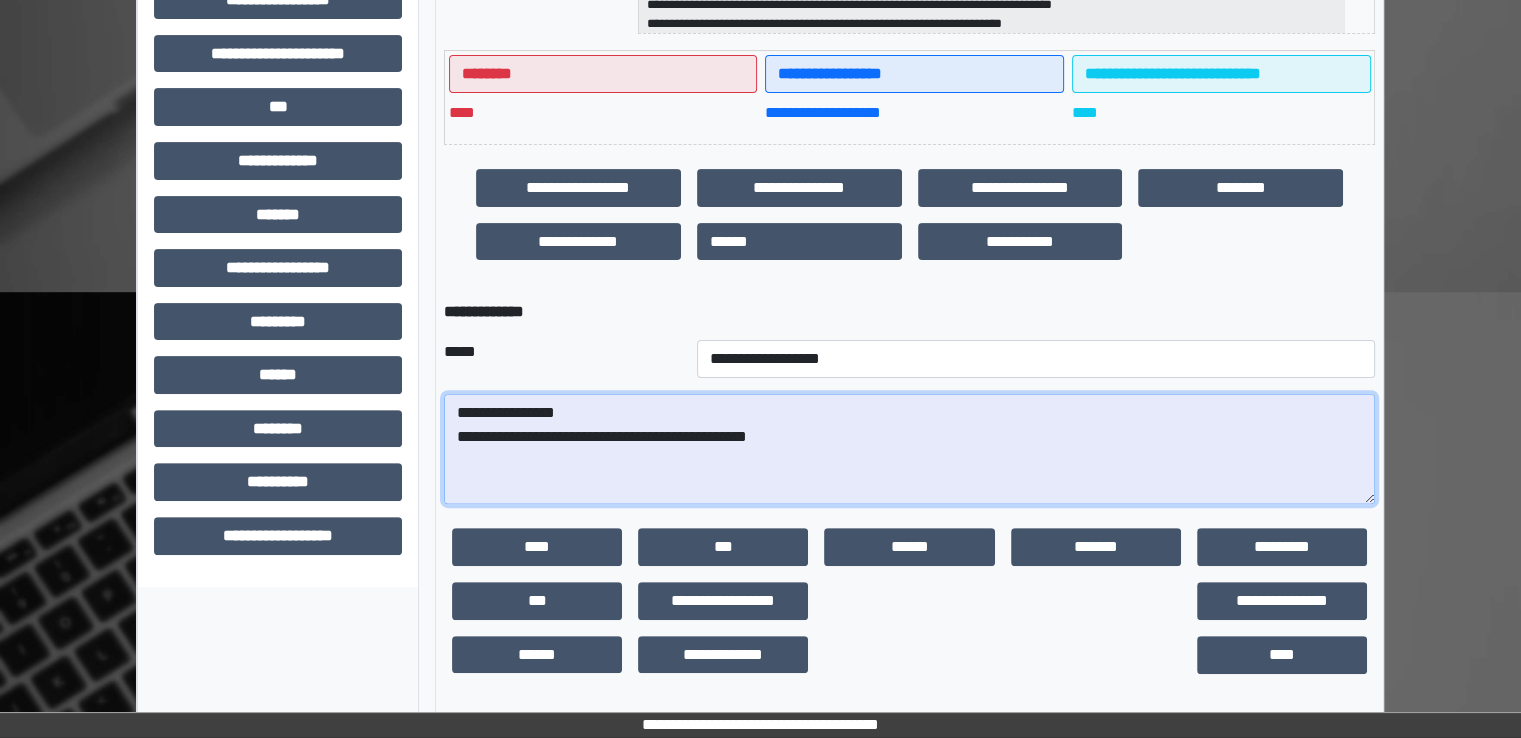 paste on "**********" 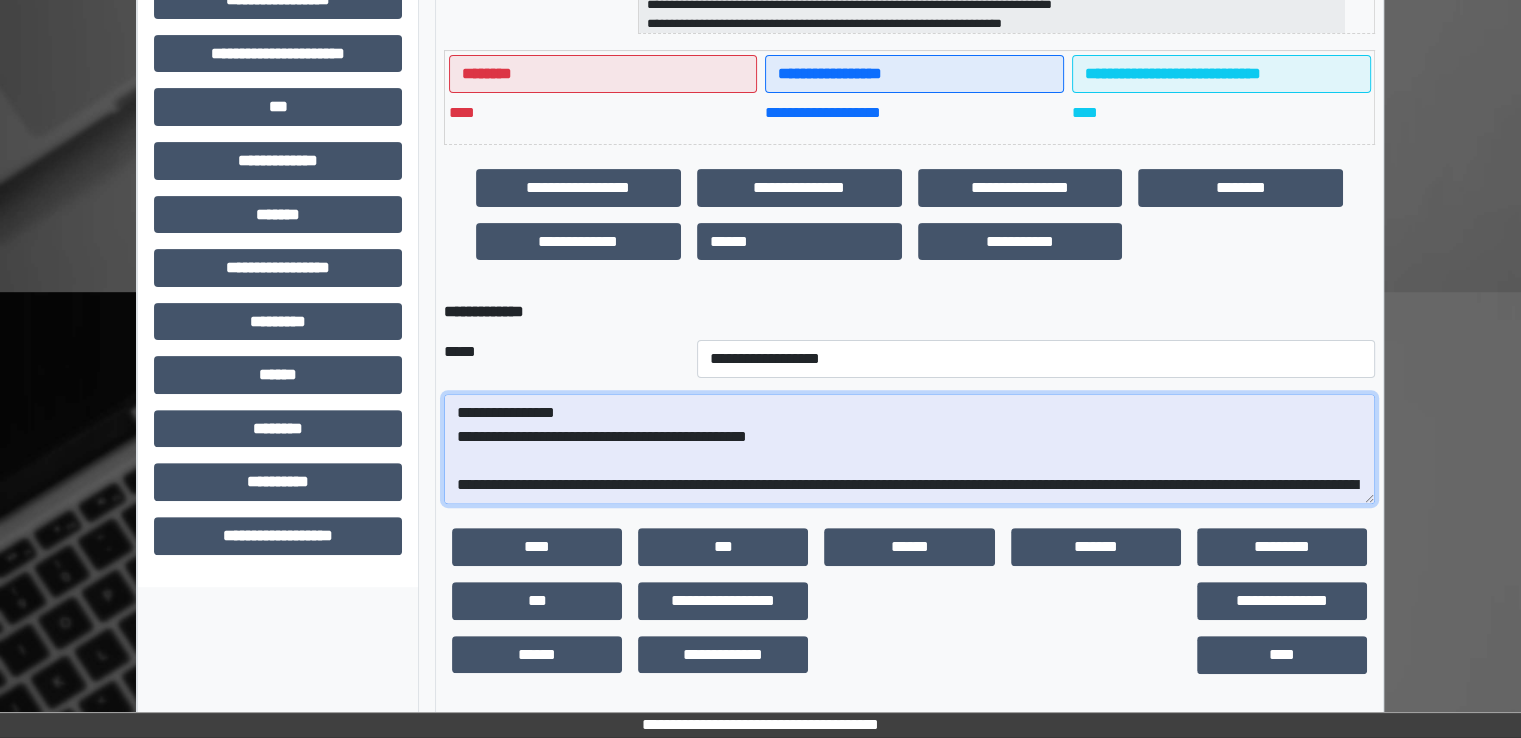 scroll, scrollTop: 256, scrollLeft: 0, axis: vertical 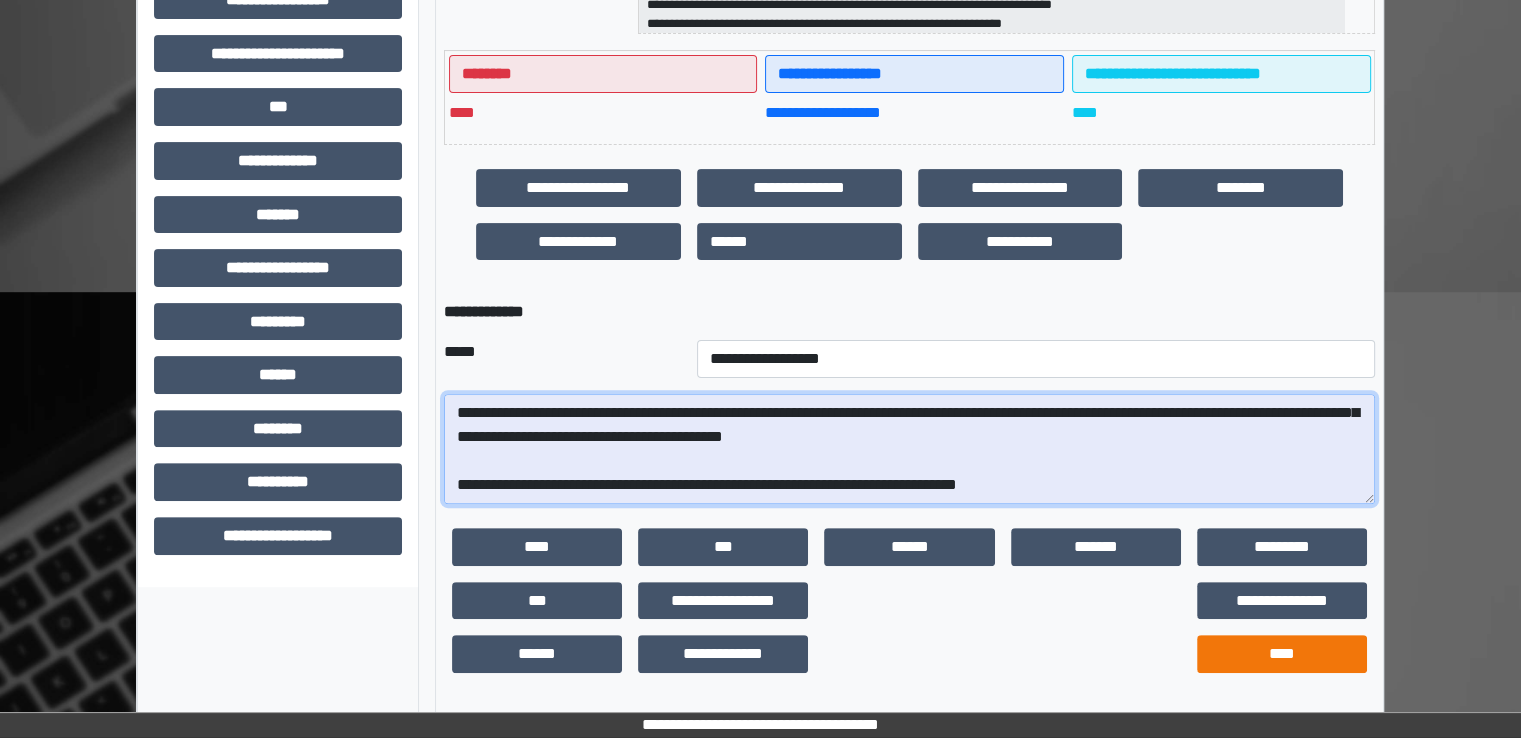type on "**********" 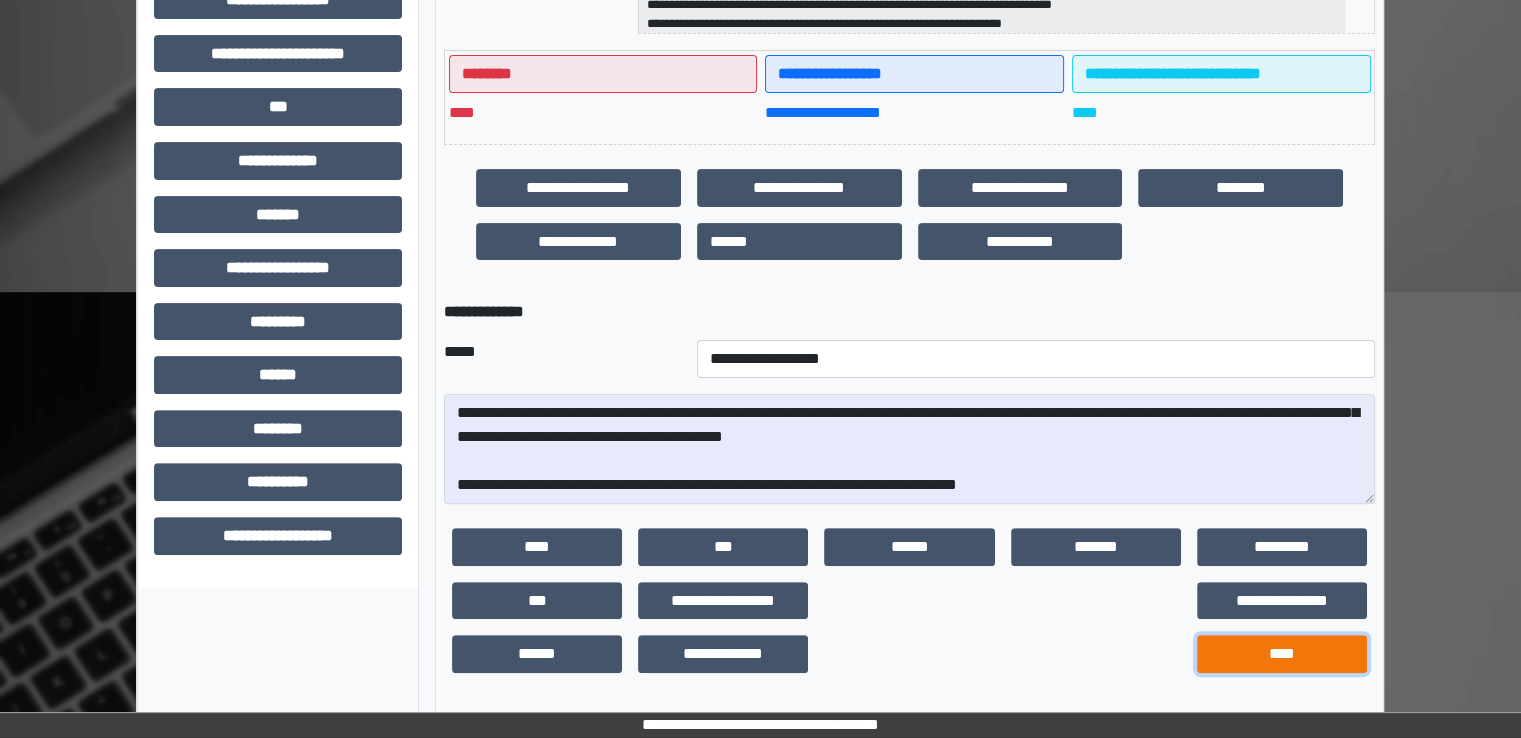 click on "****" at bounding box center (1282, 654) 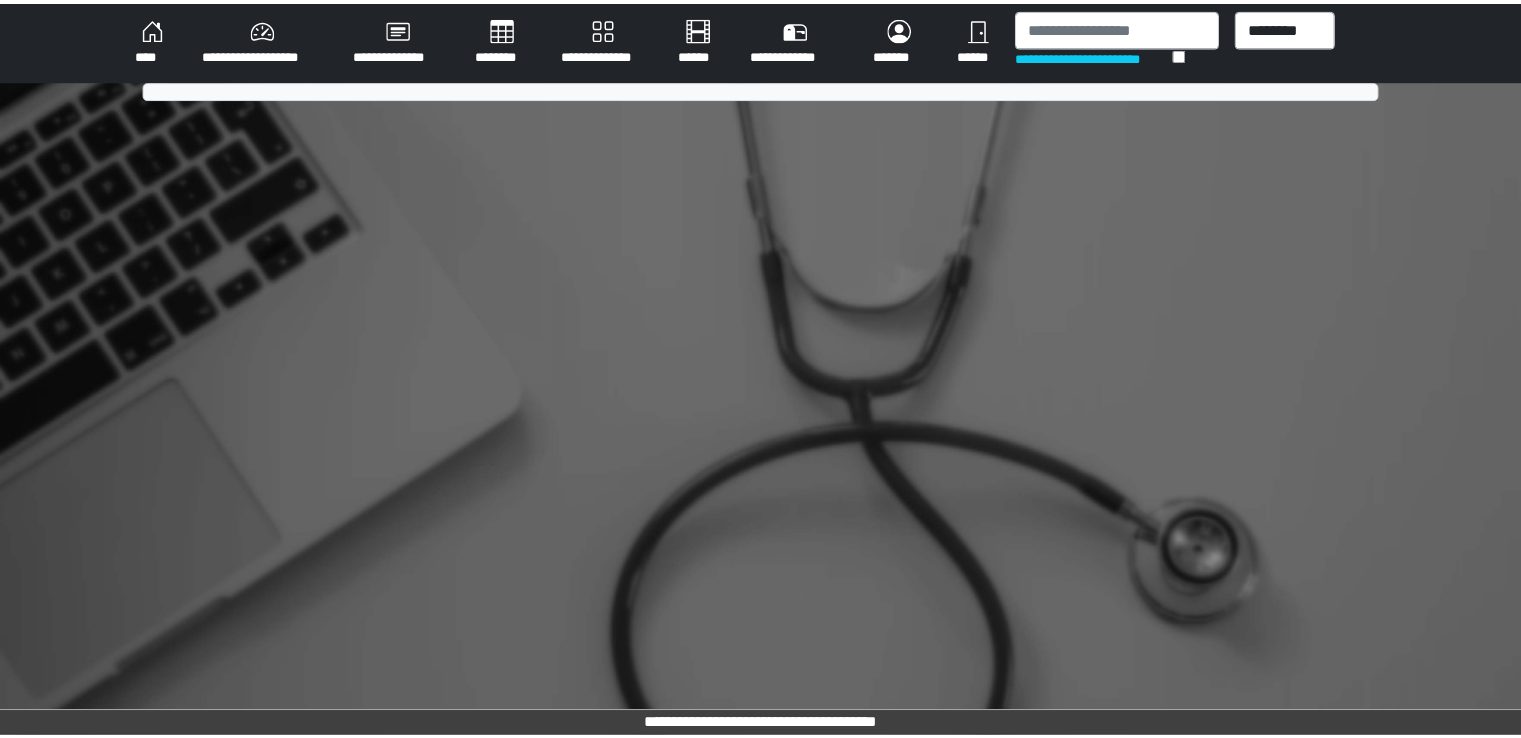 scroll, scrollTop: 0, scrollLeft: 0, axis: both 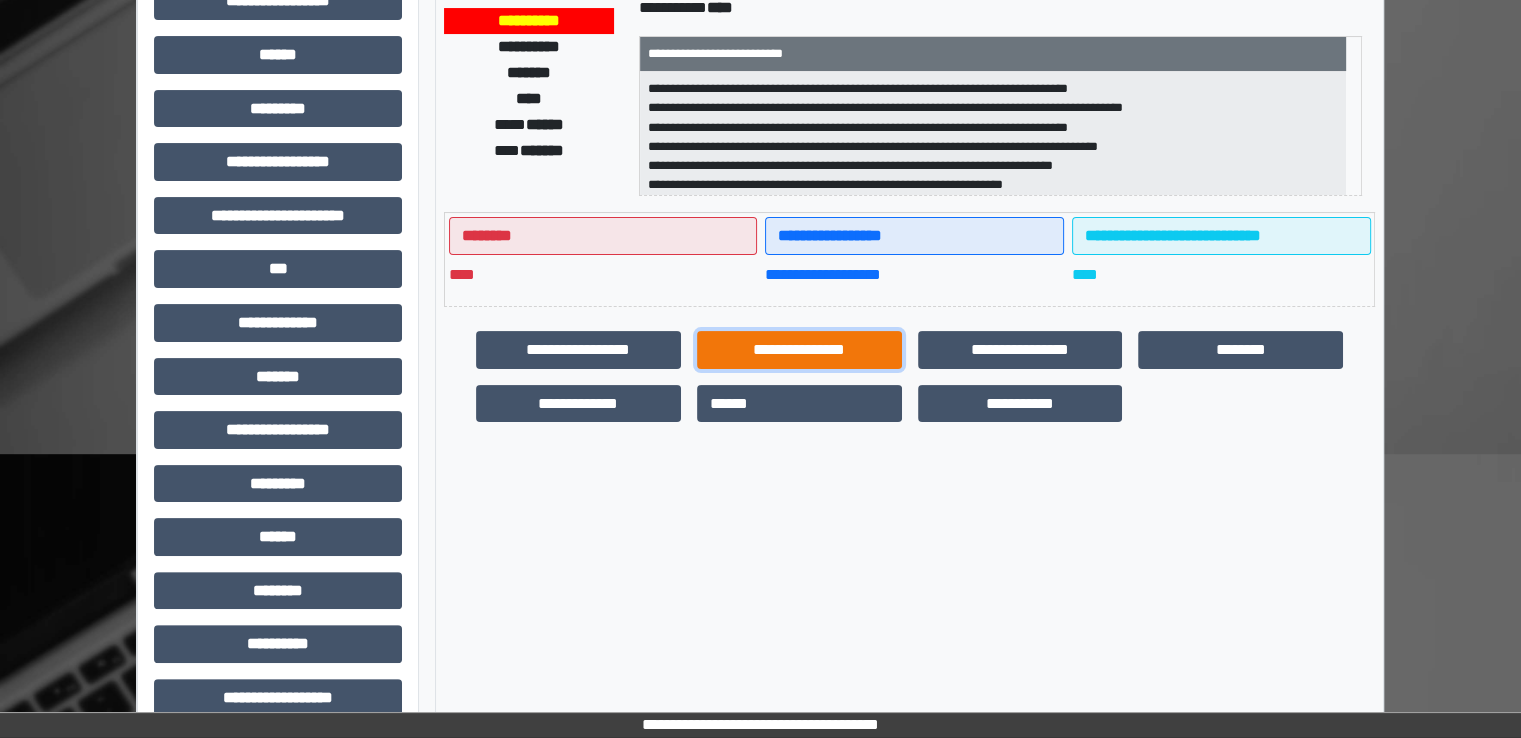 click on "**********" at bounding box center [799, 350] 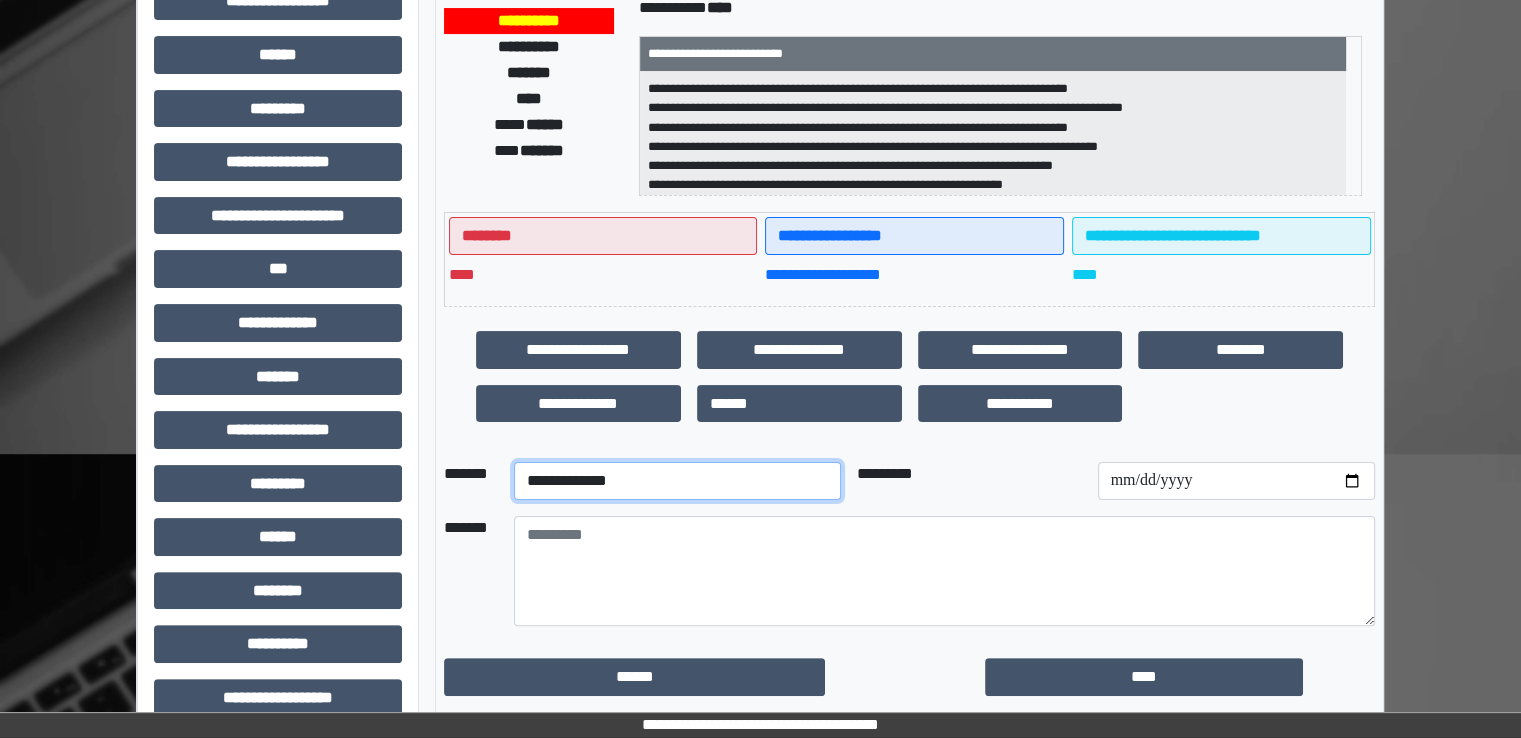 click on "**********" at bounding box center [677, 481] 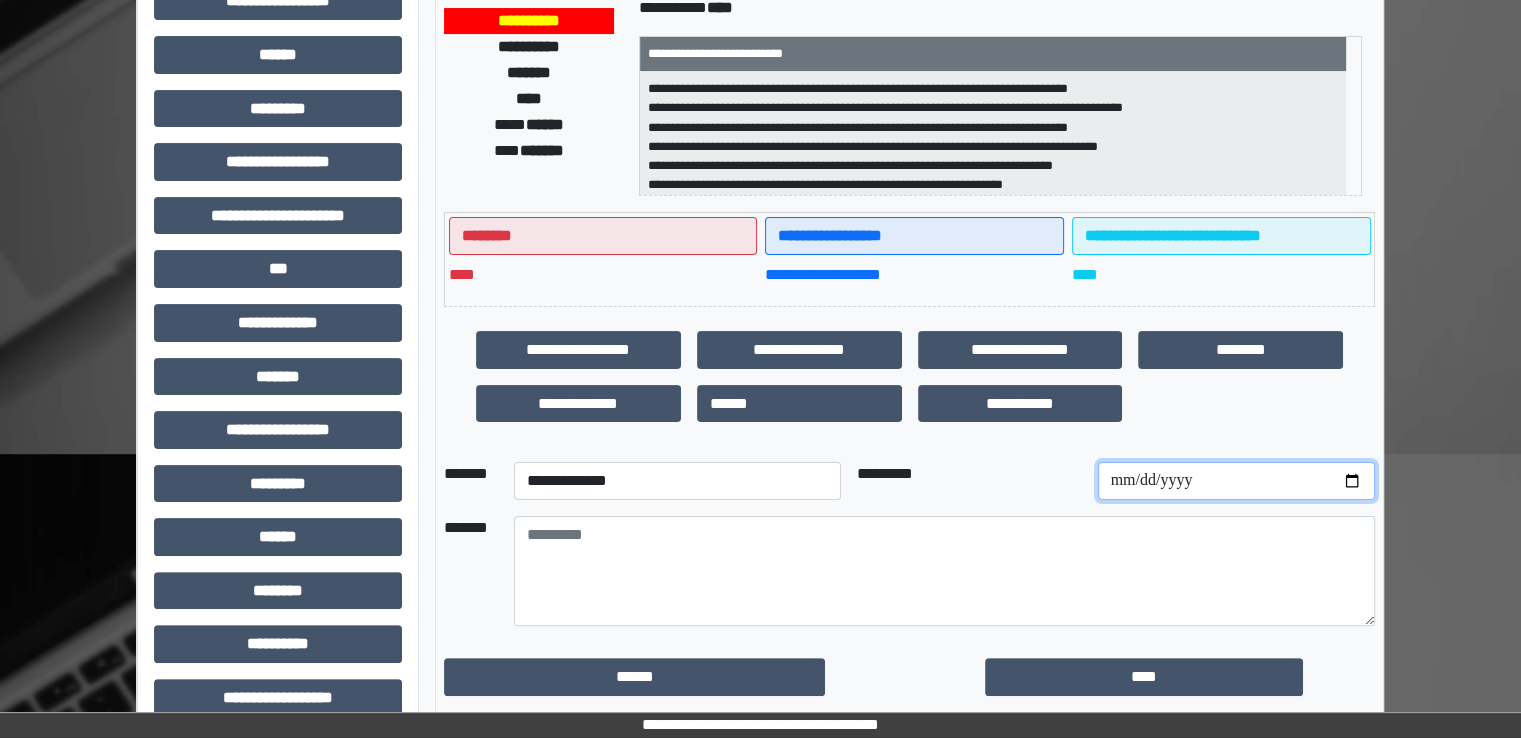 click at bounding box center [1236, 481] 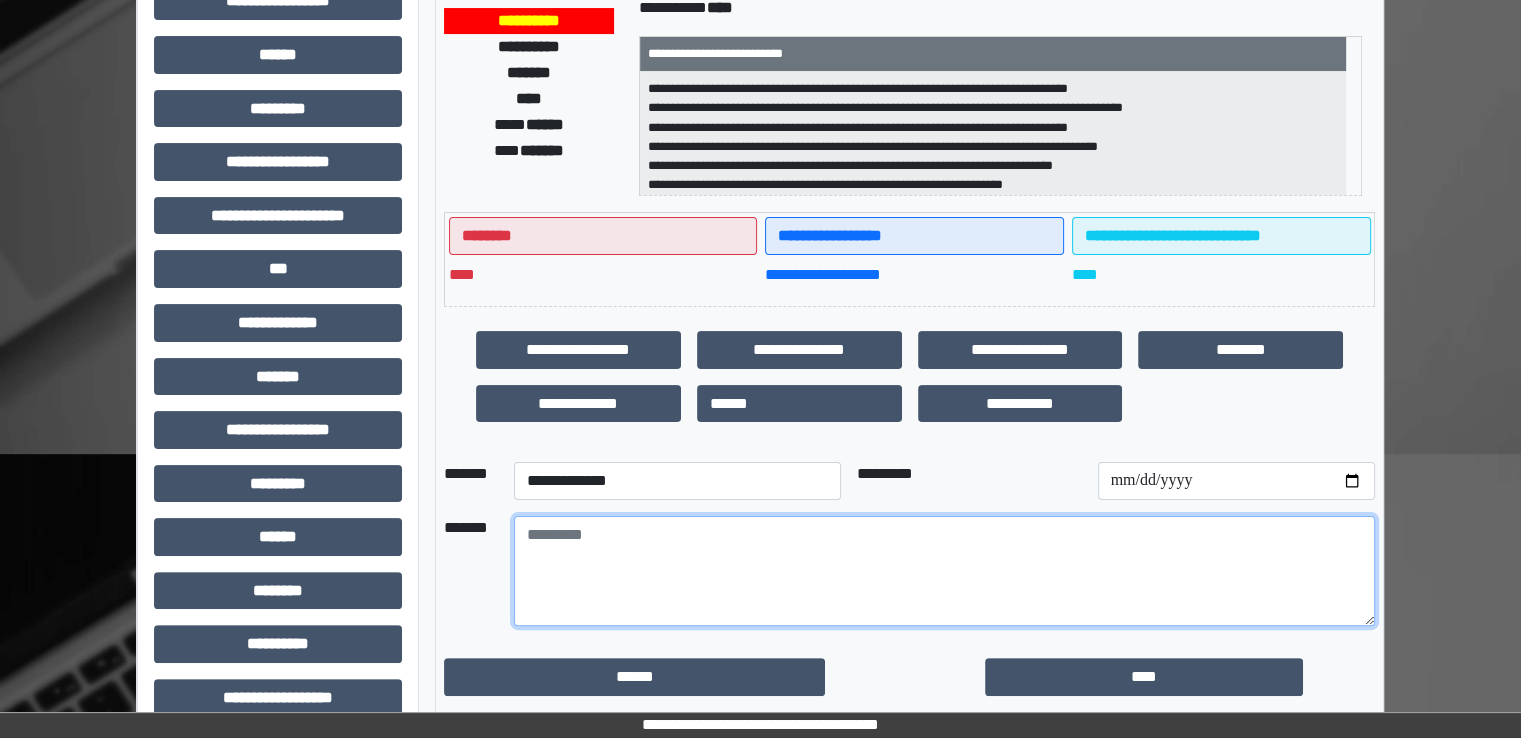 click at bounding box center [944, 571] 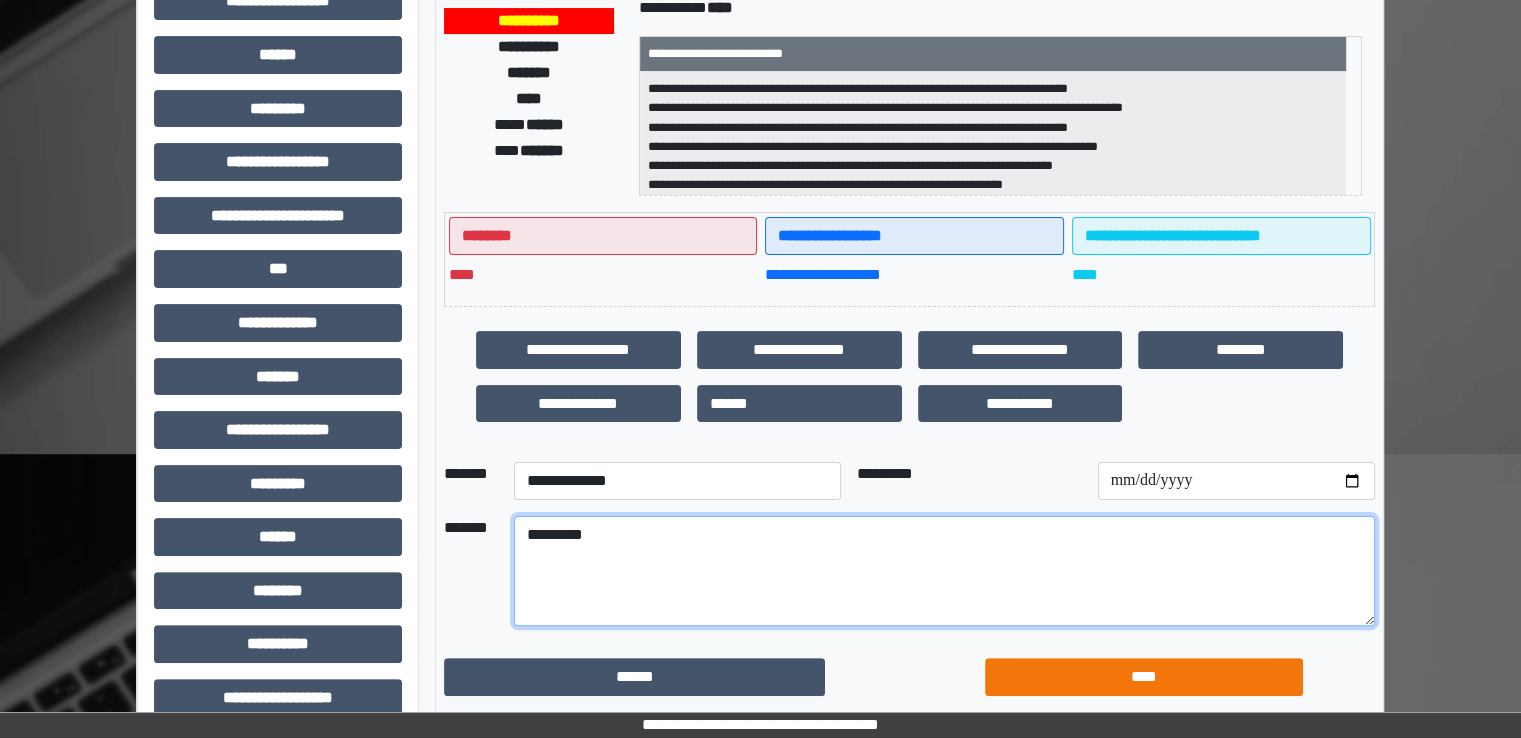 type on "*********" 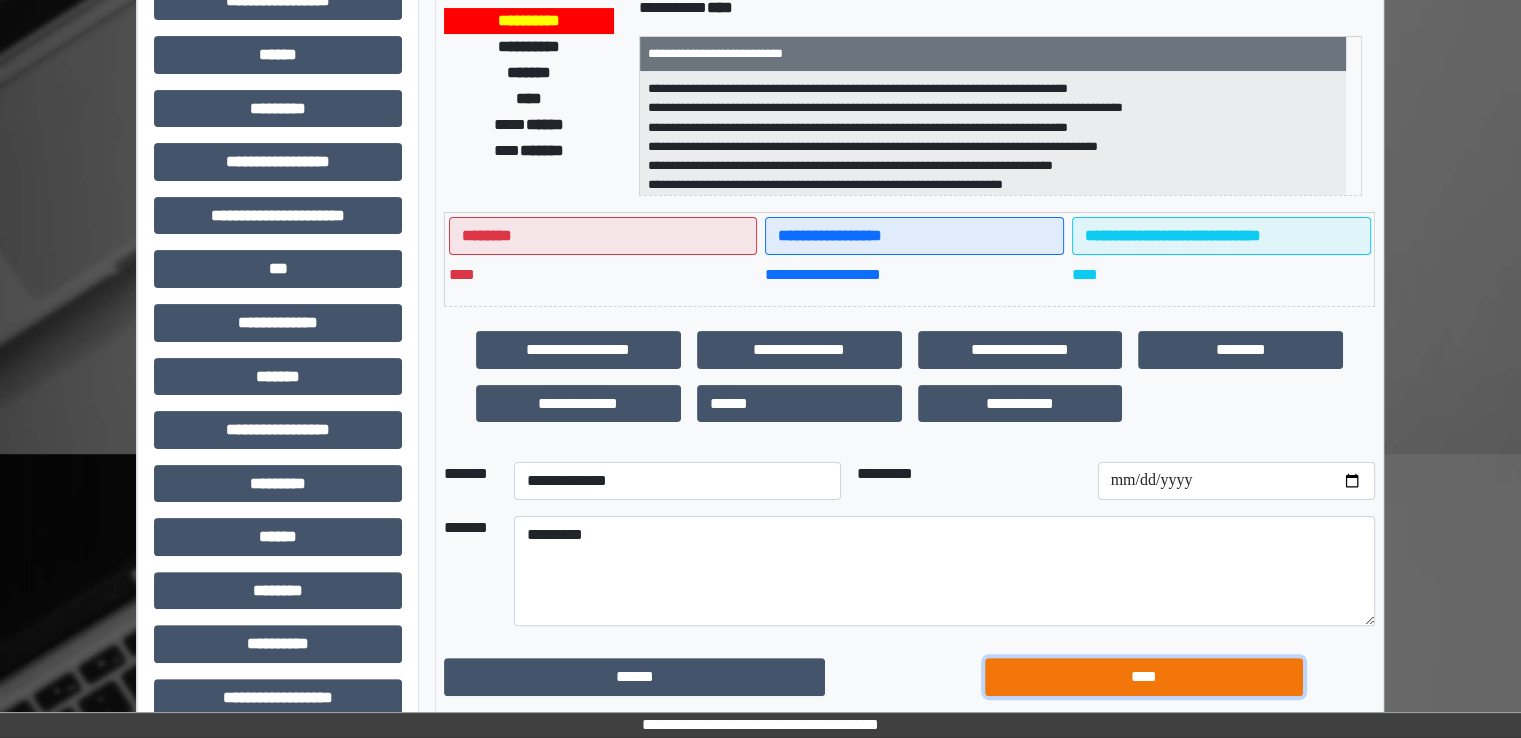 click on "****" at bounding box center (1144, 677) 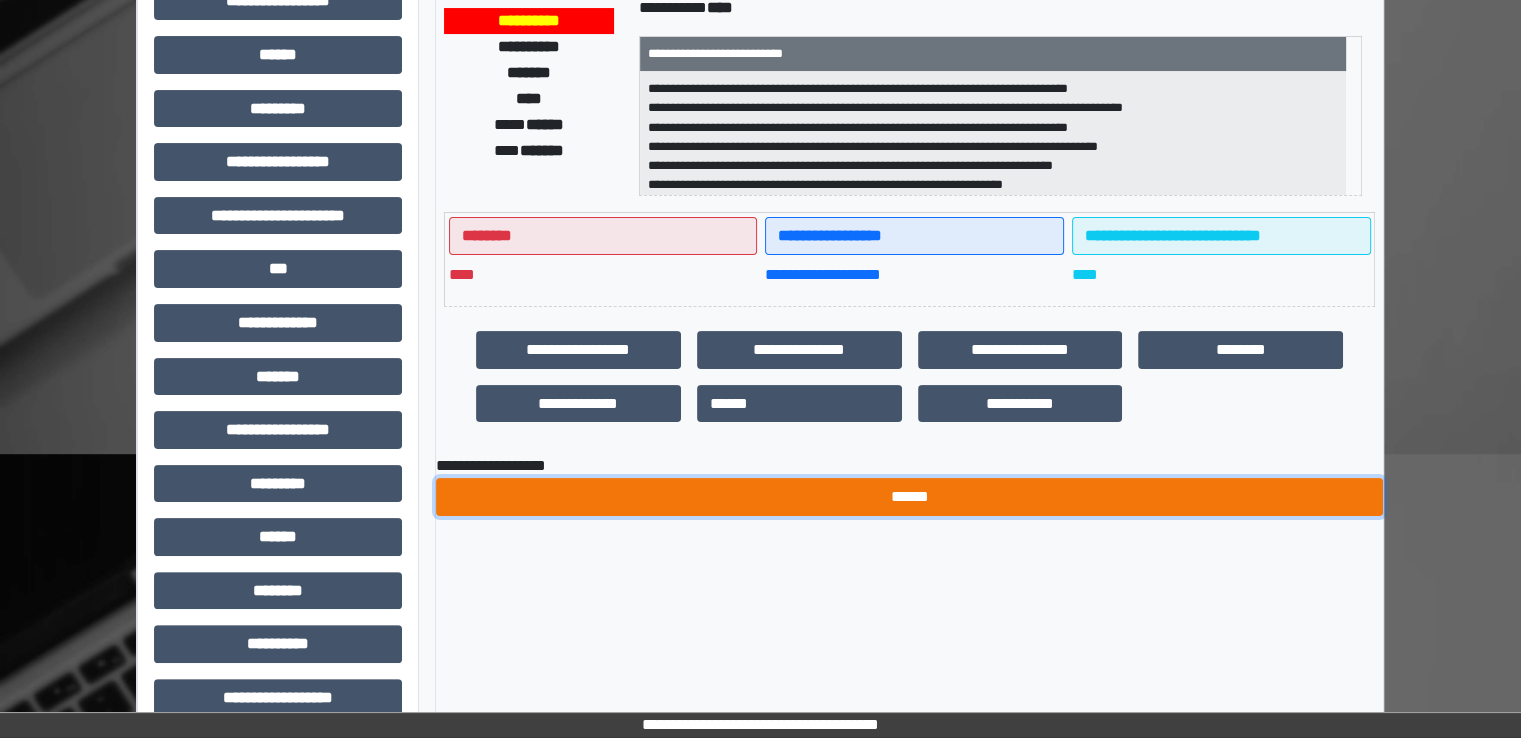 click on "******" at bounding box center [909, 497] 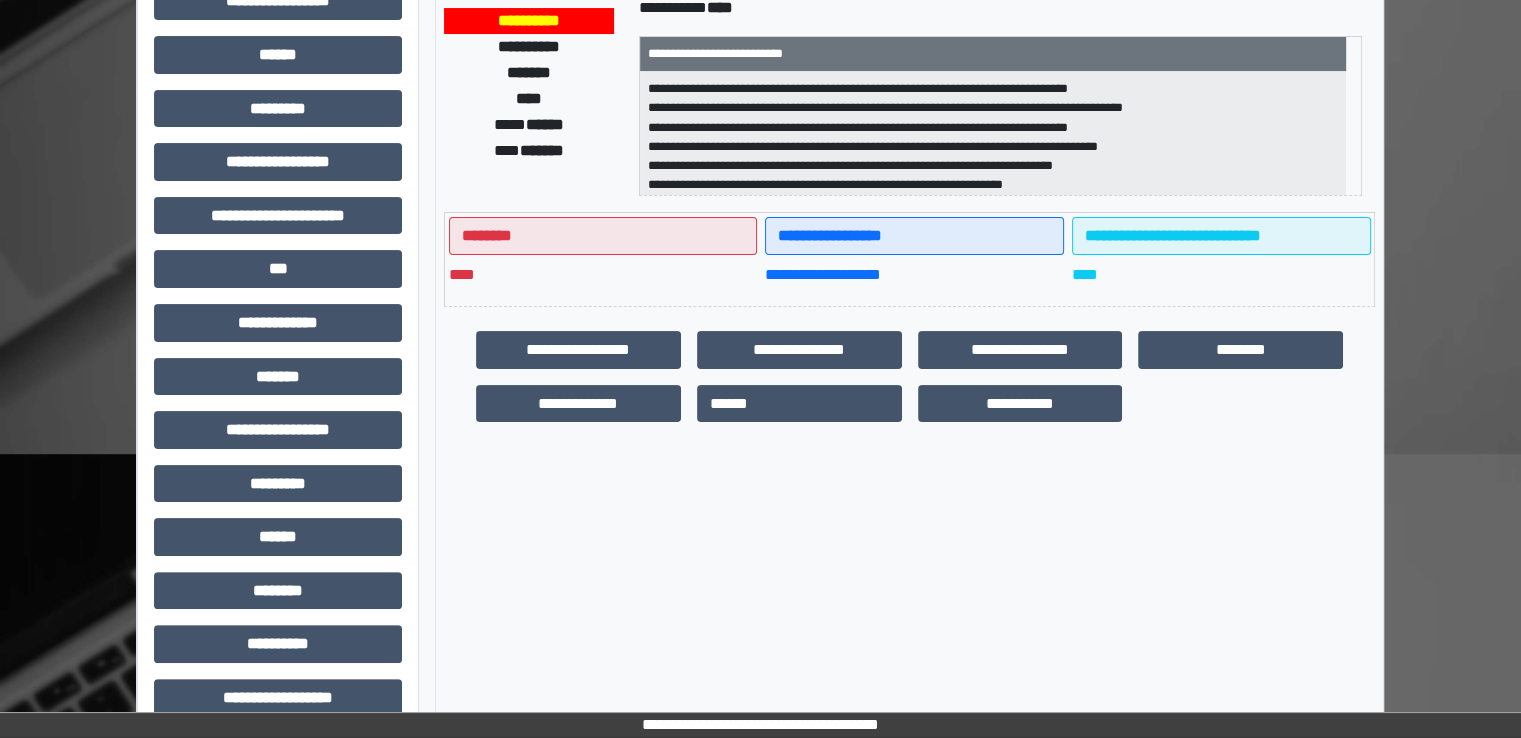 scroll, scrollTop: 0, scrollLeft: 0, axis: both 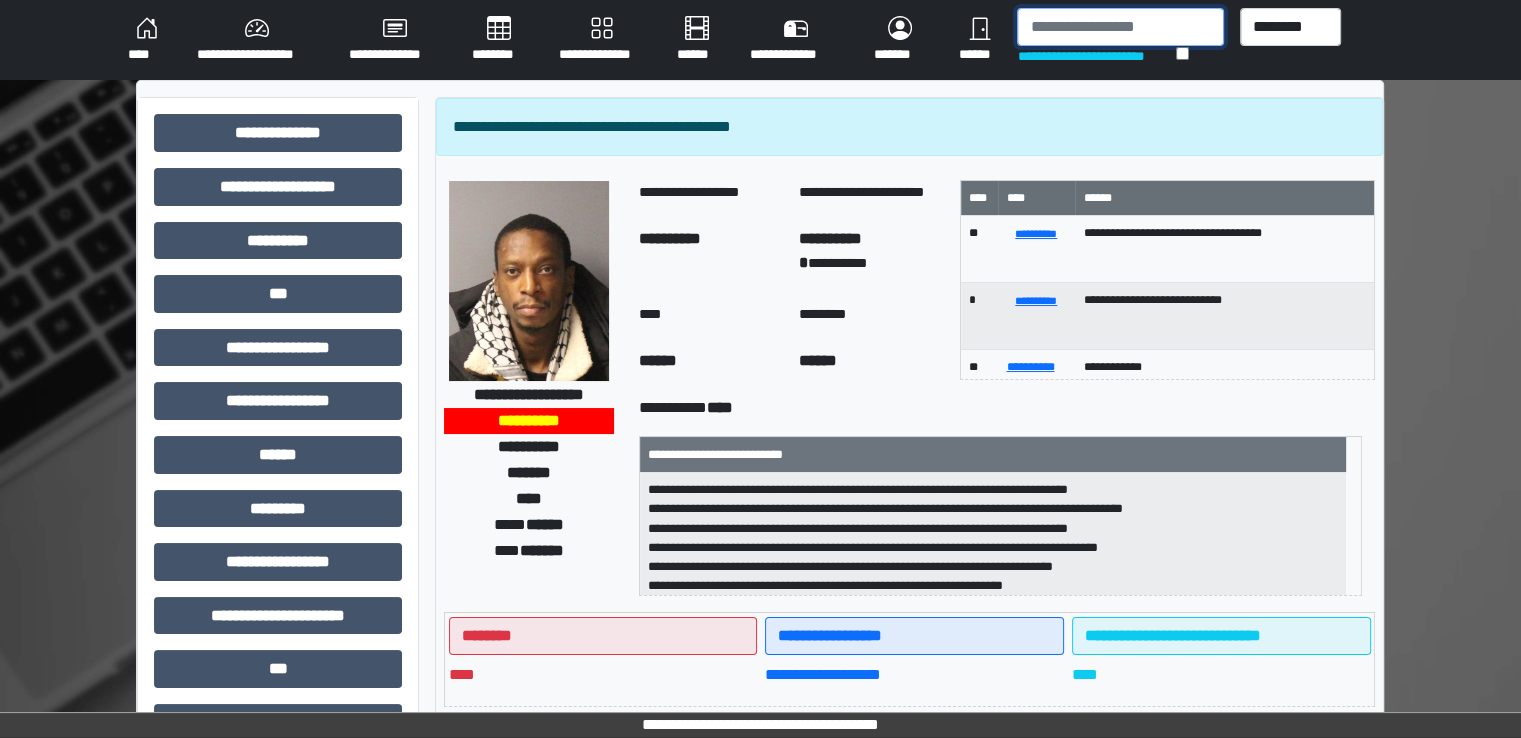 click at bounding box center [1120, 27] 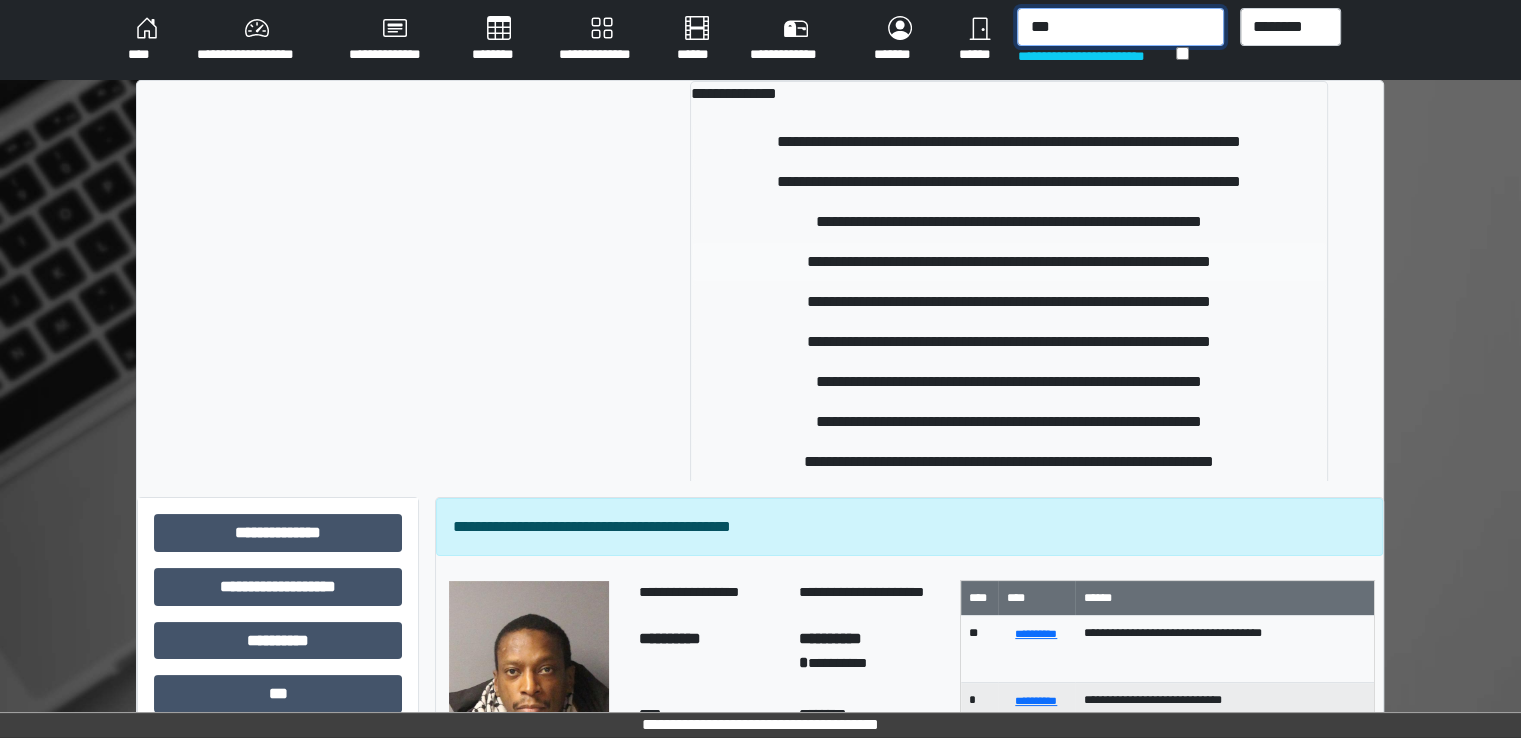 type on "***" 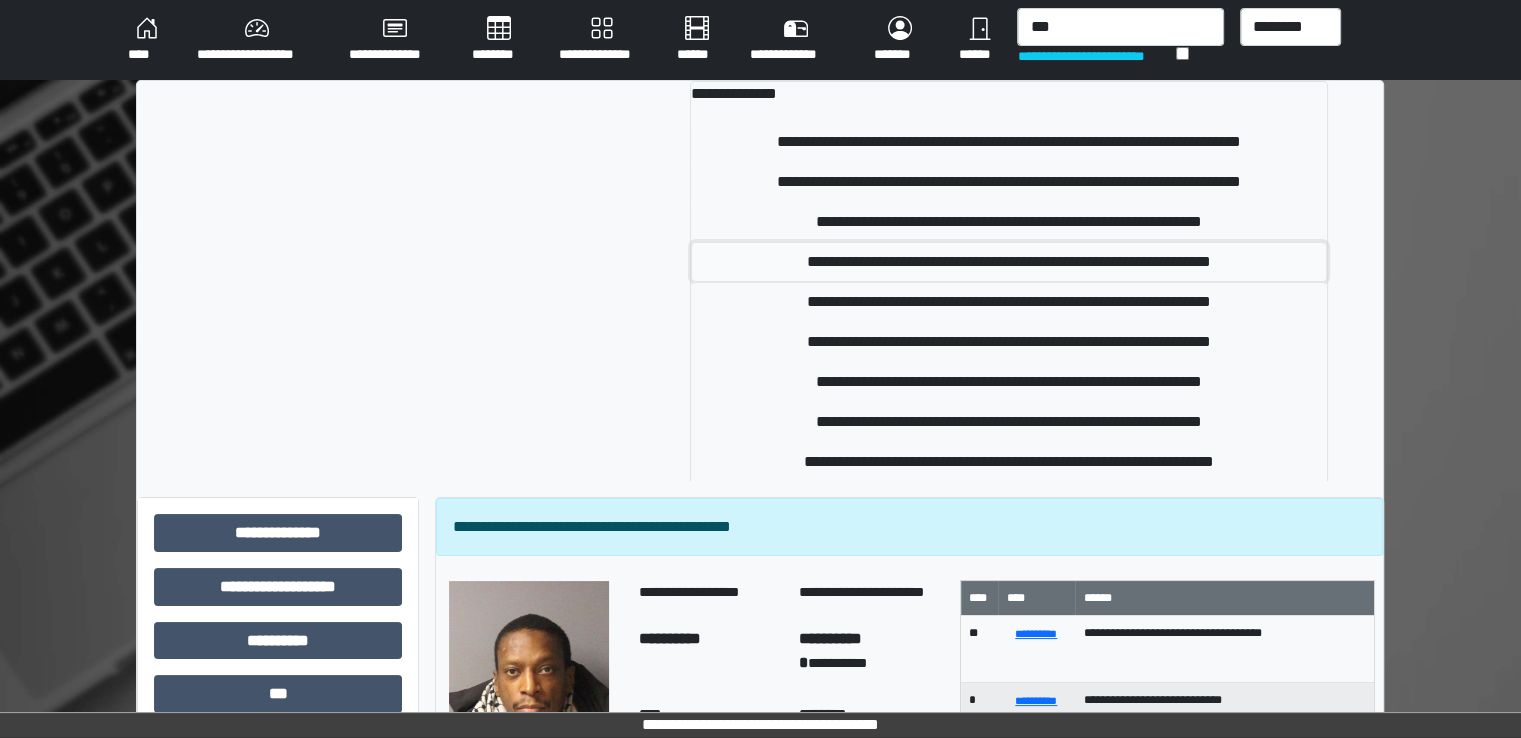 click on "**********" at bounding box center [1009, 262] 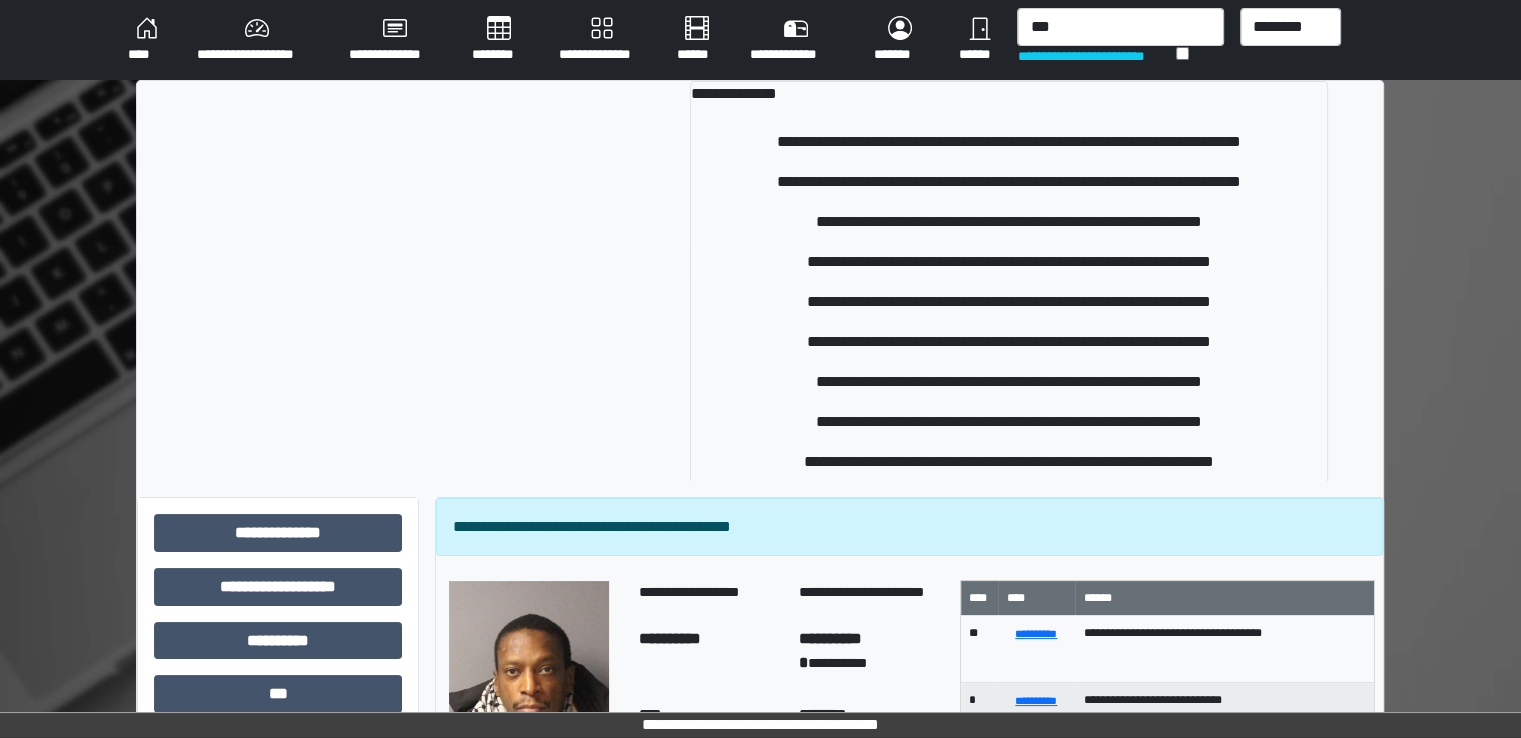 type 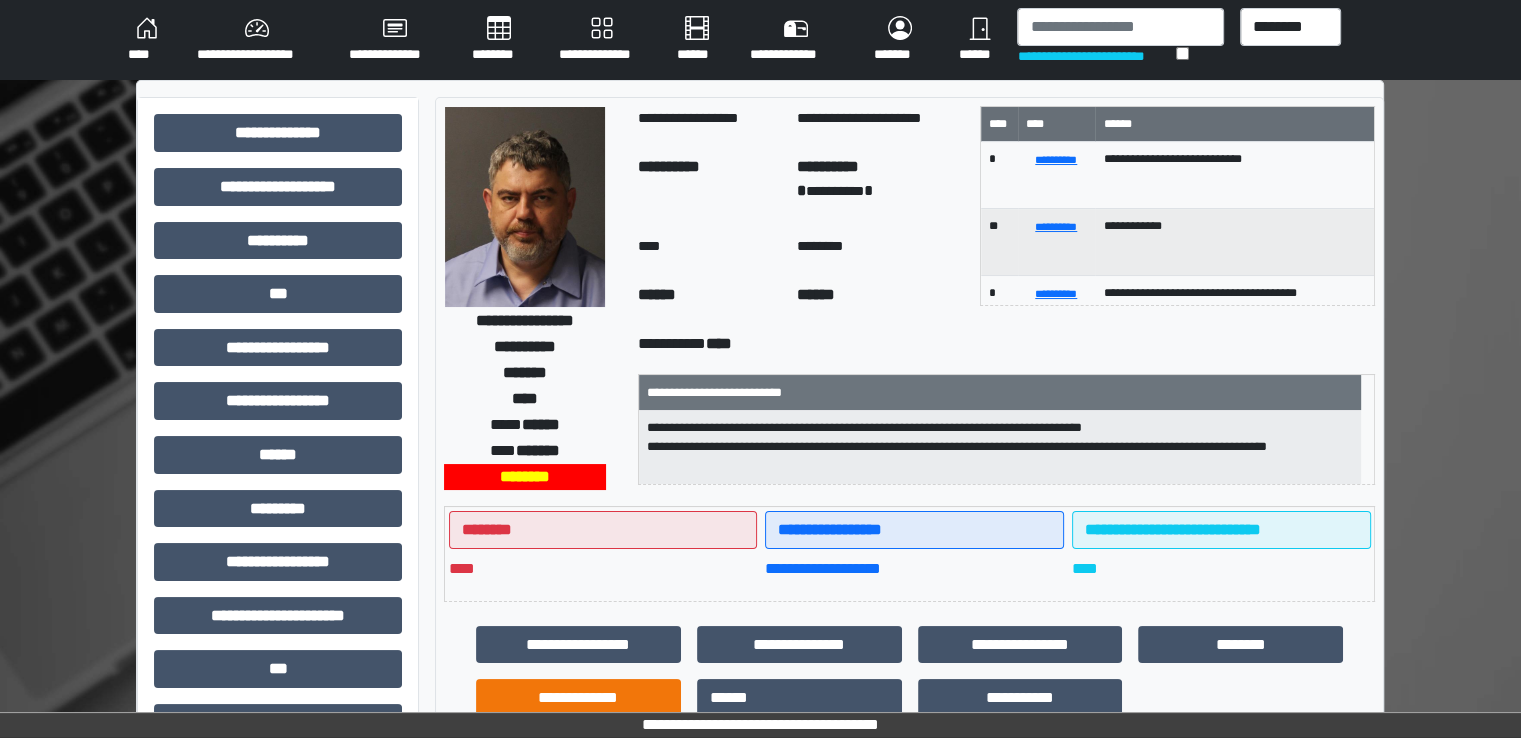 scroll, scrollTop: 428, scrollLeft: 0, axis: vertical 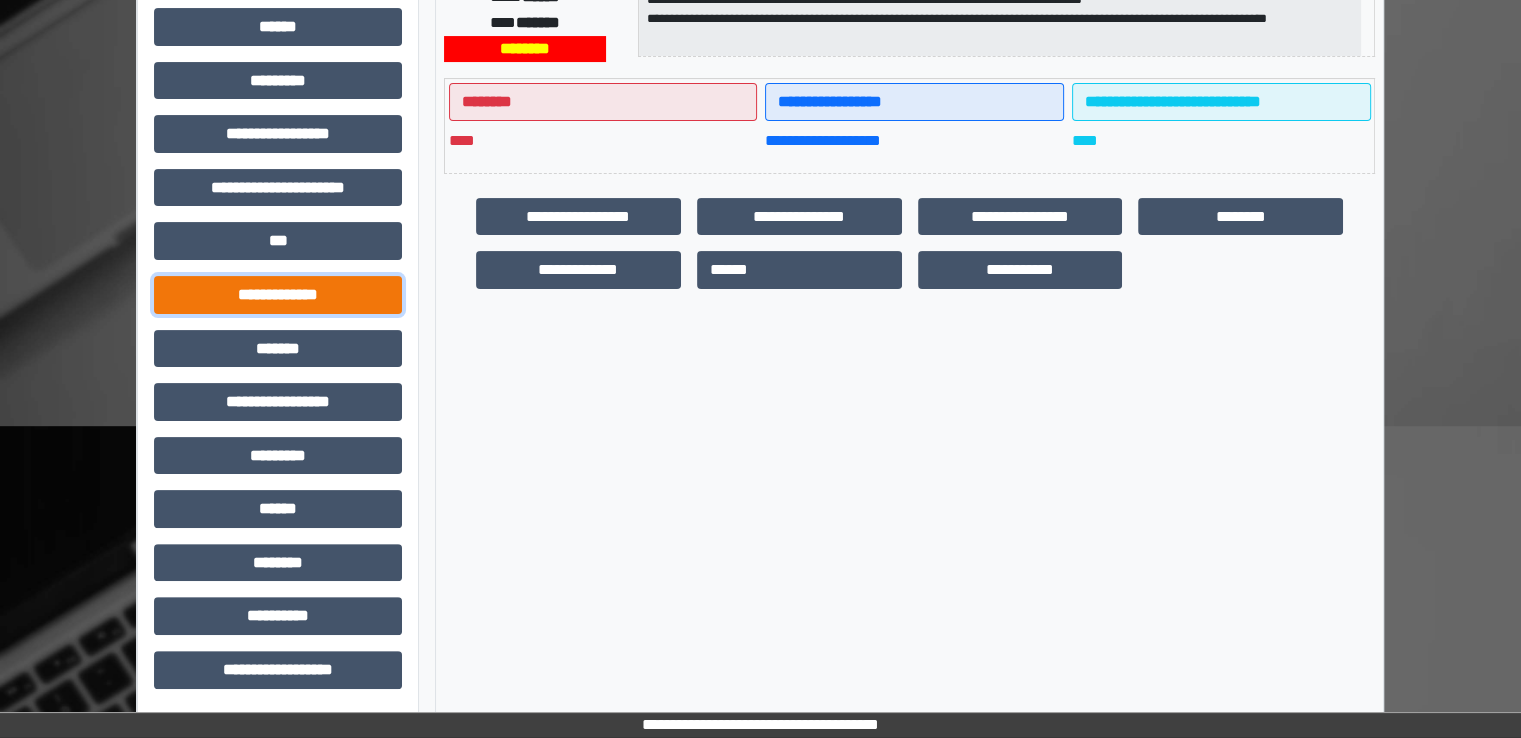click on "**********" at bounding box center (278, 295) 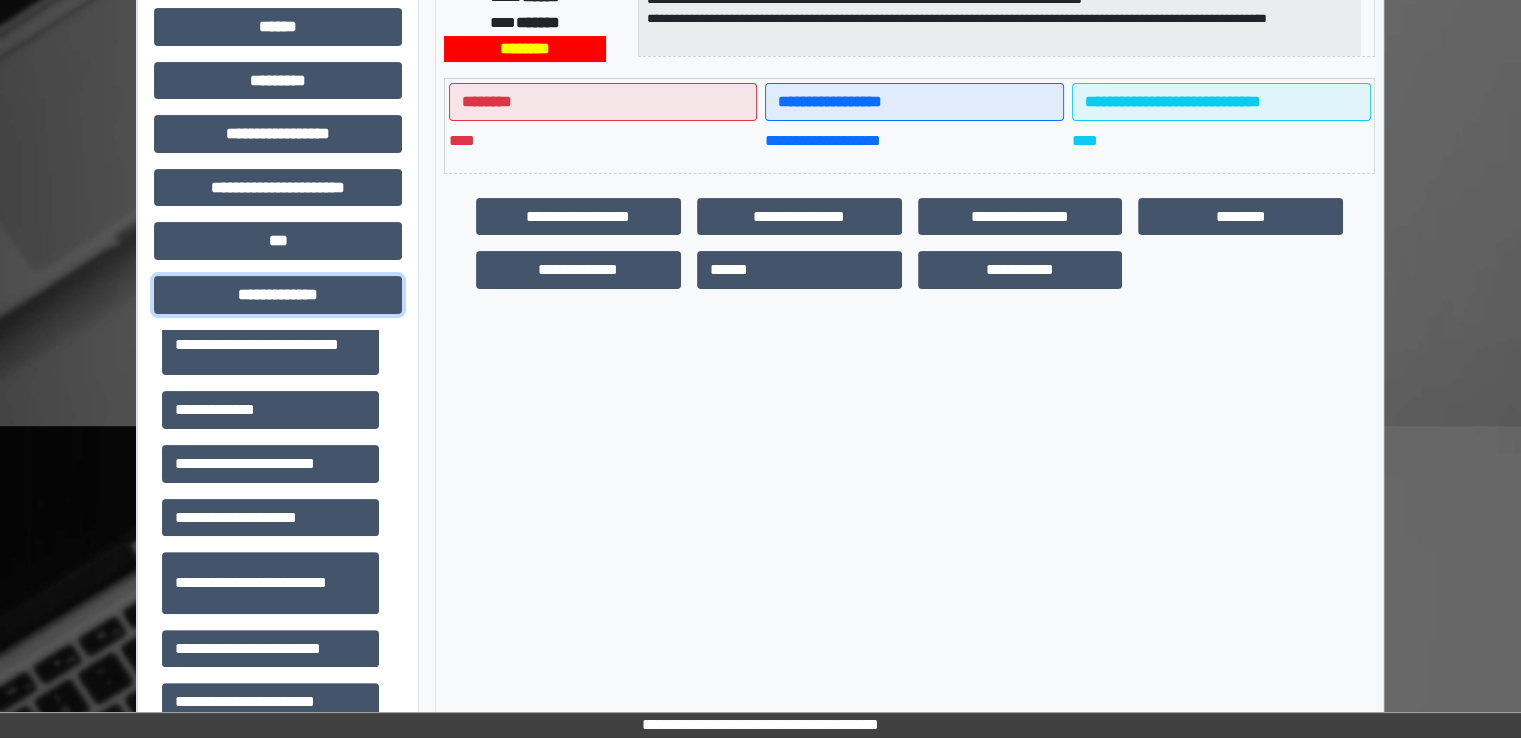 scroll, scrollTop: 700, scrollLeft: 0, axis: vertical 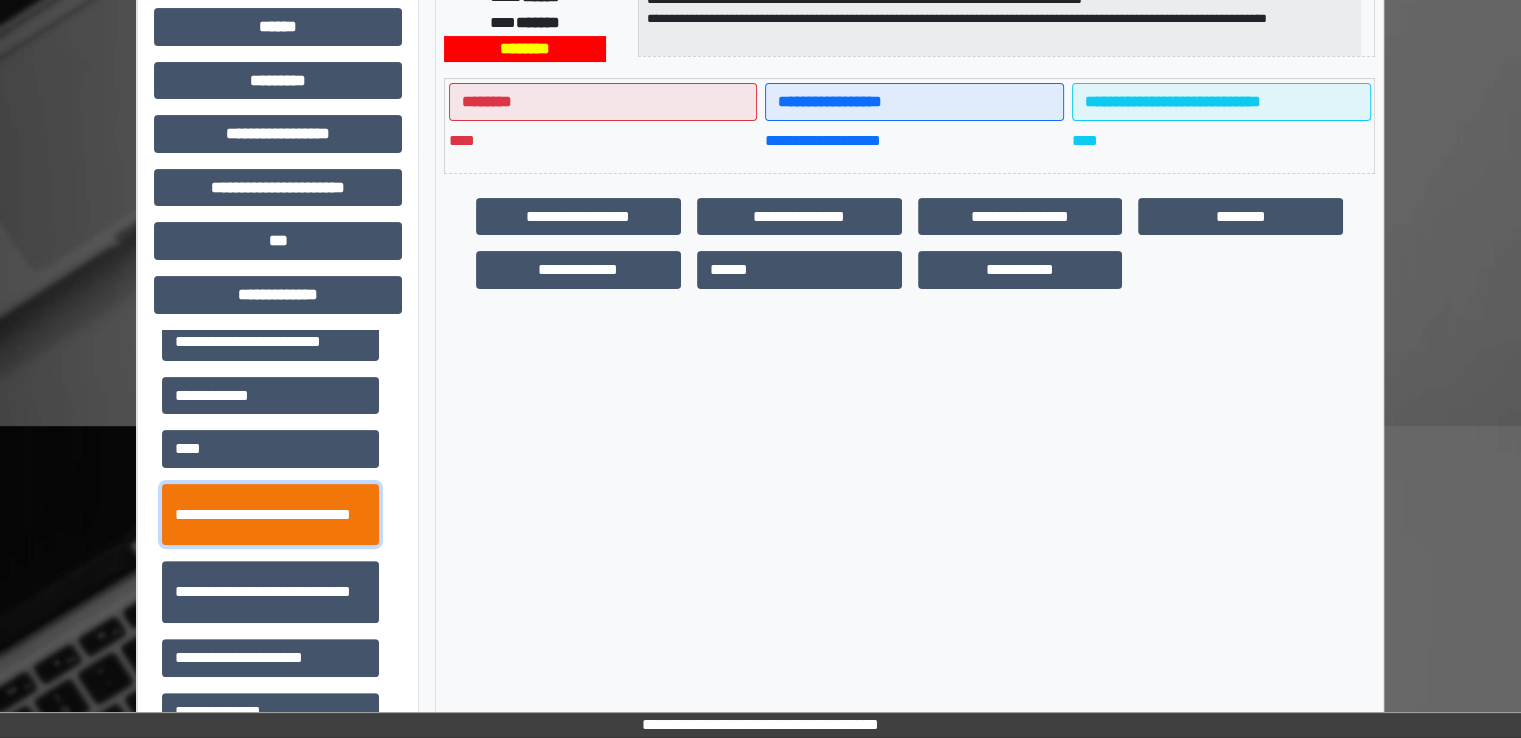click on "**********" at bounding box center [270, 515] 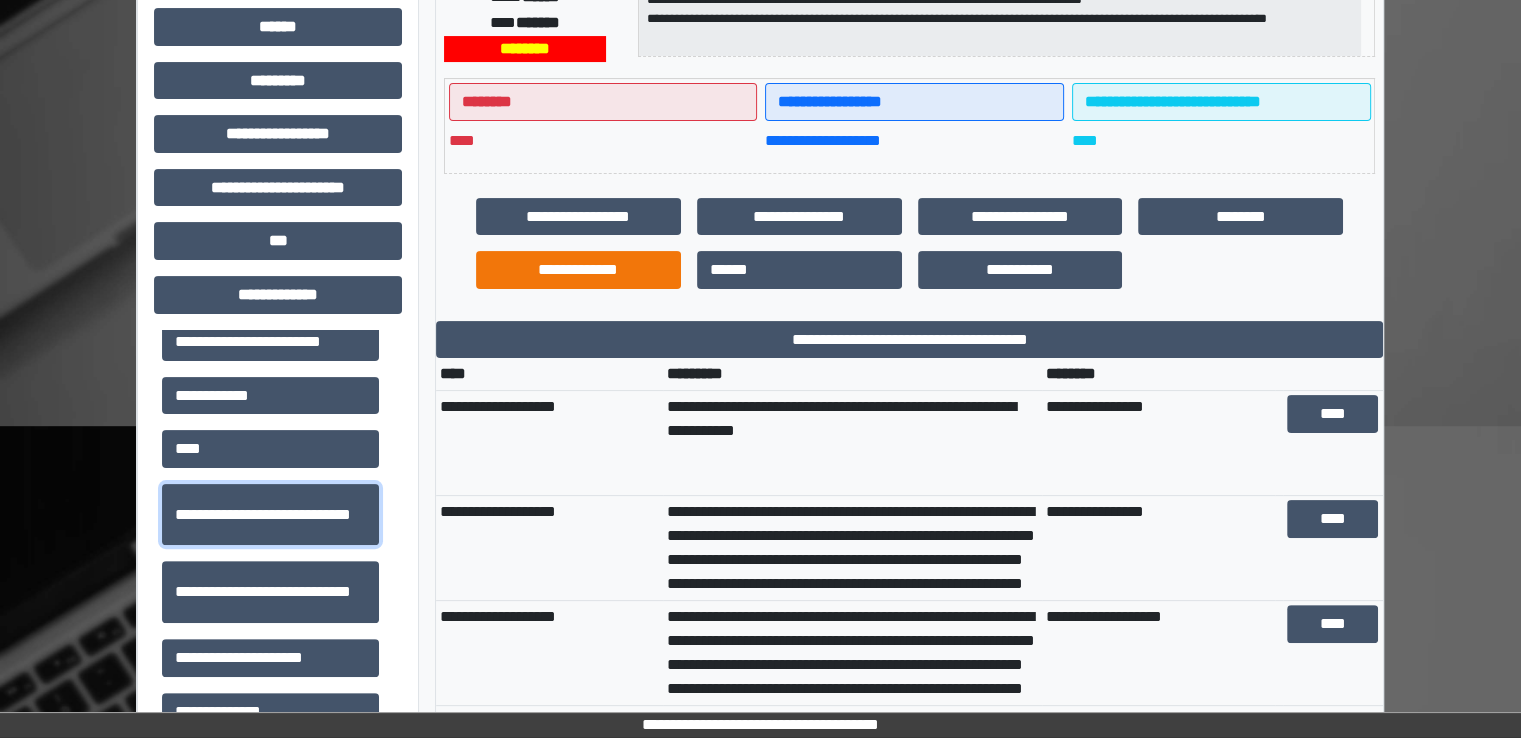 scroll, scrollTop: 828, scrollLeft: 0, axis: vertical 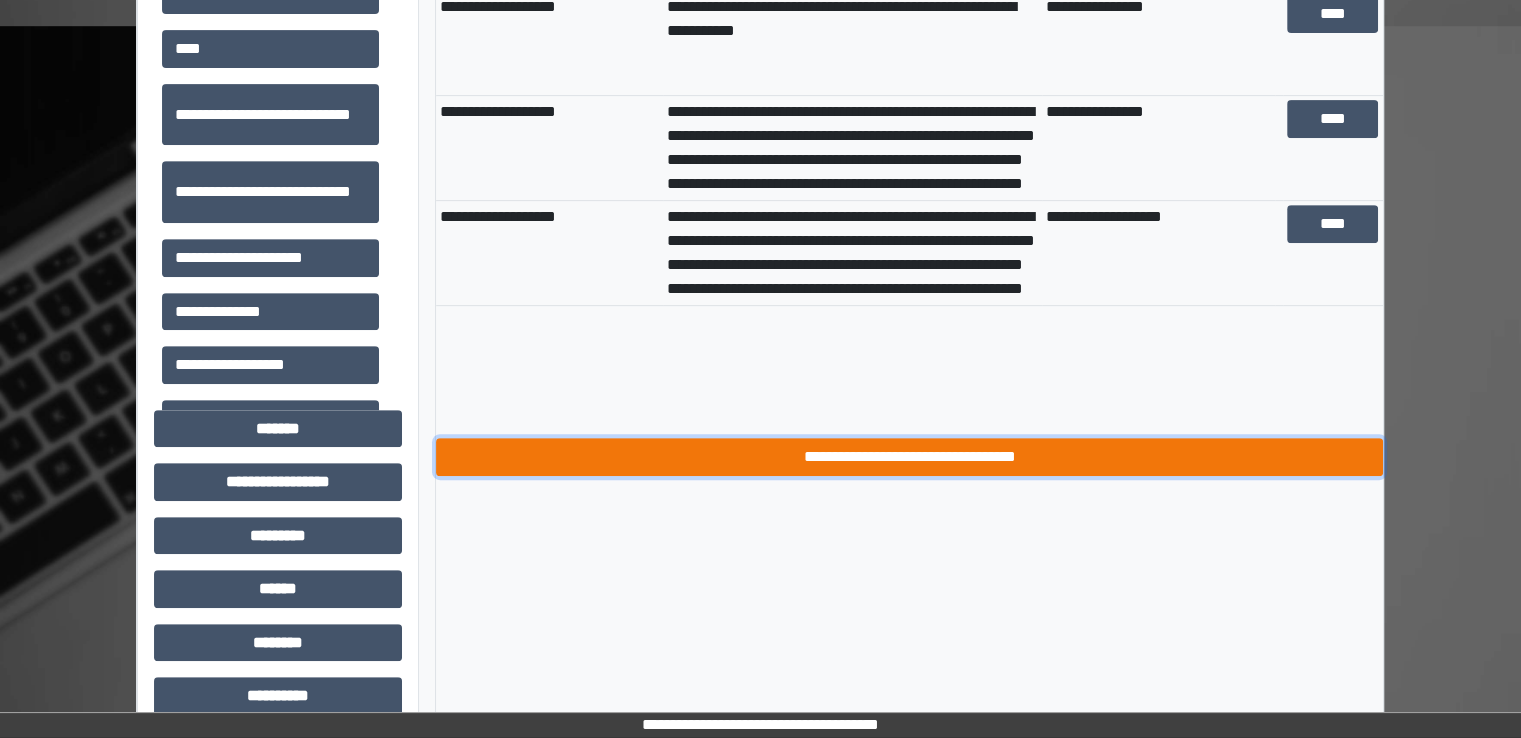 click on "**********" at bounding box center (909, 457) 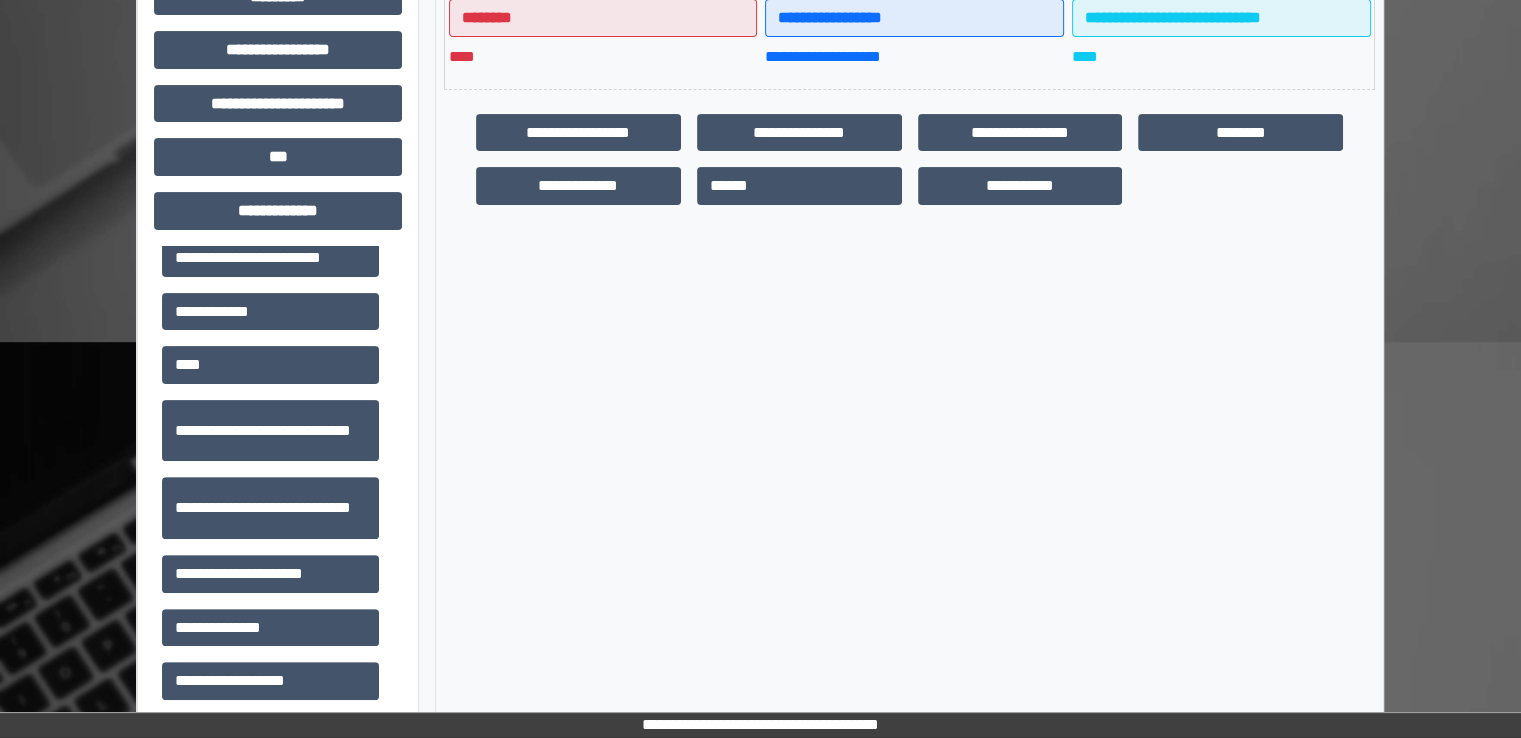 scroll, scrollTop: 428, scrollLeft: 0, axis: vertical 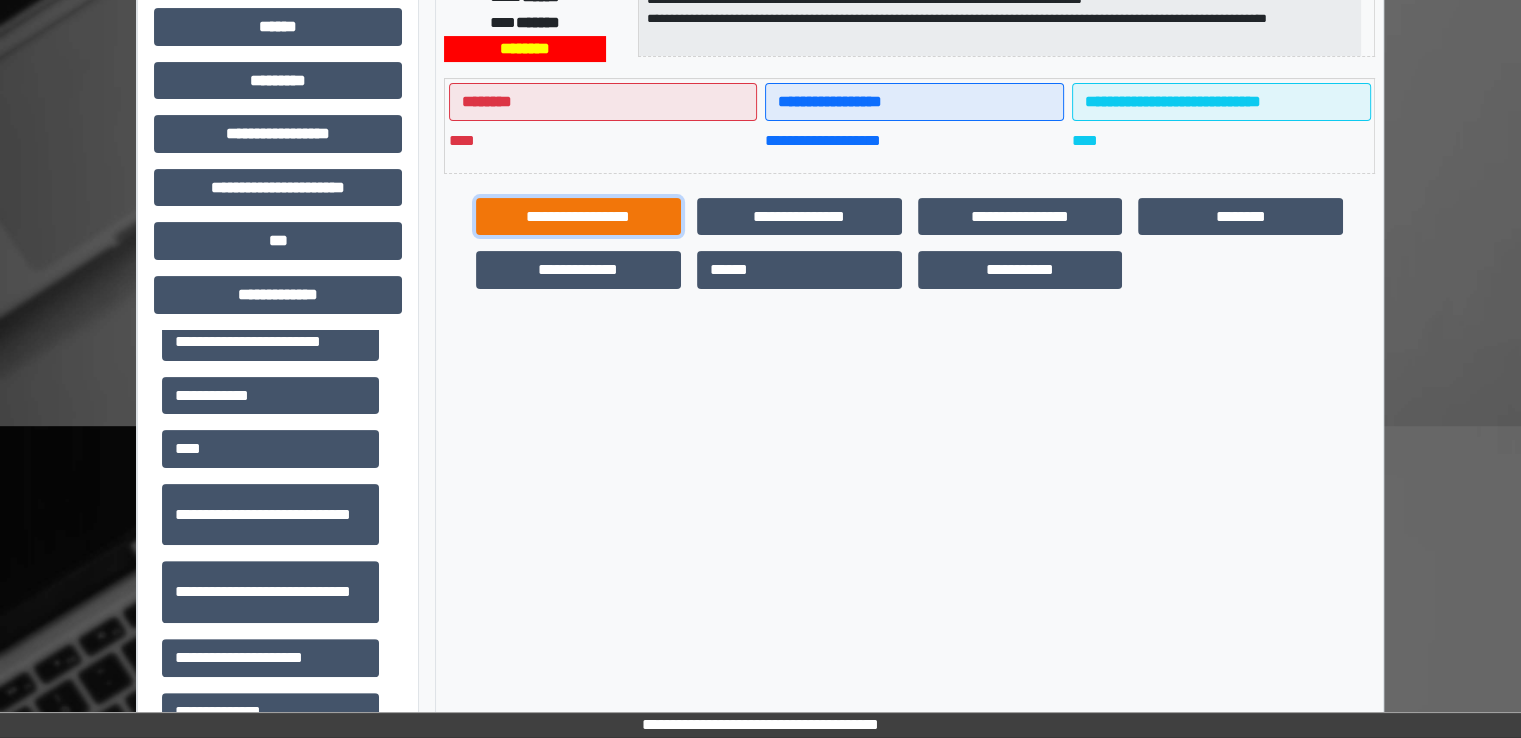 click on "**********" at bounding box center [578, 217] 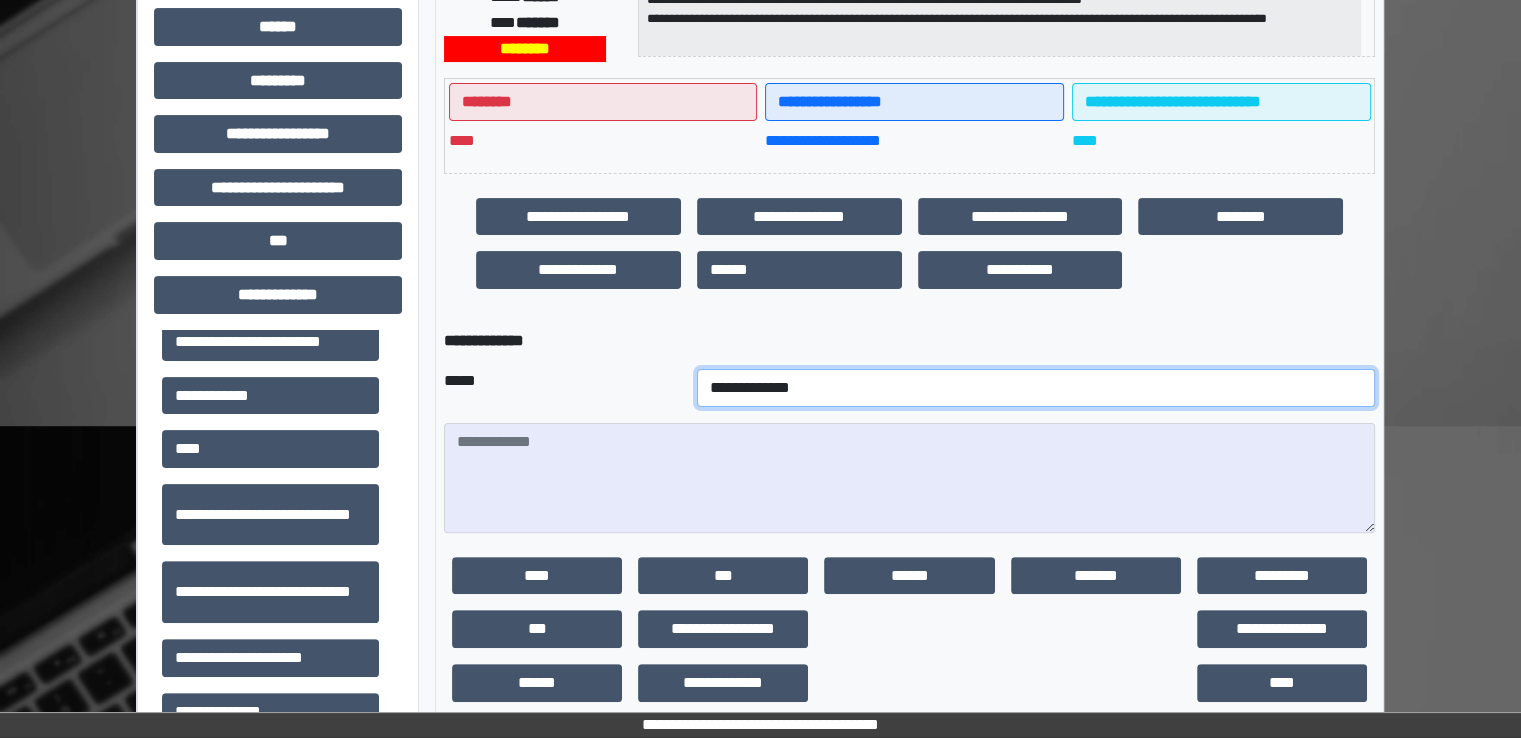 click on "**********" at bounding box center (1036, 388) 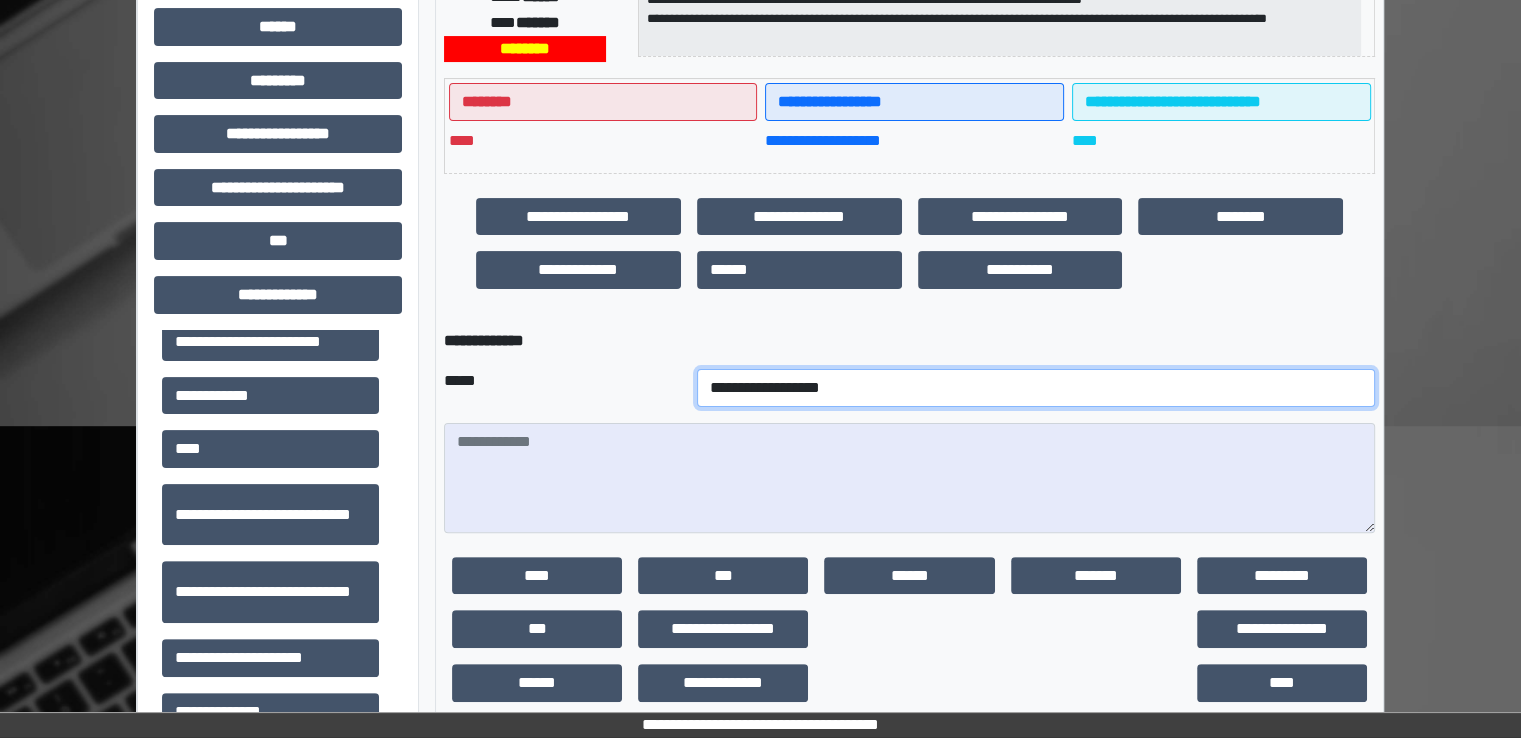 click on "**********" at bounding box center (1036, 388) 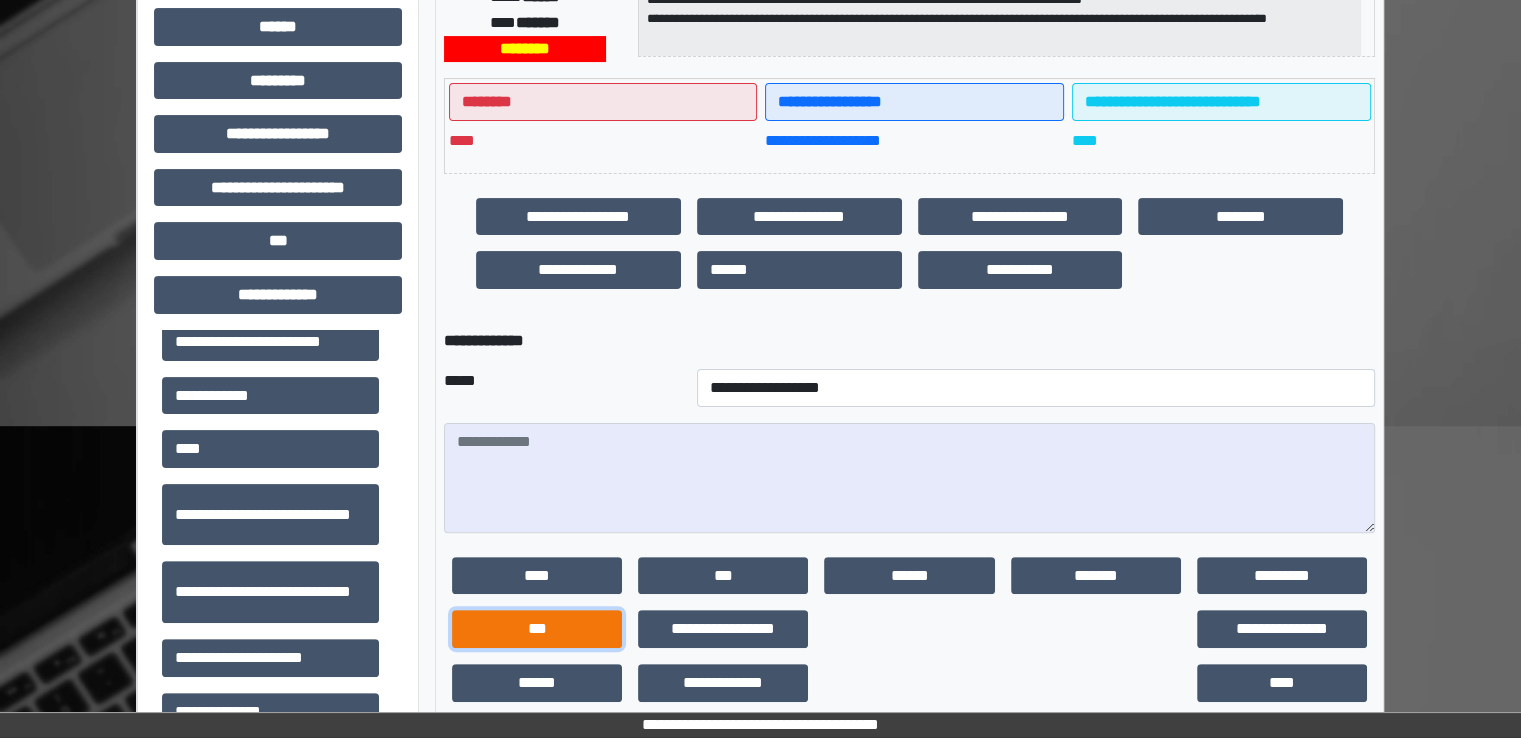 click on "***" at bounding box center (537, 629) 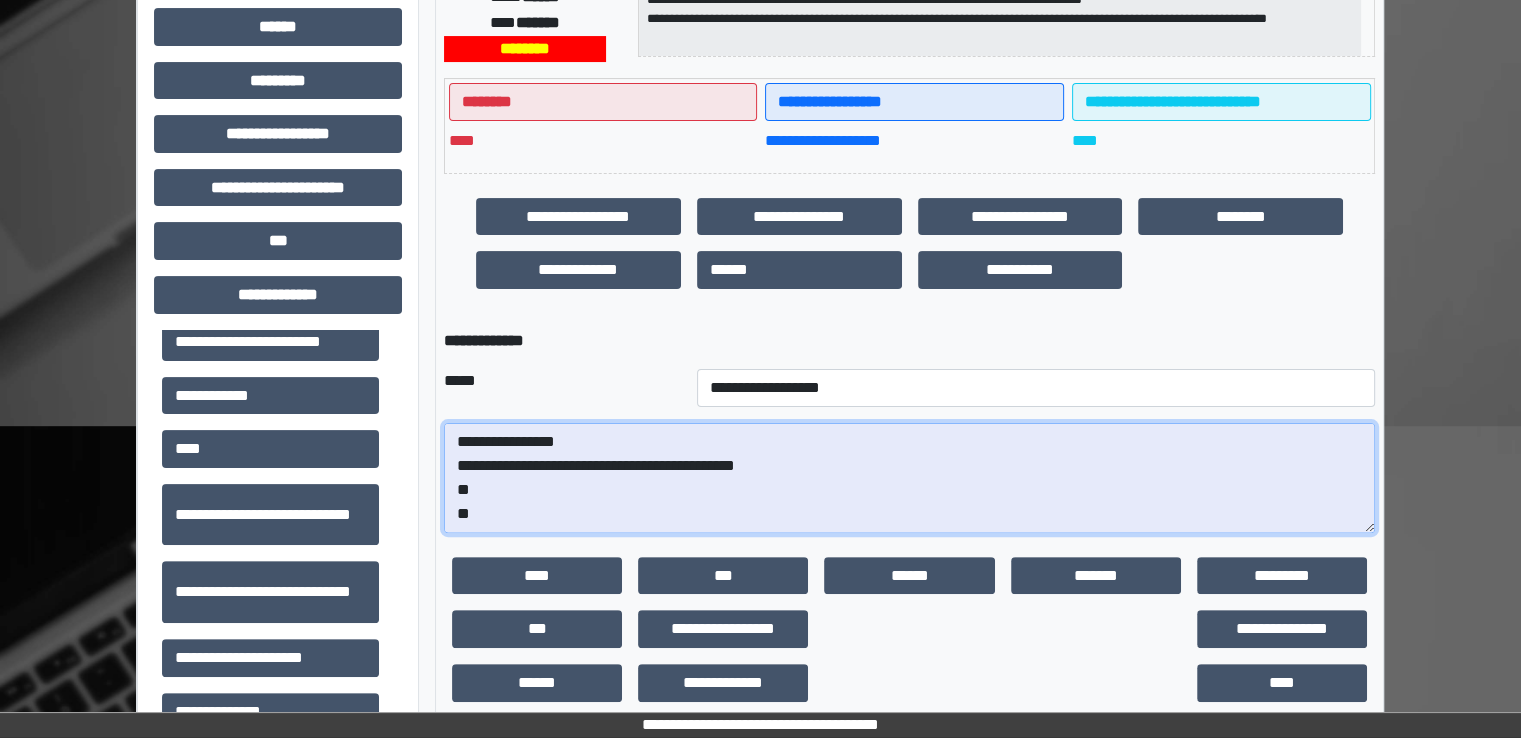 click on "**********" at bounding box center (909, 478) 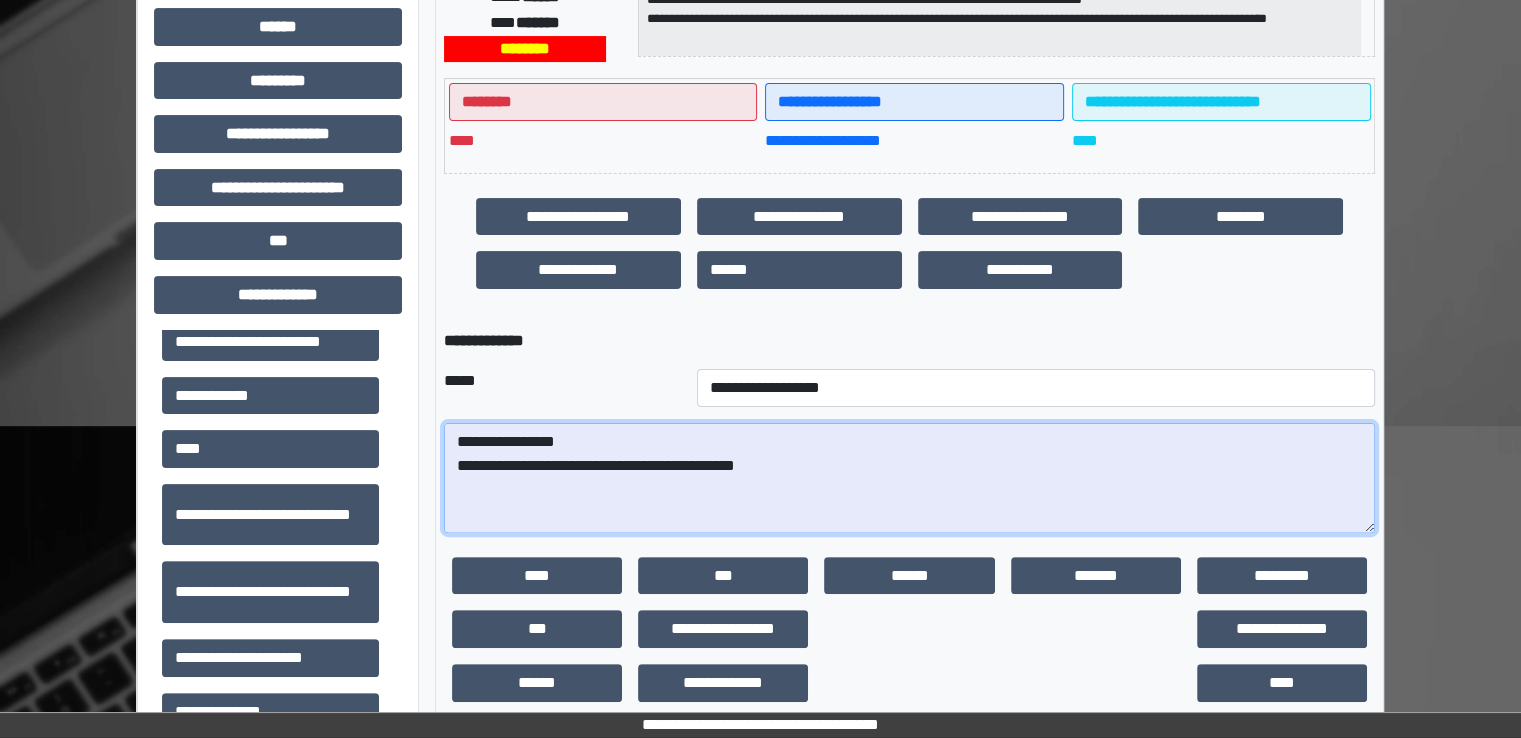 paste on "**********" 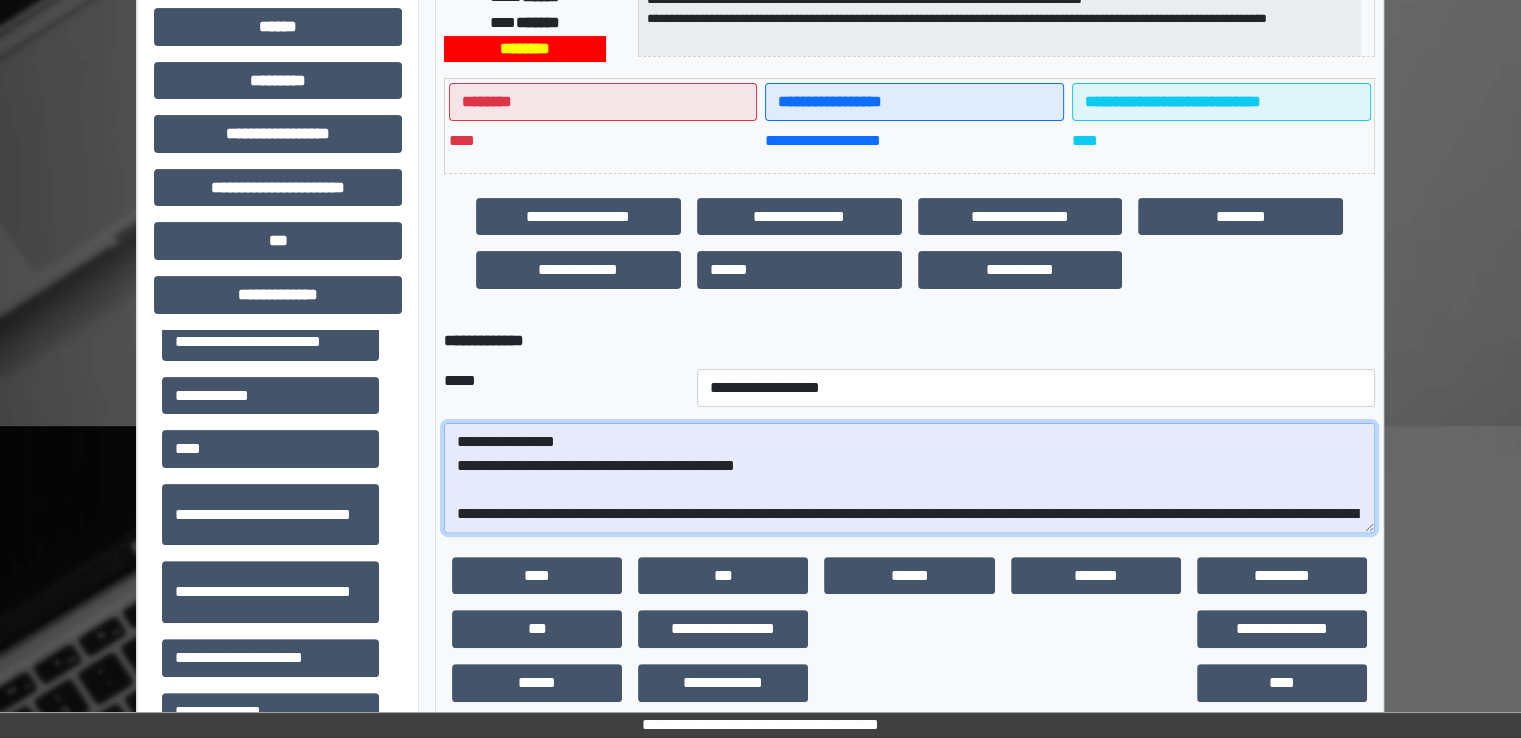 scroll, scrollTop: 304, scrollLeft: 0, axis: vertical 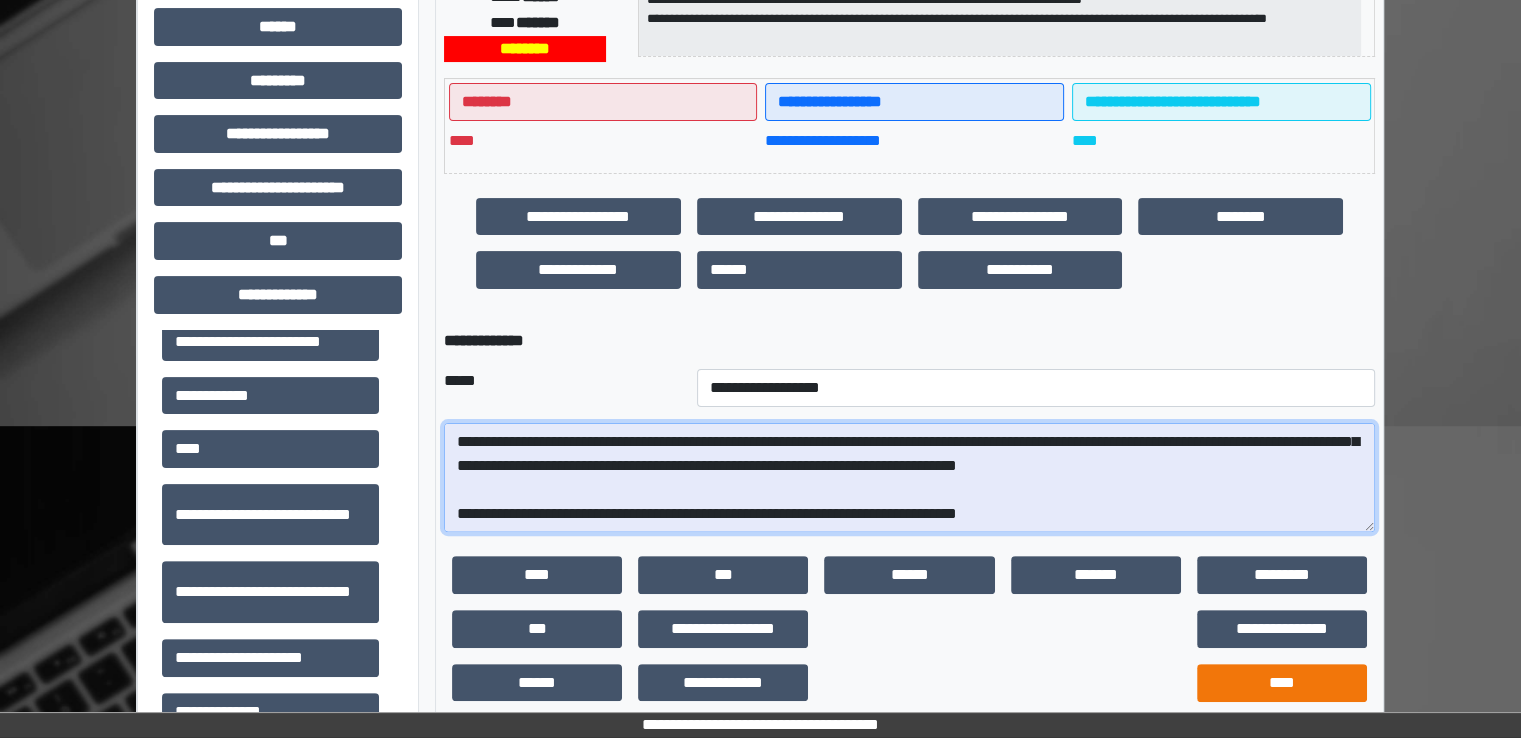 type on "**********" 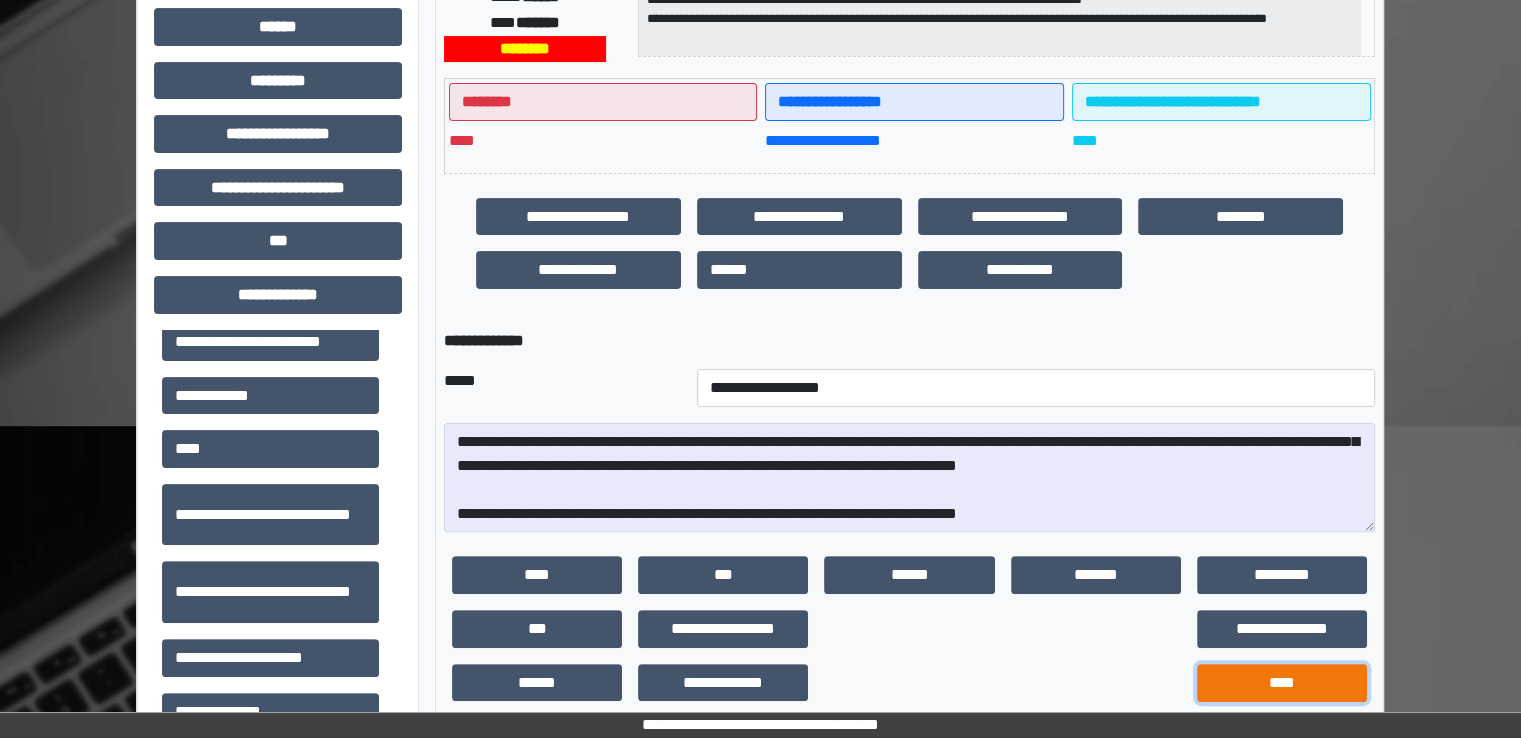 click on "****" at bounding box center (1282, 683) 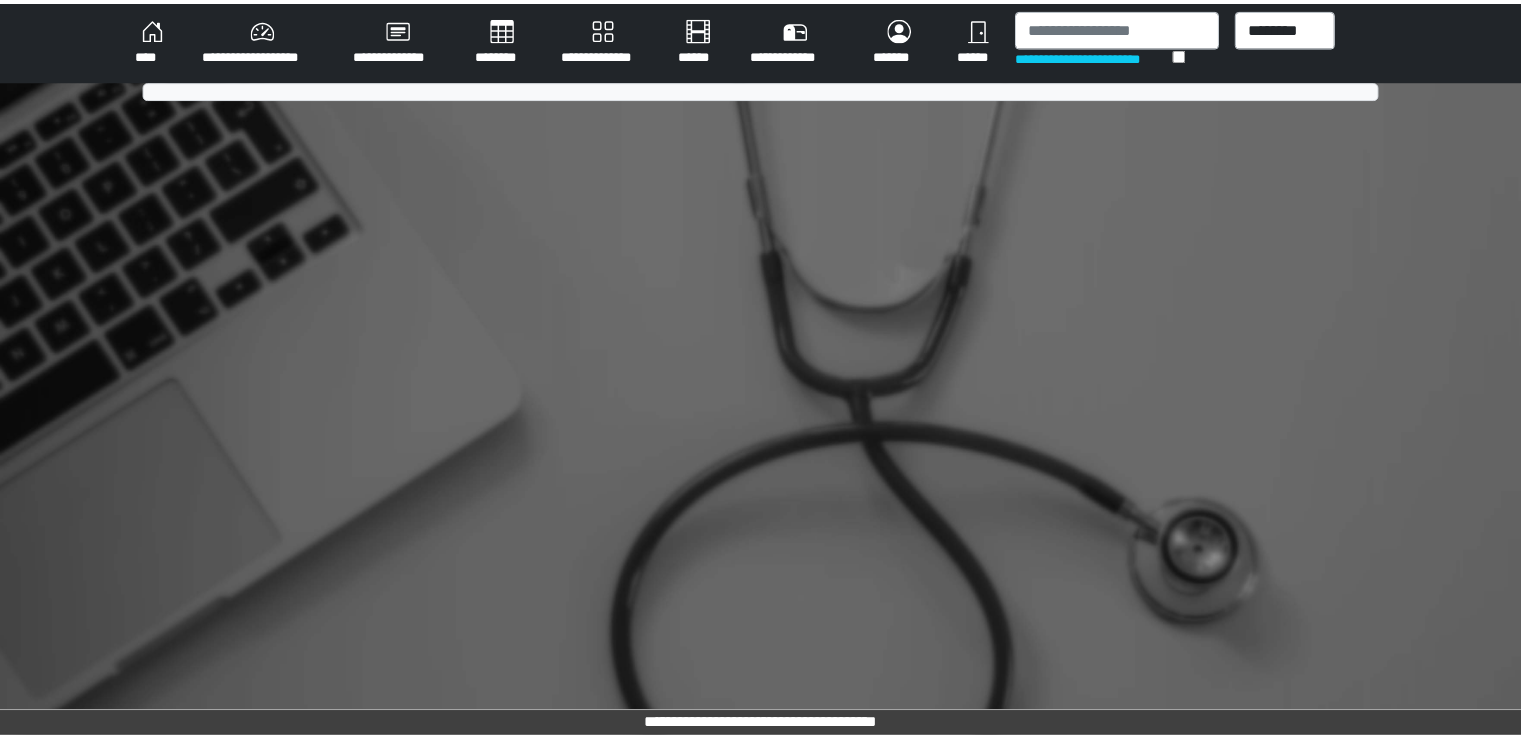scroll, scrollTop: 0, scrollLeft: 0, axis: both 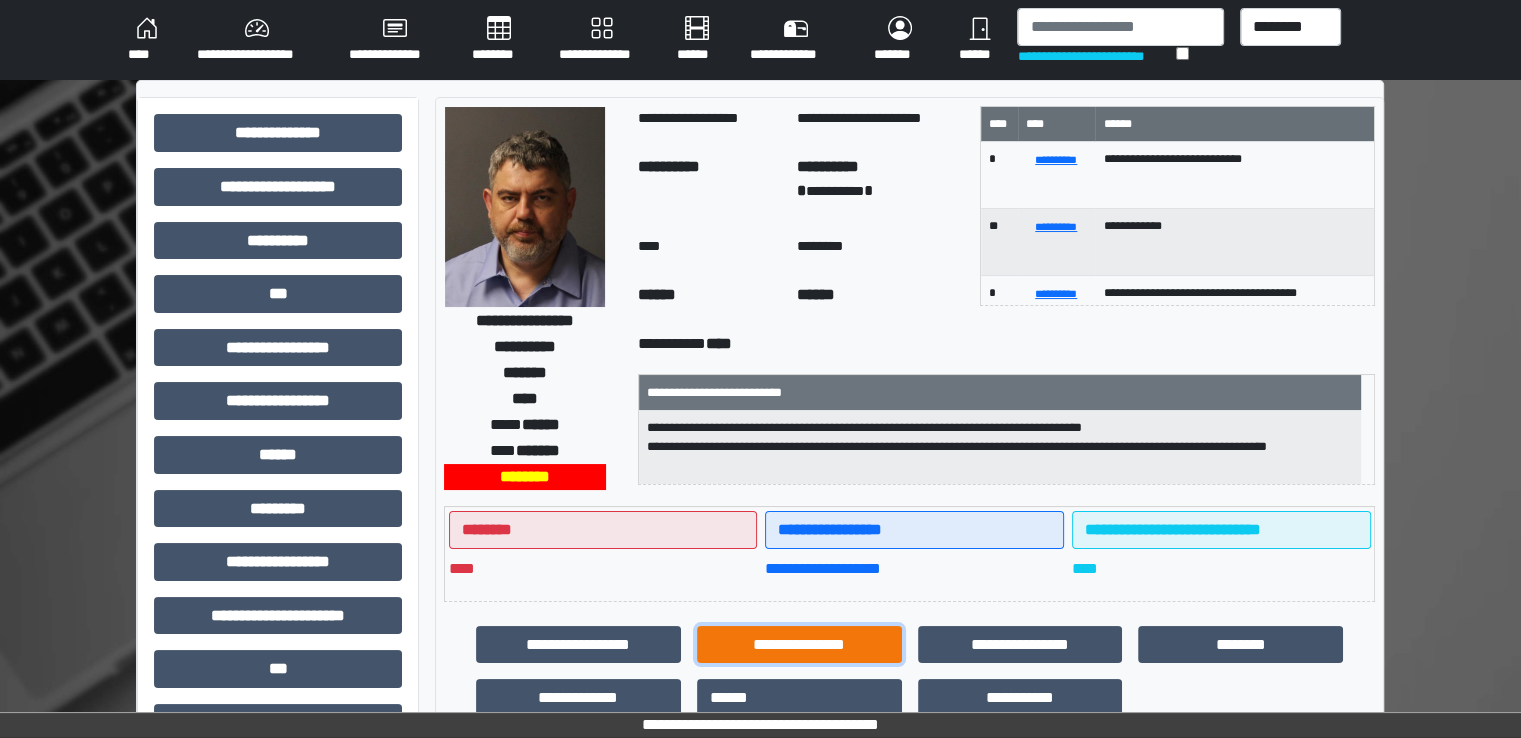 click on "**********" at bounding box center (799, 645) 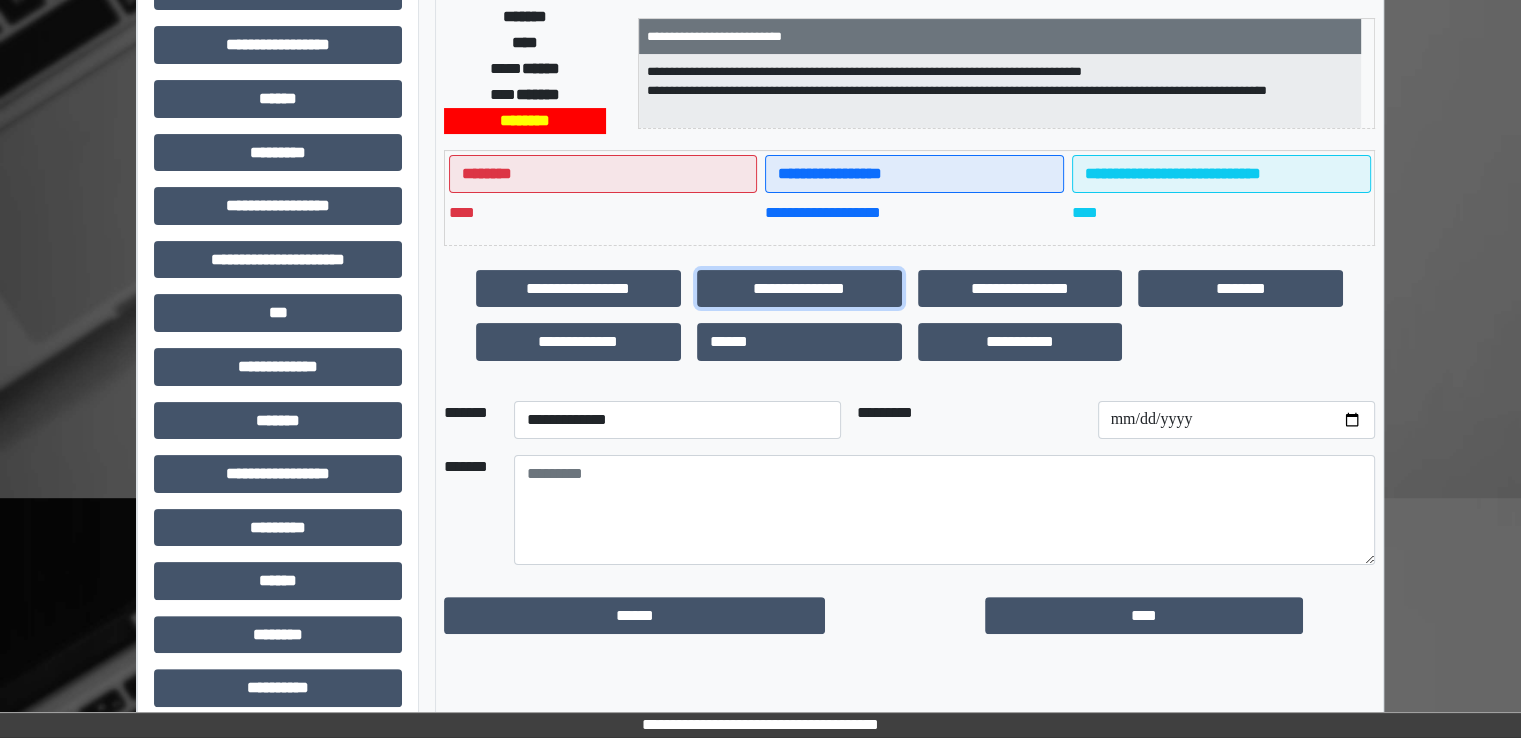 scroll, scrollTop: 400, scrollLeft: 0, axis: vertical 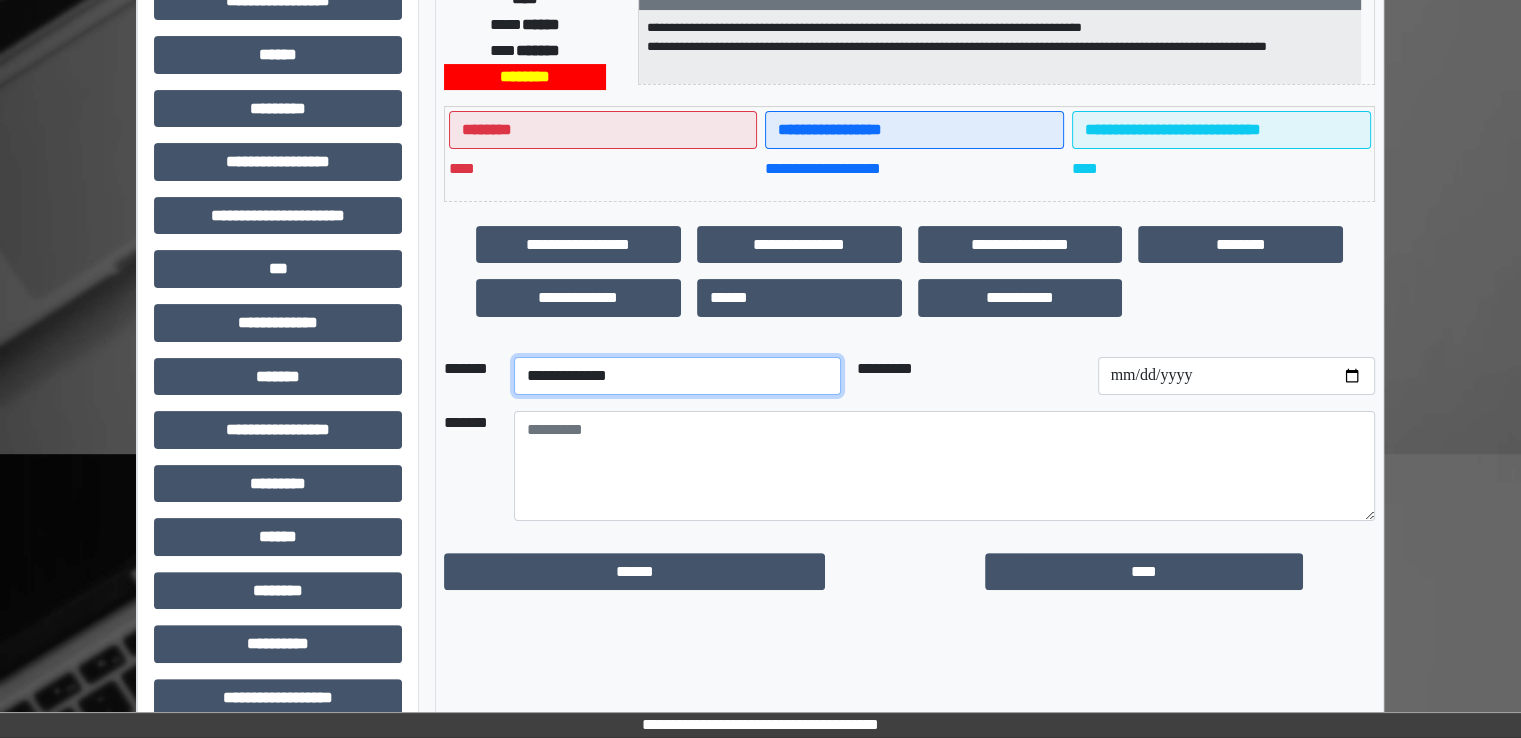 click on "**********" at bounding box center [677, 376] 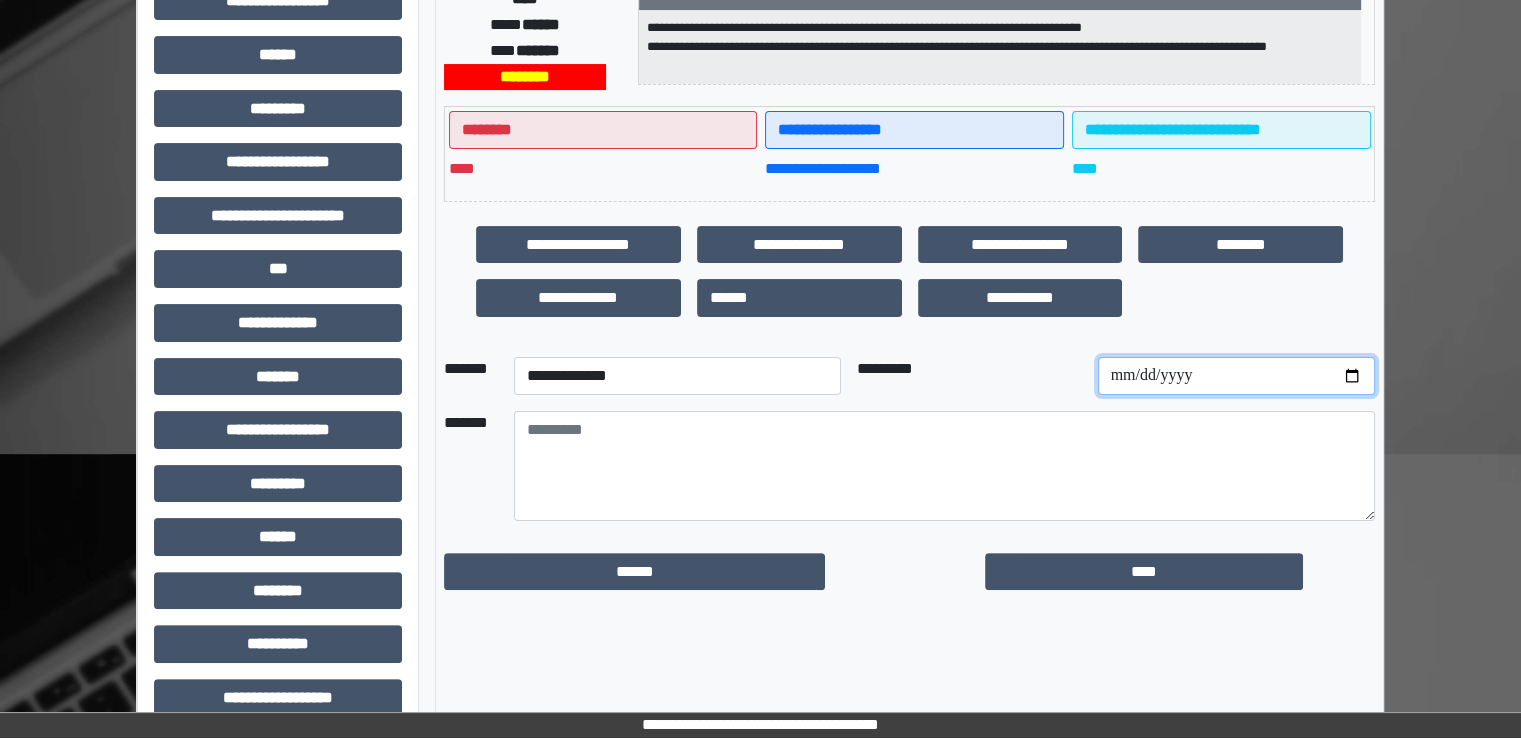 click at bounding box center [1236, 376] 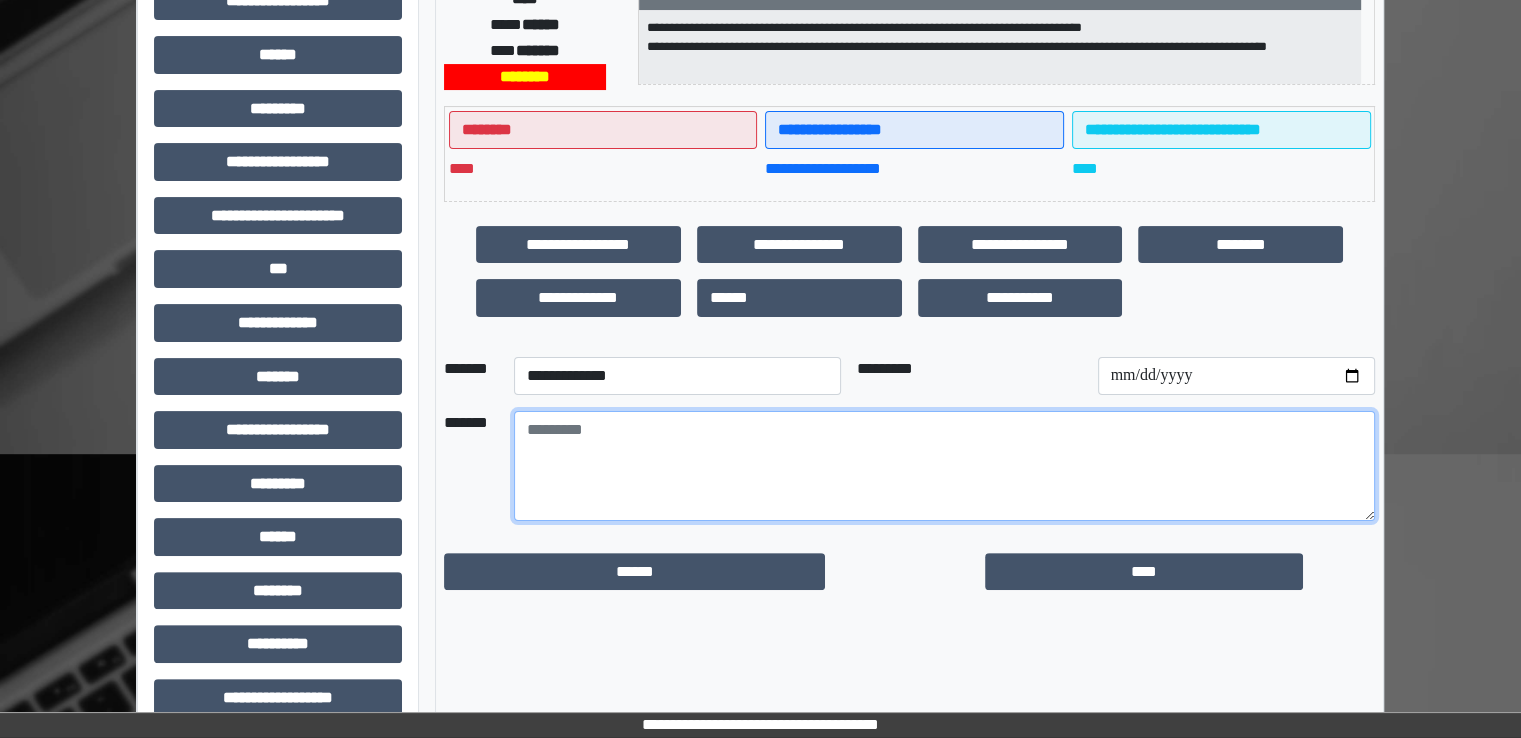 click at bounding box center [944, 466] 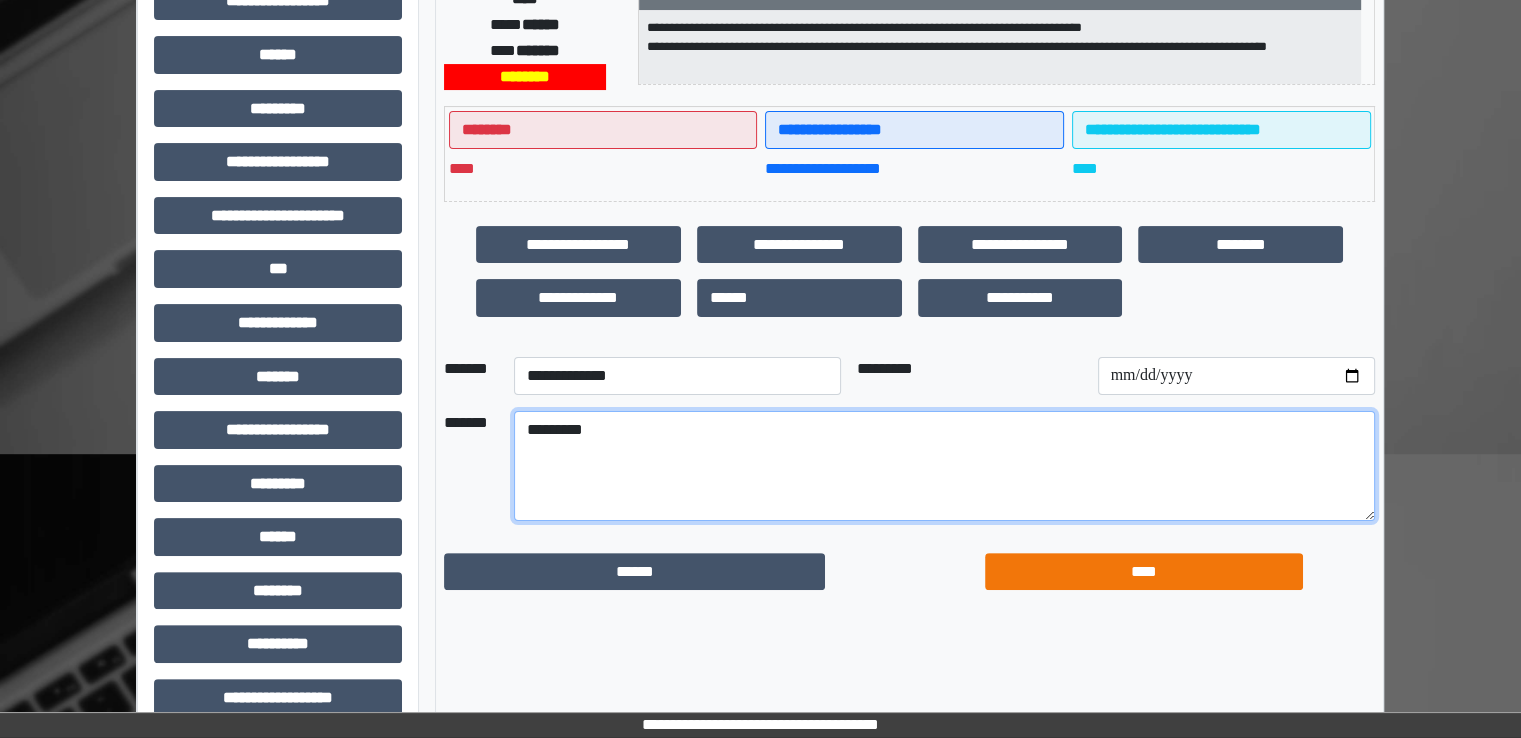 type on "*********" 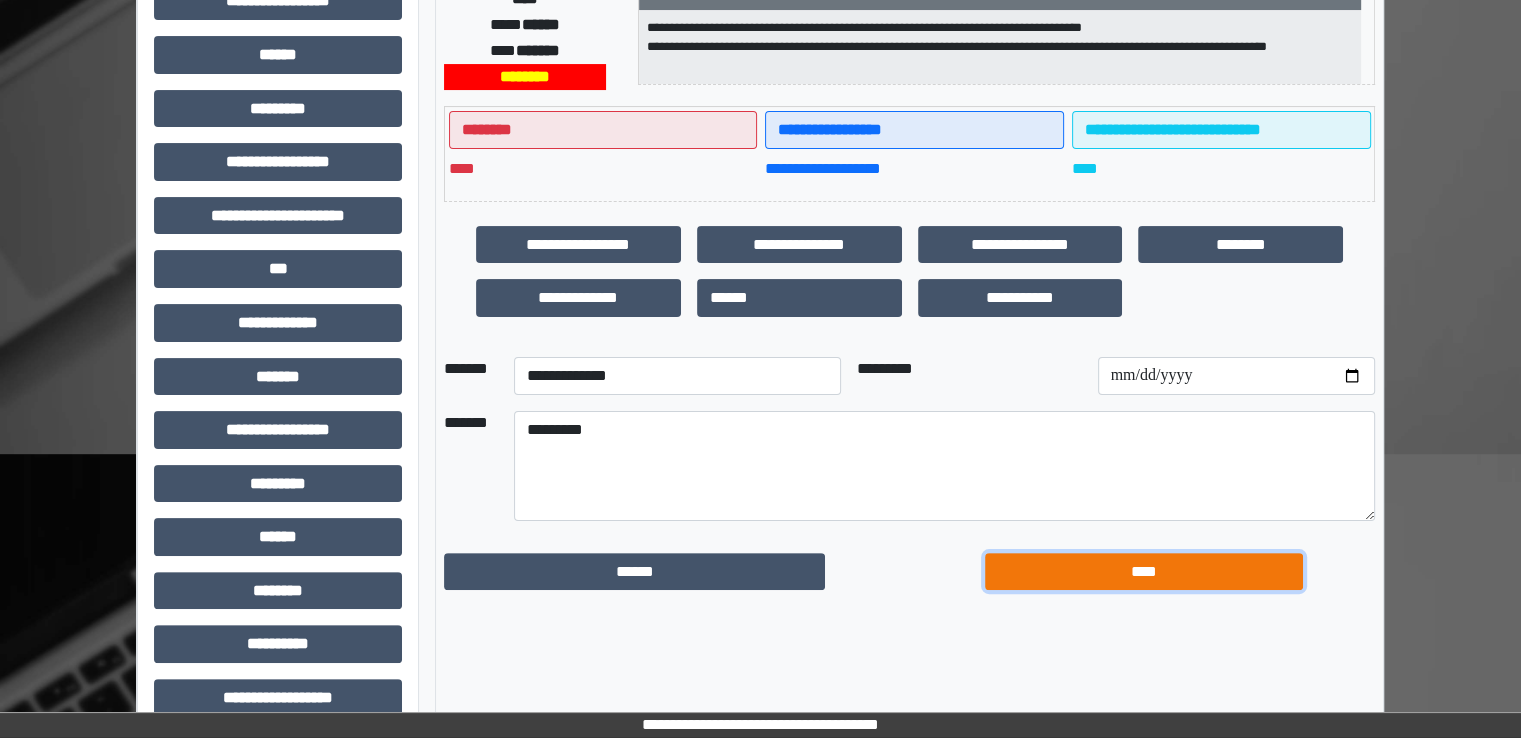 click on "****" at bounding box center (1144, 572) 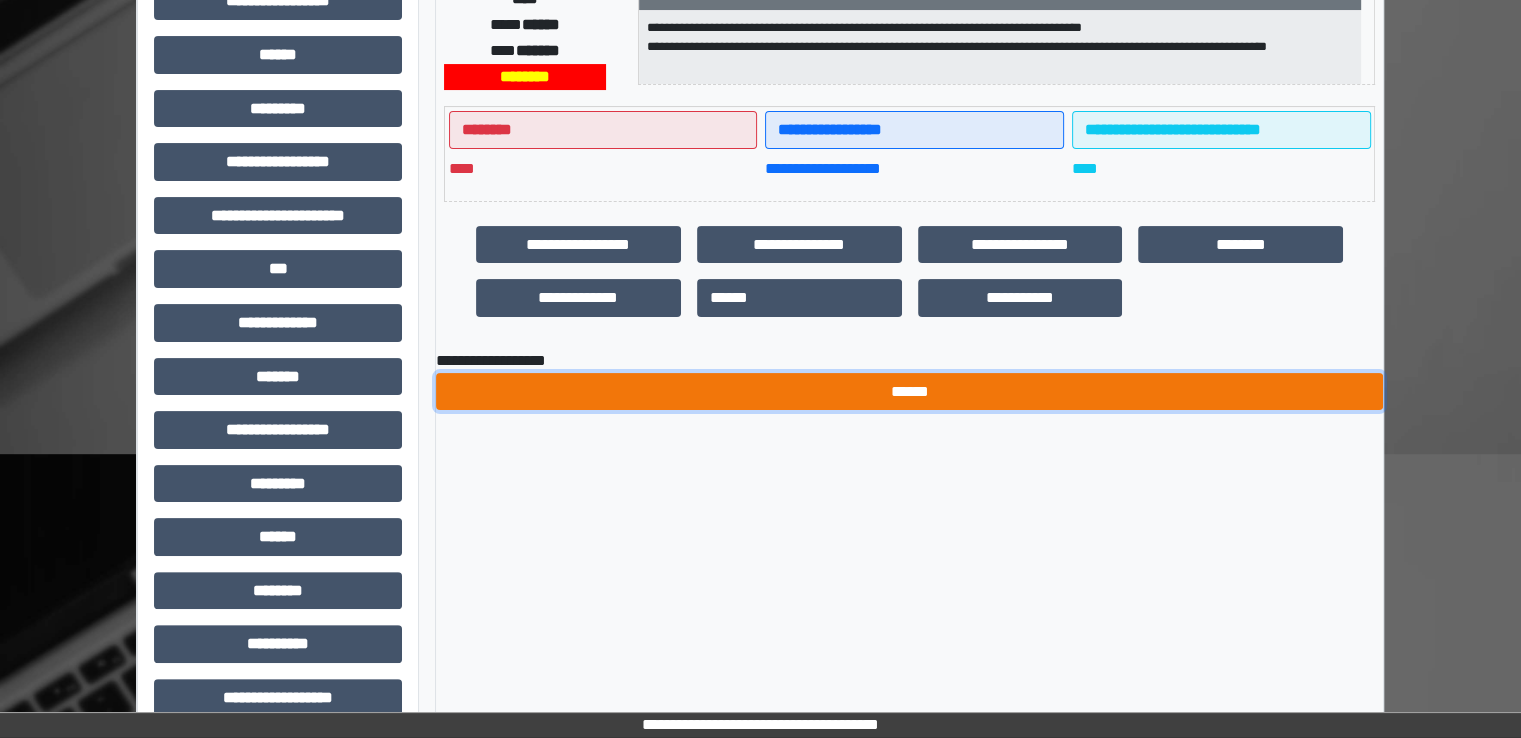 click on "******" at bounding box center (909, 392) 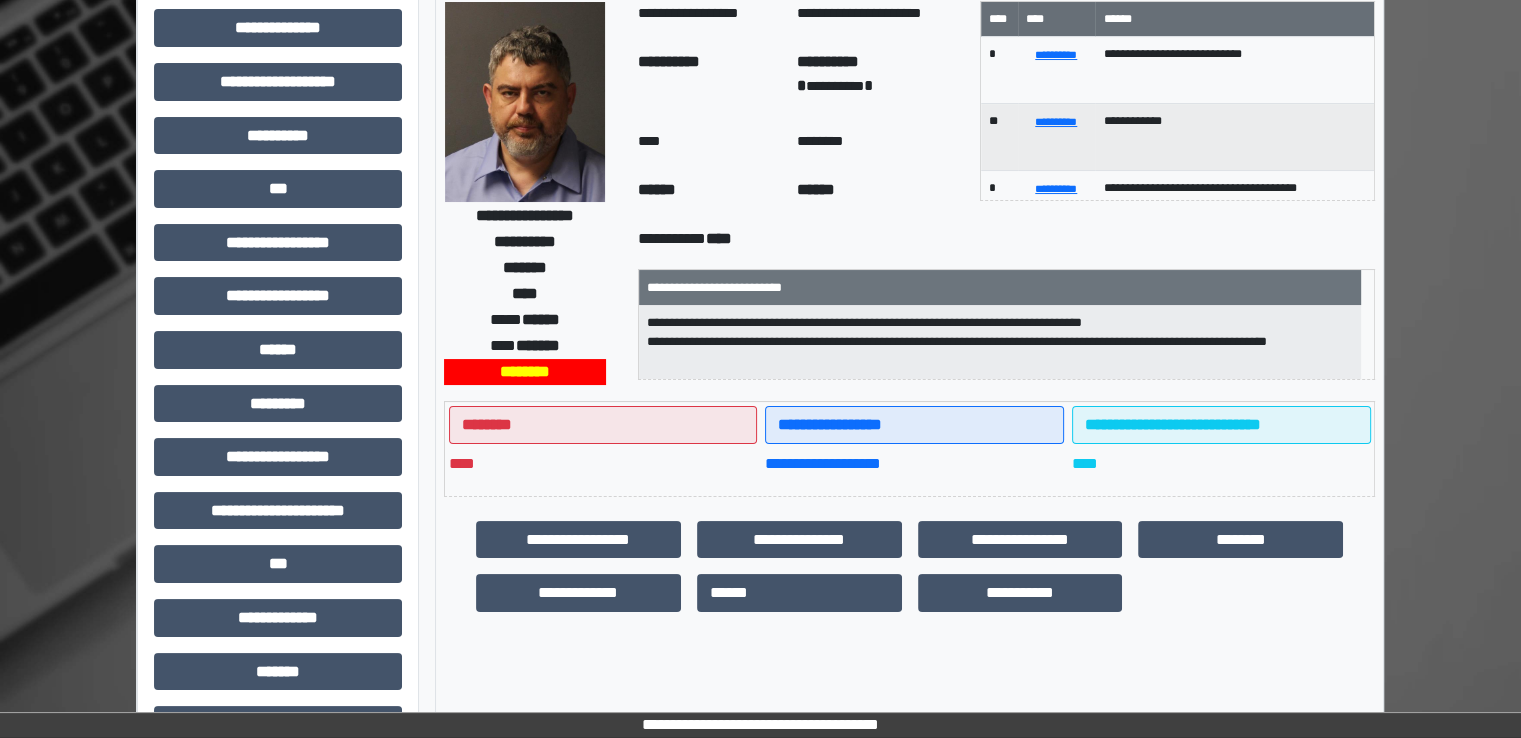 scroll, scrollTop: 0, scrollLeft: 0, axis: both 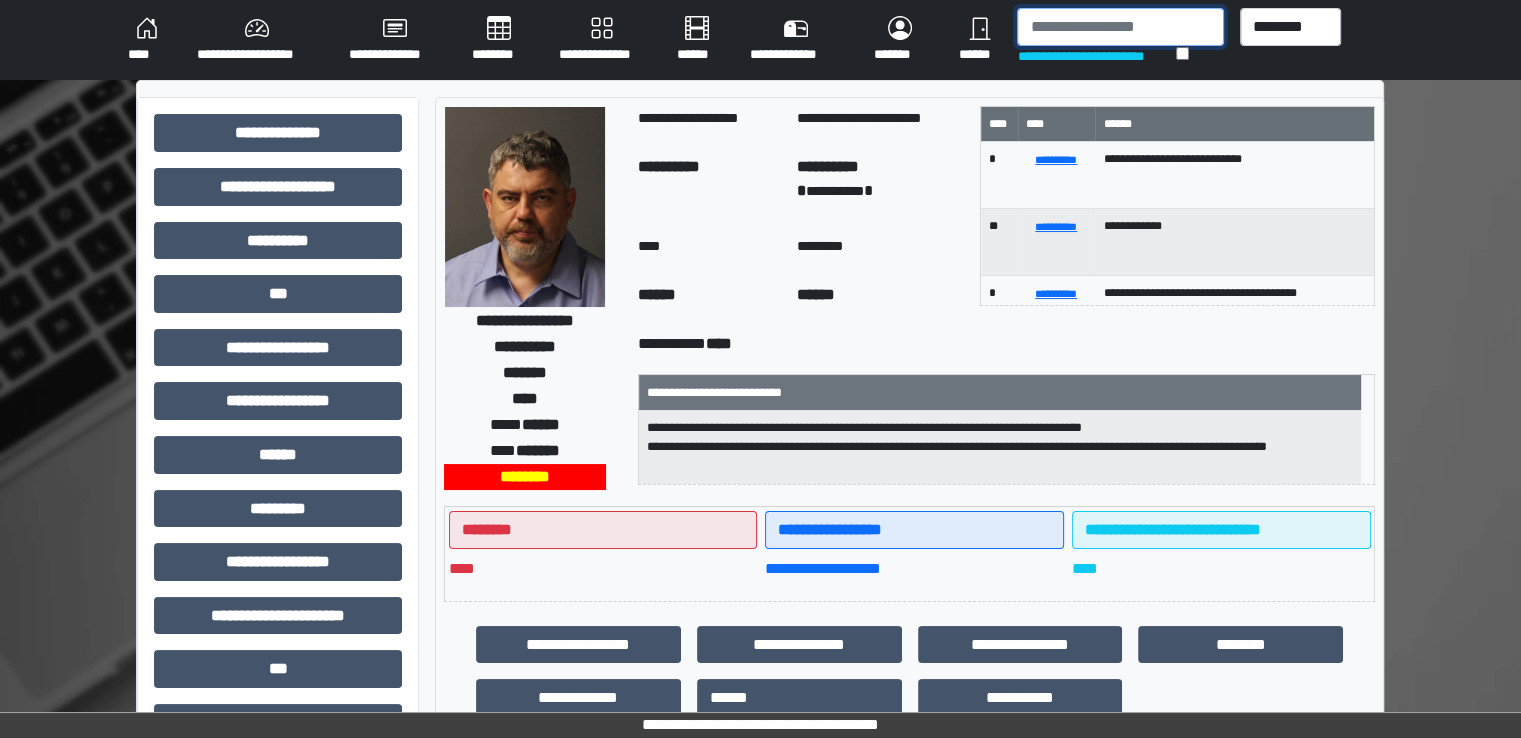 click at bounding box center (1120, 27) 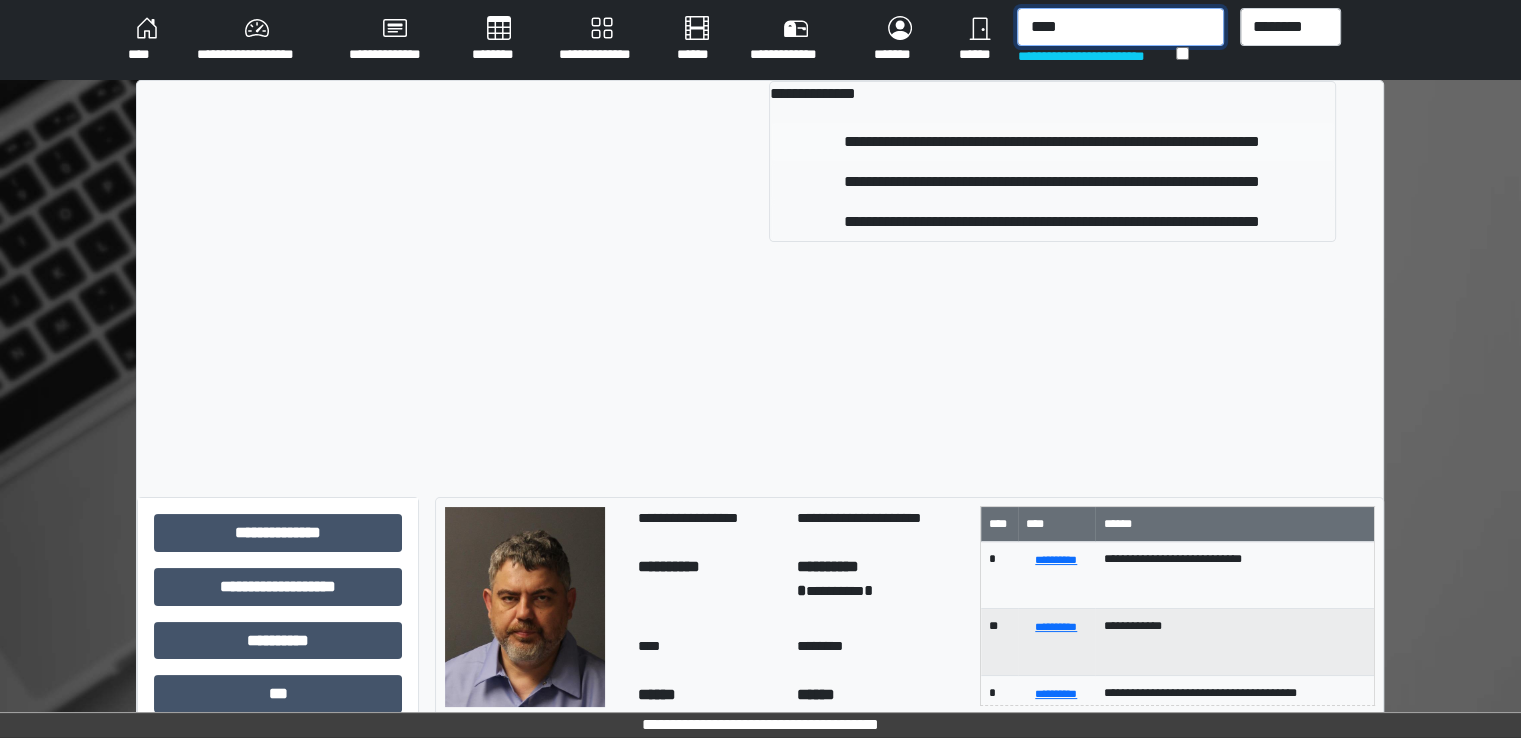 type on "****" 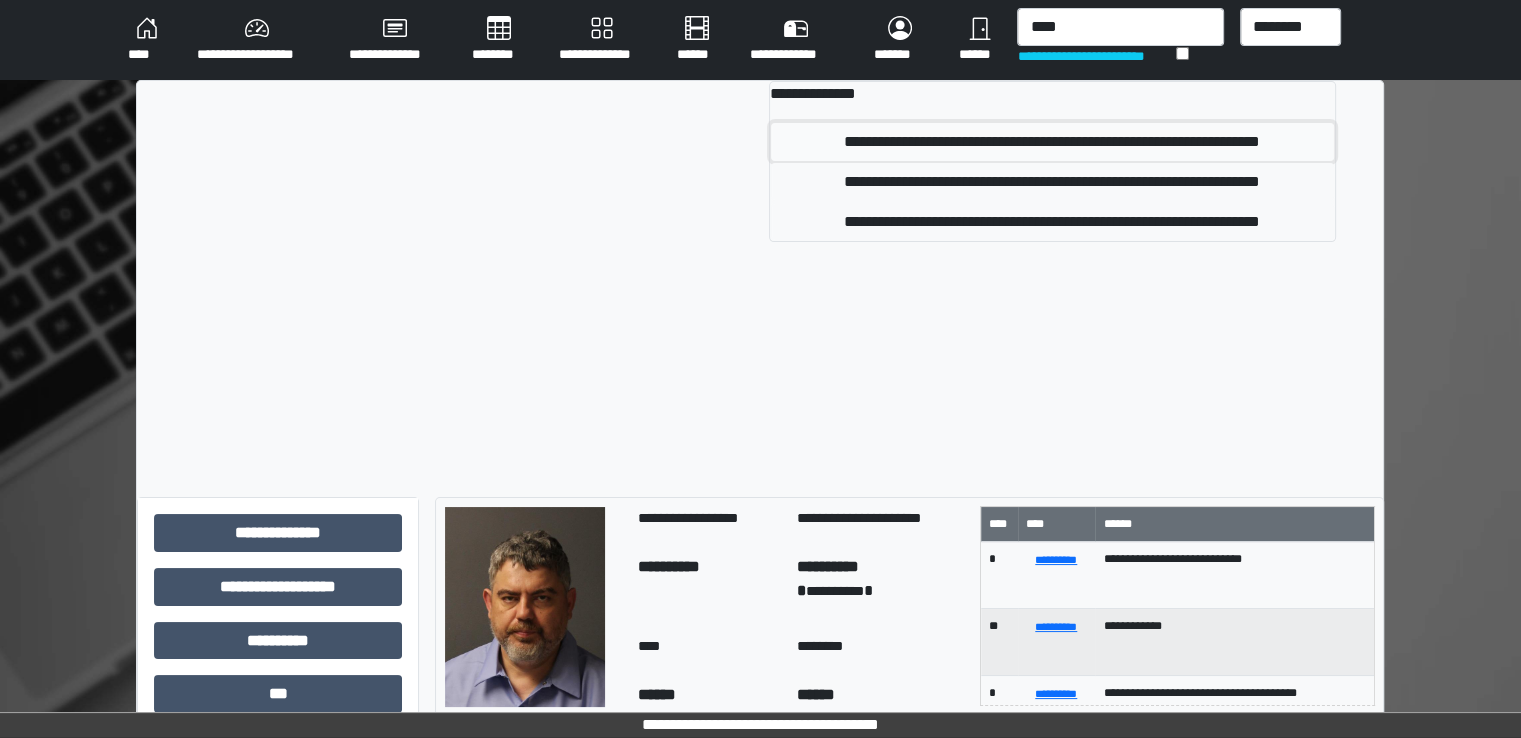 click on "**********" at bounding box center [1052, 142] 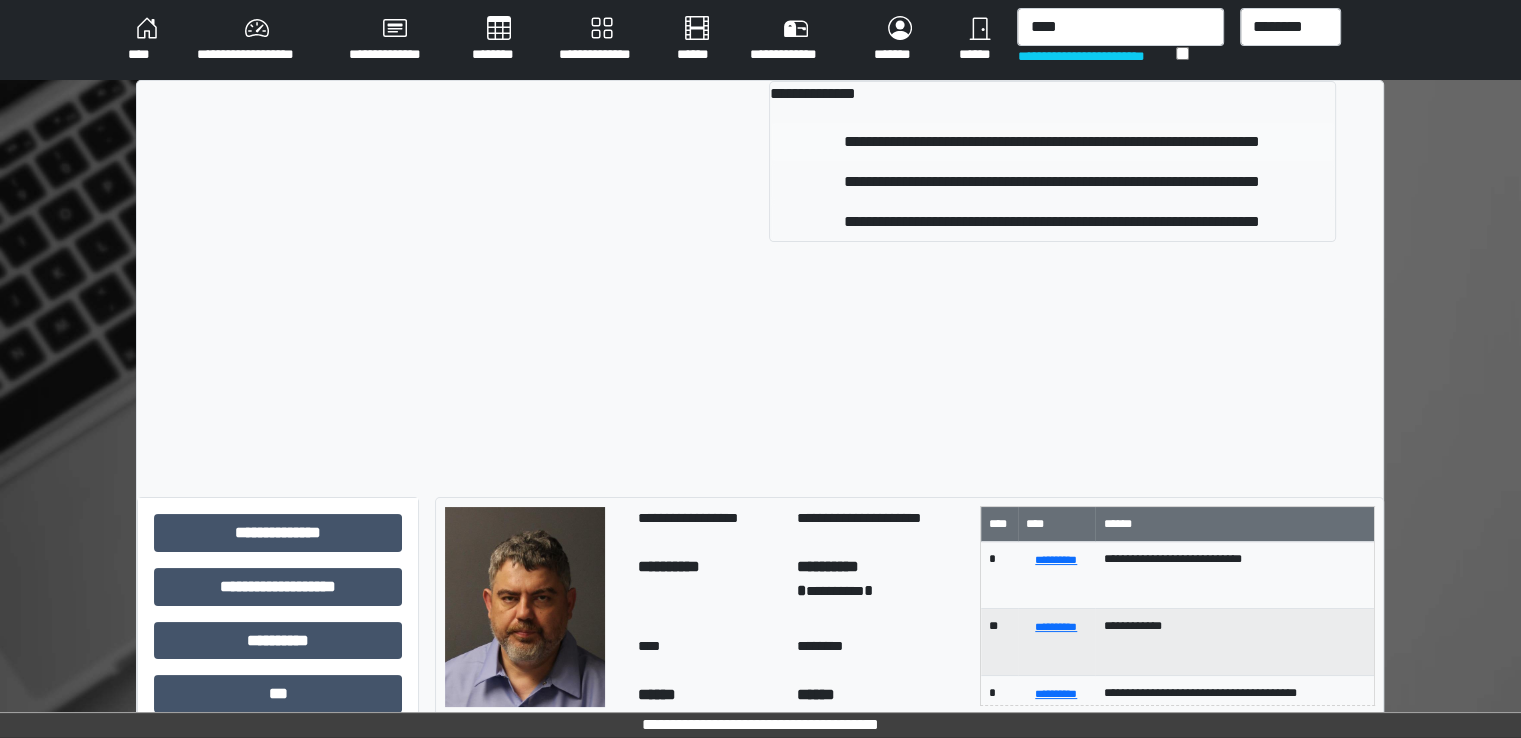 type 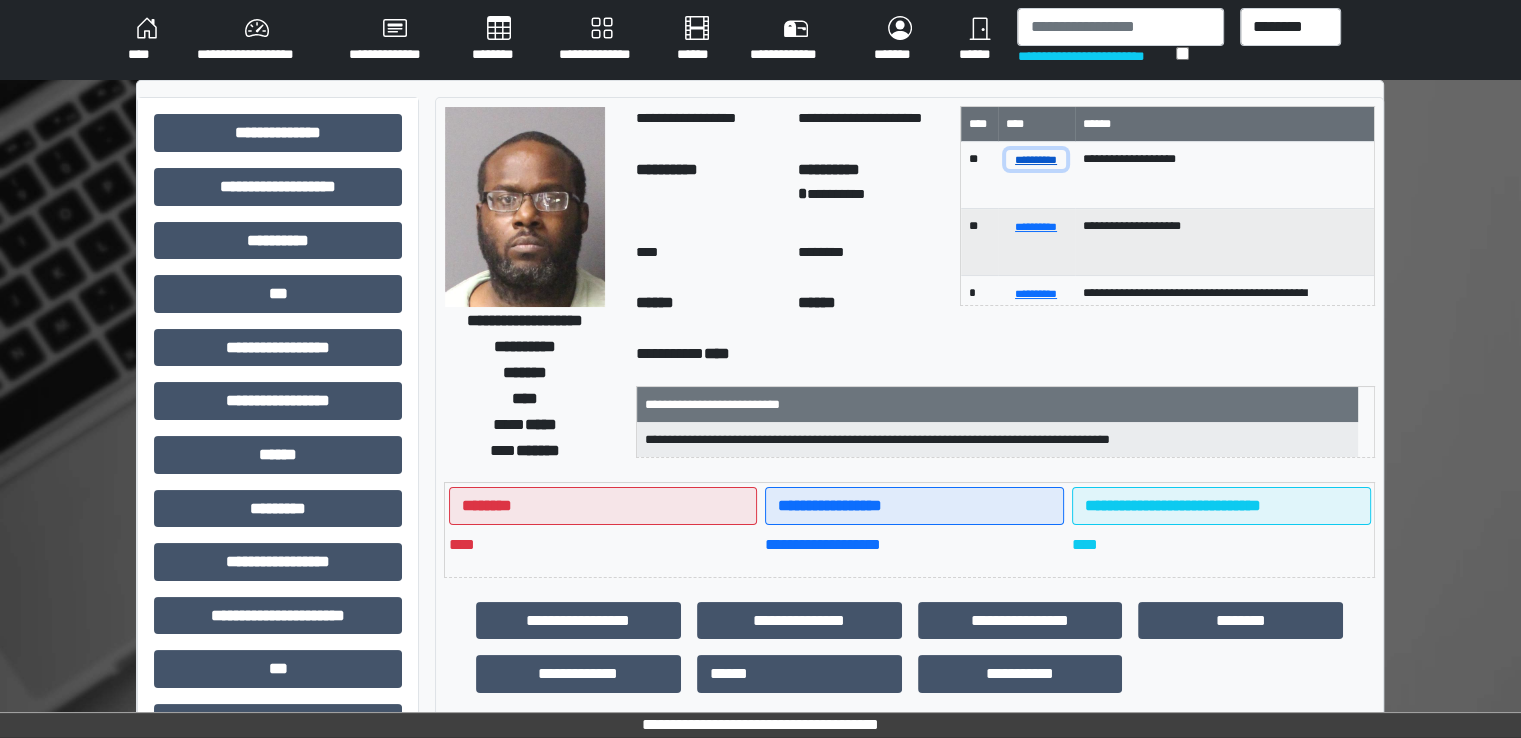 click on "**********" at bounding box center [1036, 159] 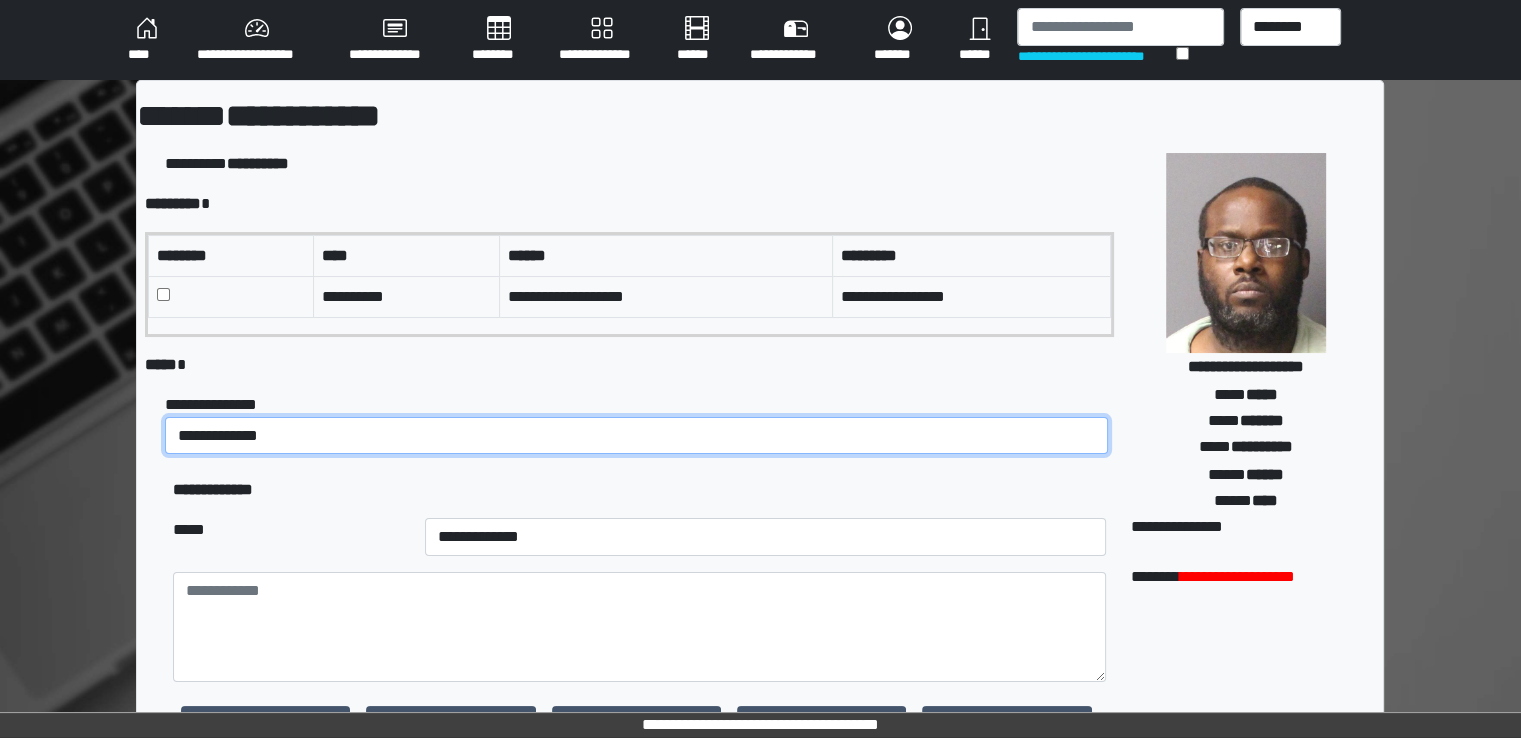 click on "**********" at bounding box center (636, 436) 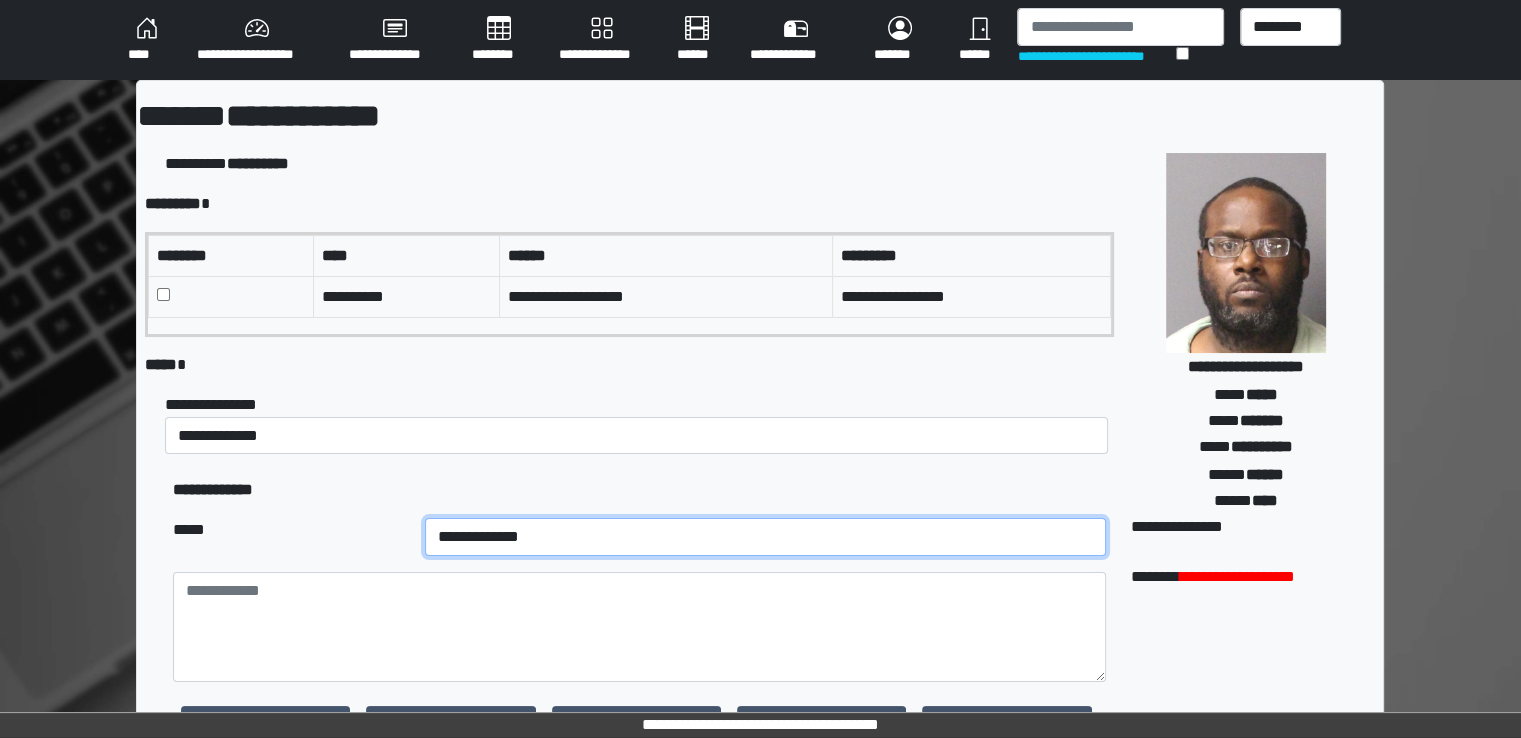 click on "**********" at bounding box center [765, 537] 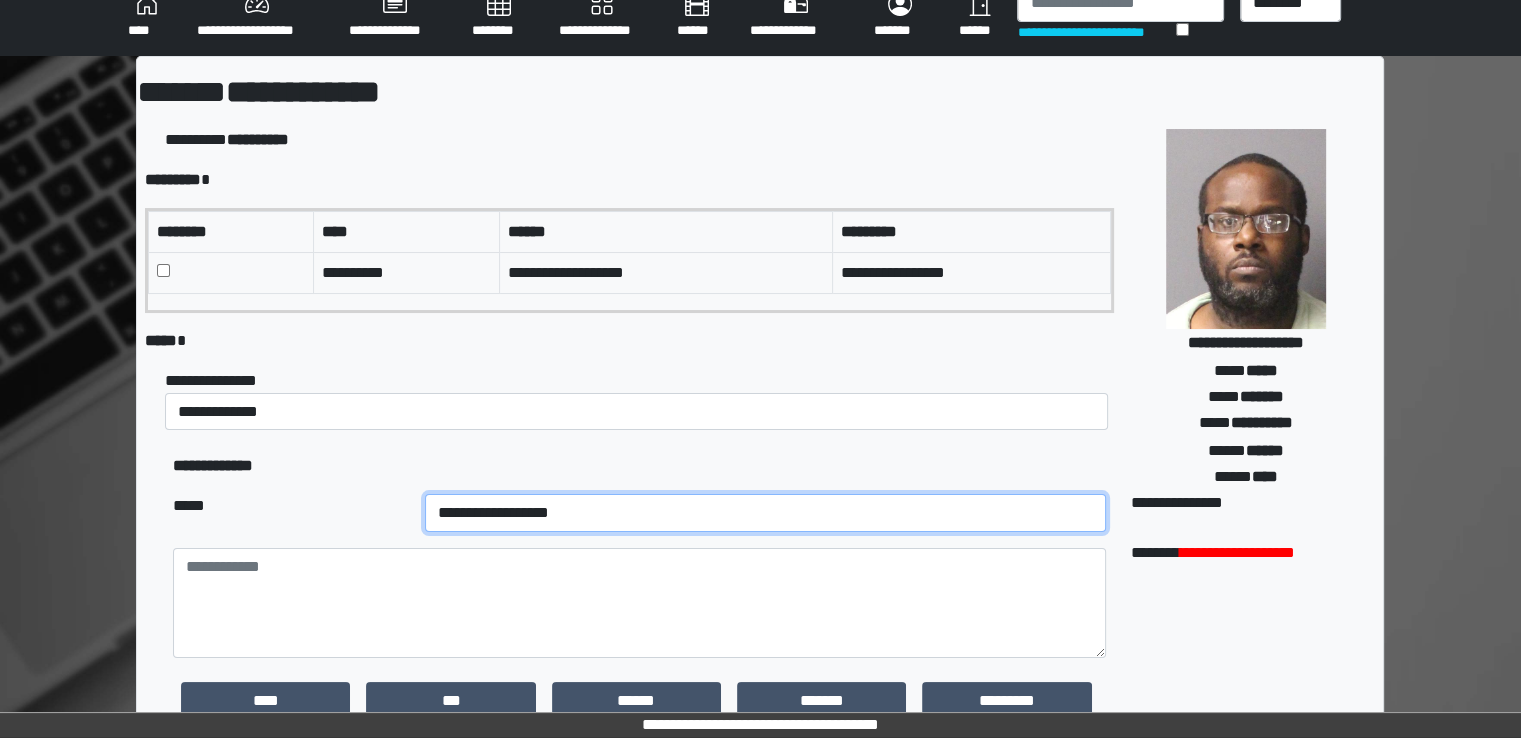 scroll, scrollTop: 200, scrollLeft: 0, axis: vertical 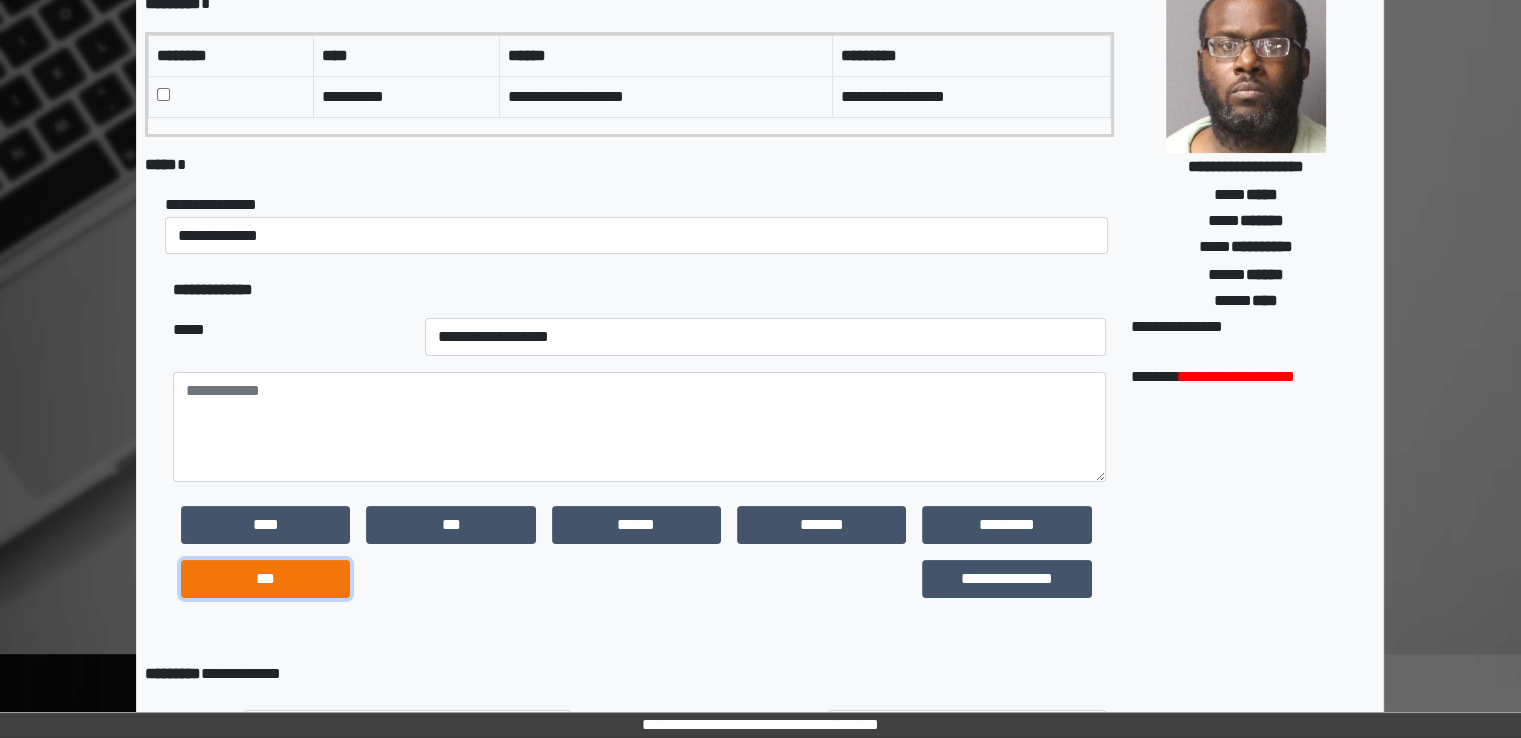 click on "***" at bounding box center (265, 579) 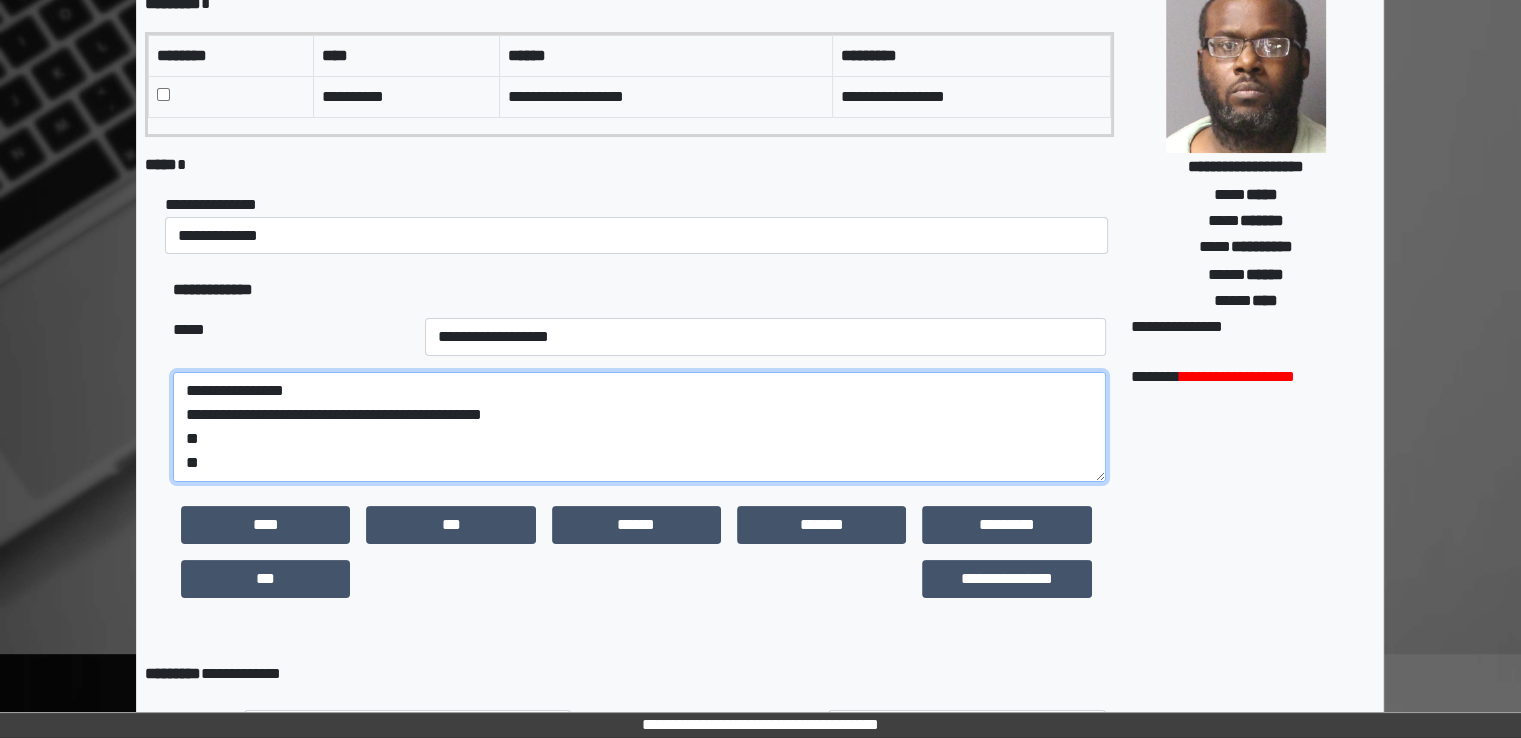 click on "**********" at bounding box center [639, 427] 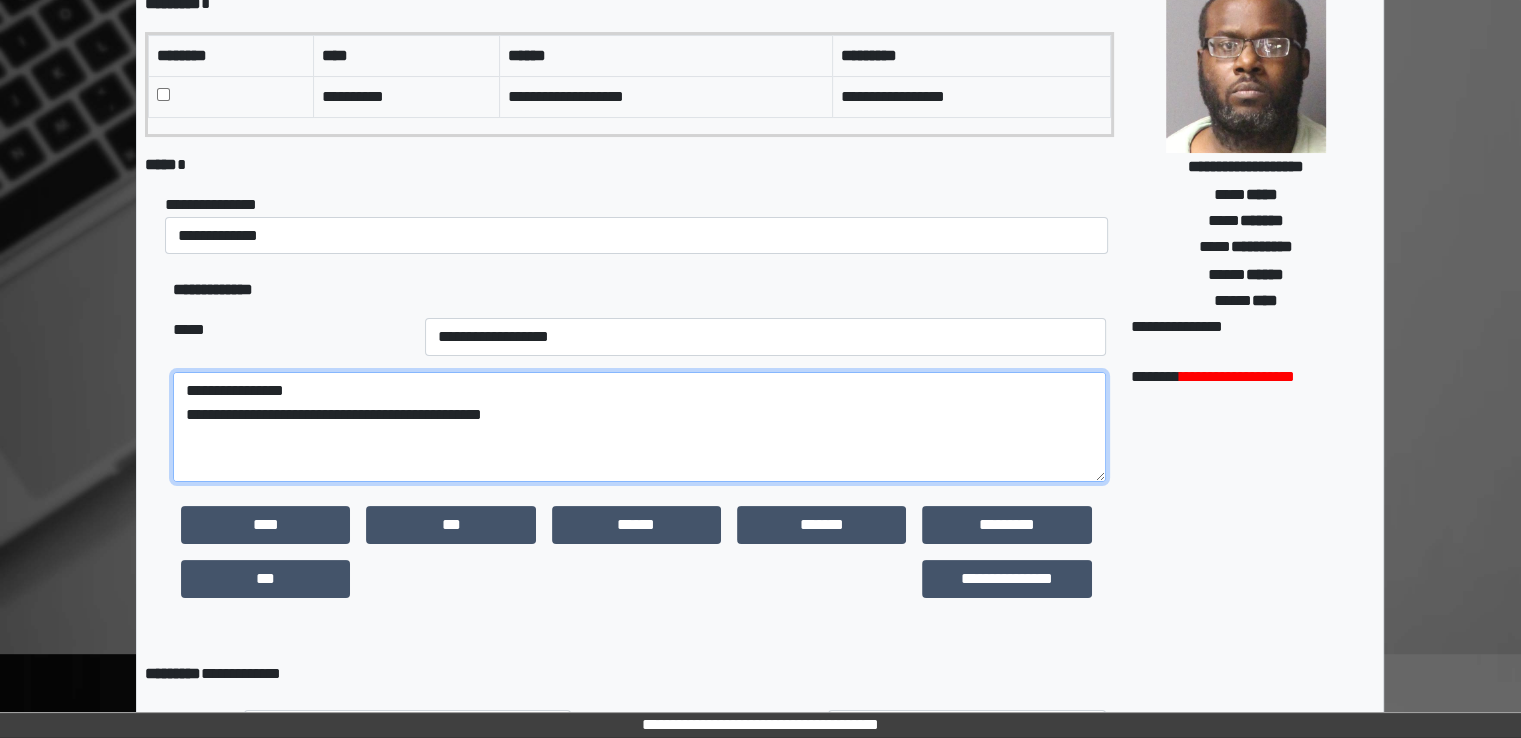 paste on "**********" 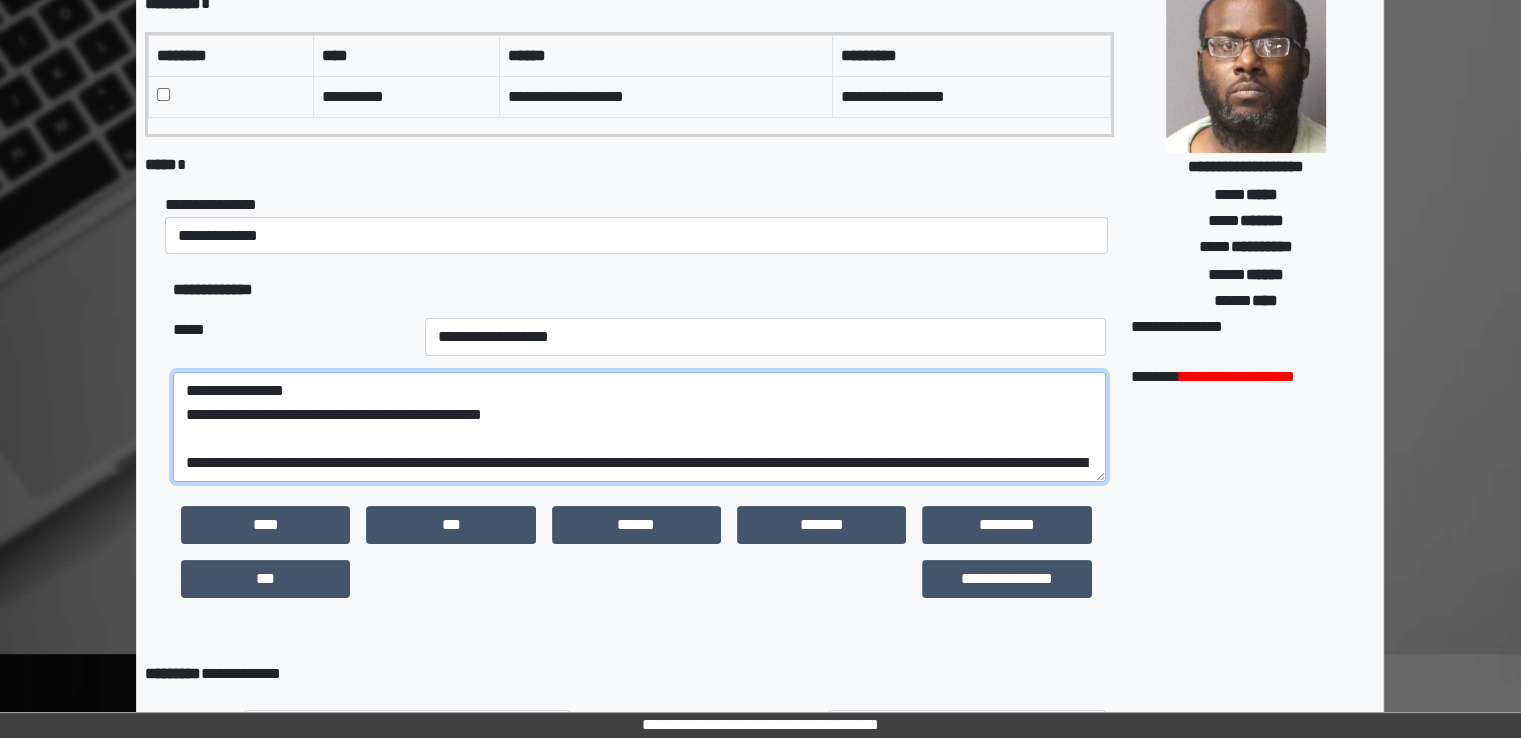 scroll, scrollTop: 280, scrollLeft: 0, axis: vertical 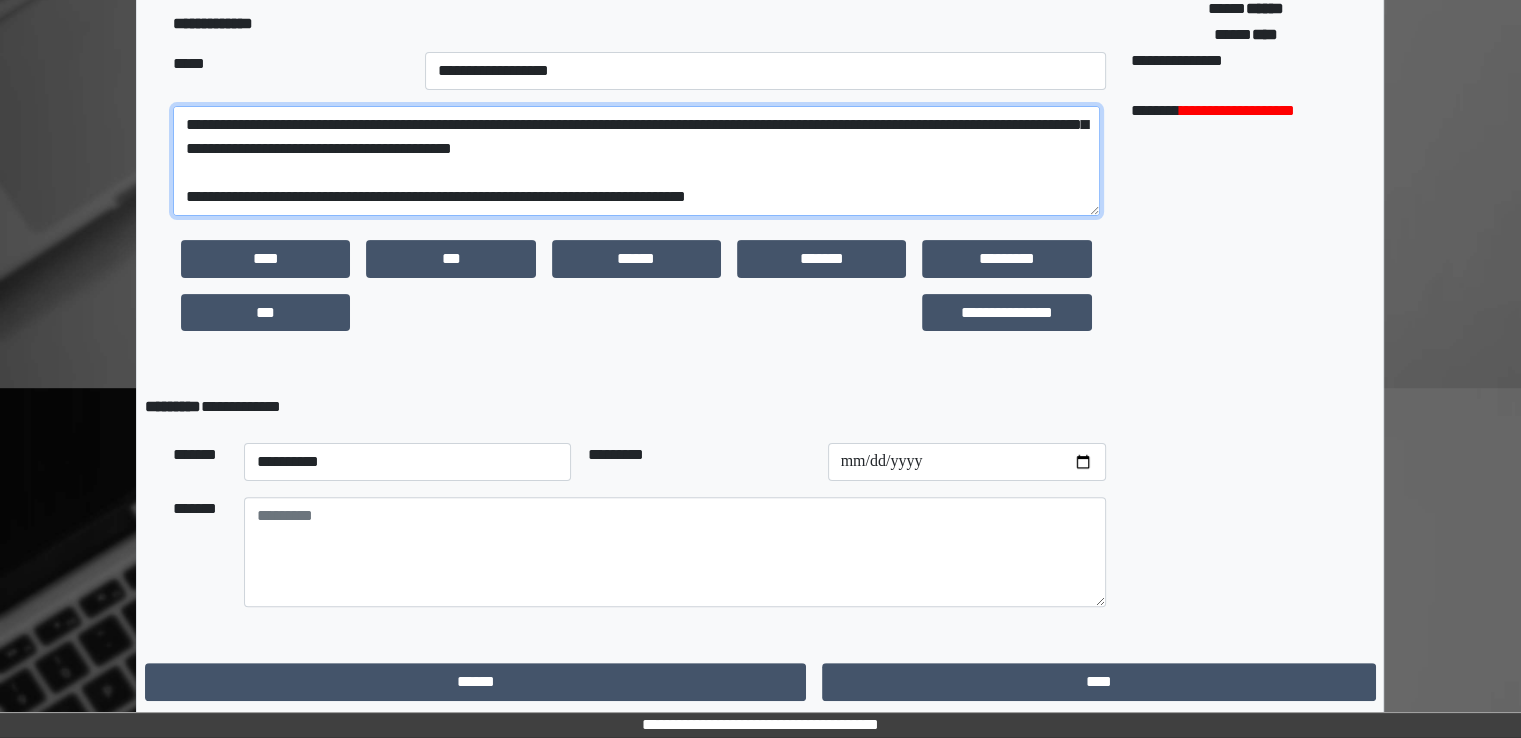 type on "**********" 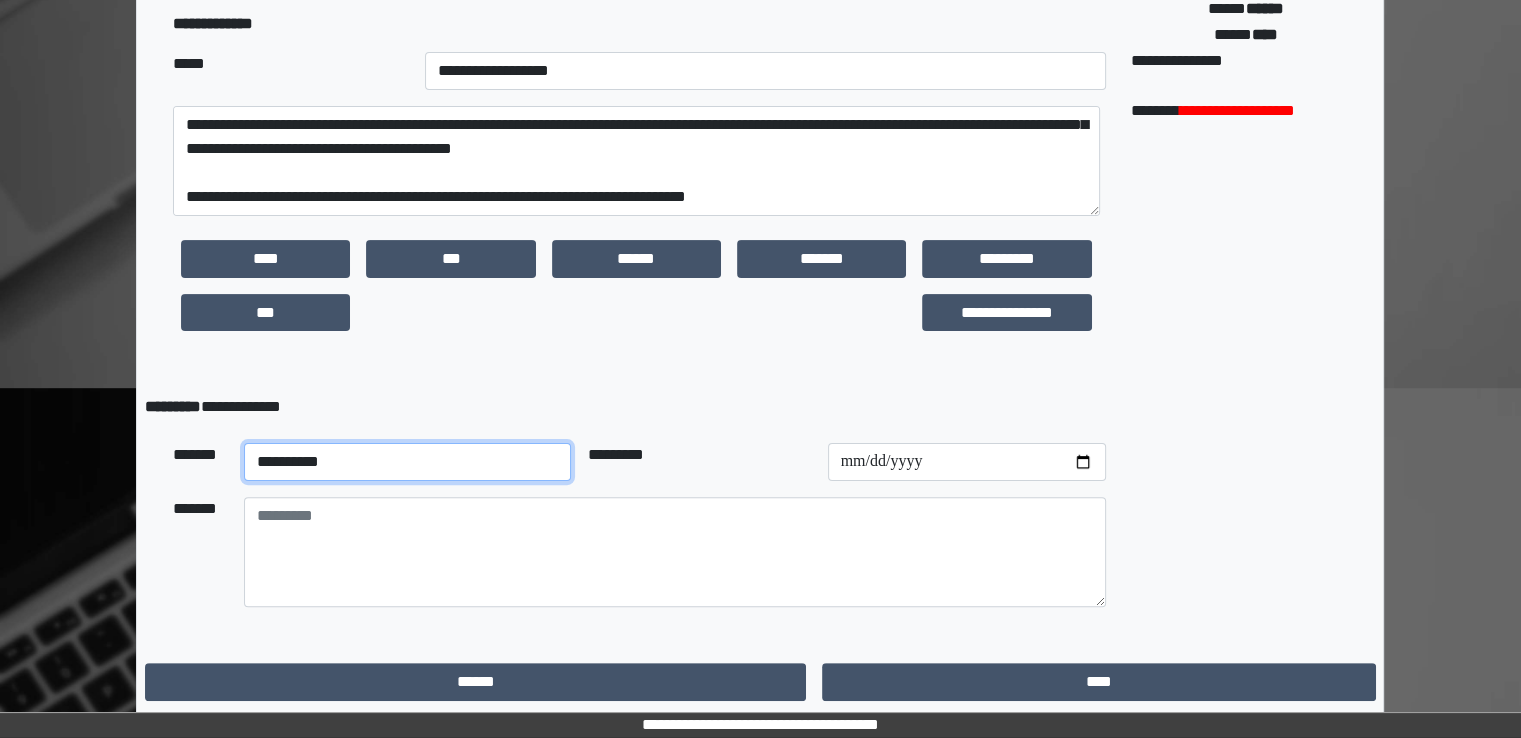 click on "**********" at bounding box center [408, 462] 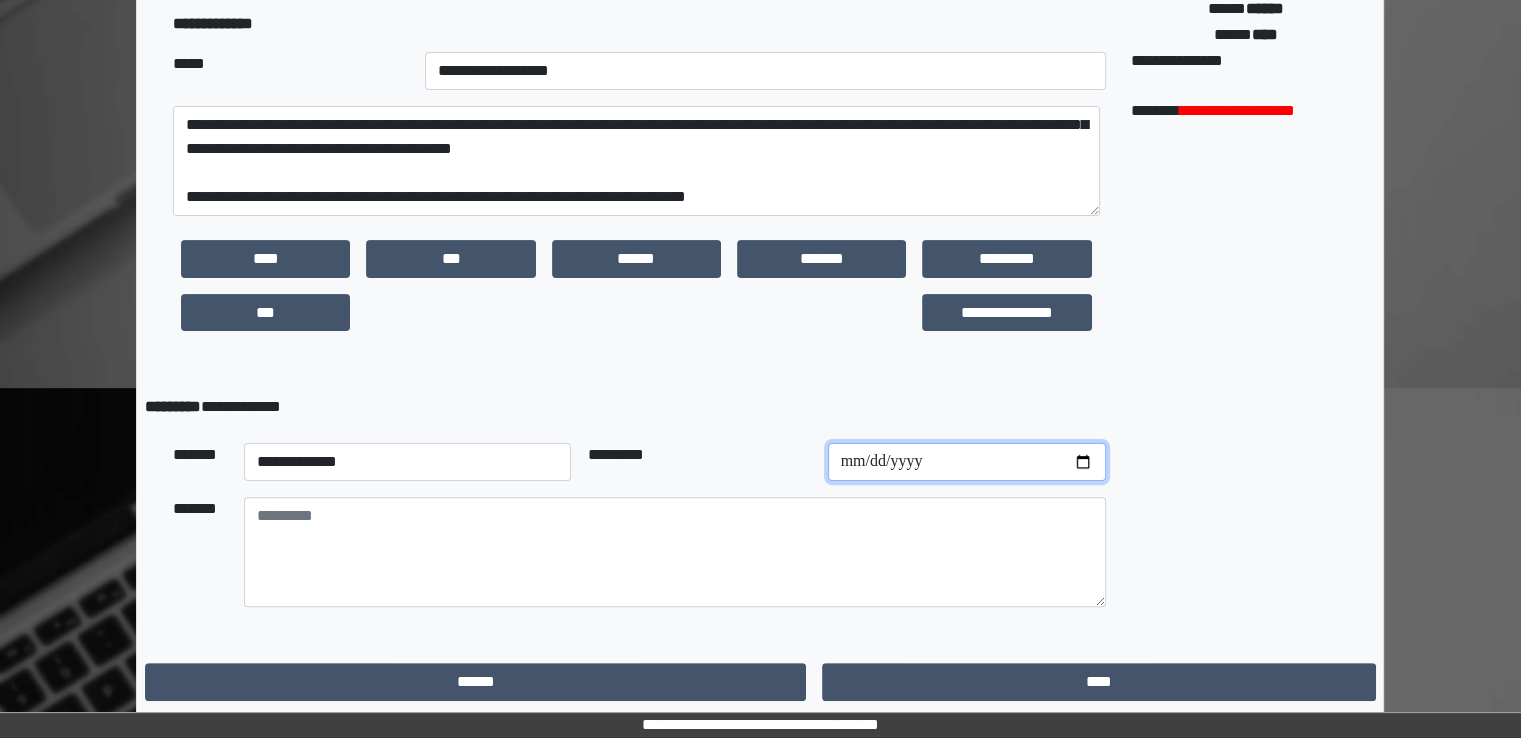 click at bounding box center [967, 462] 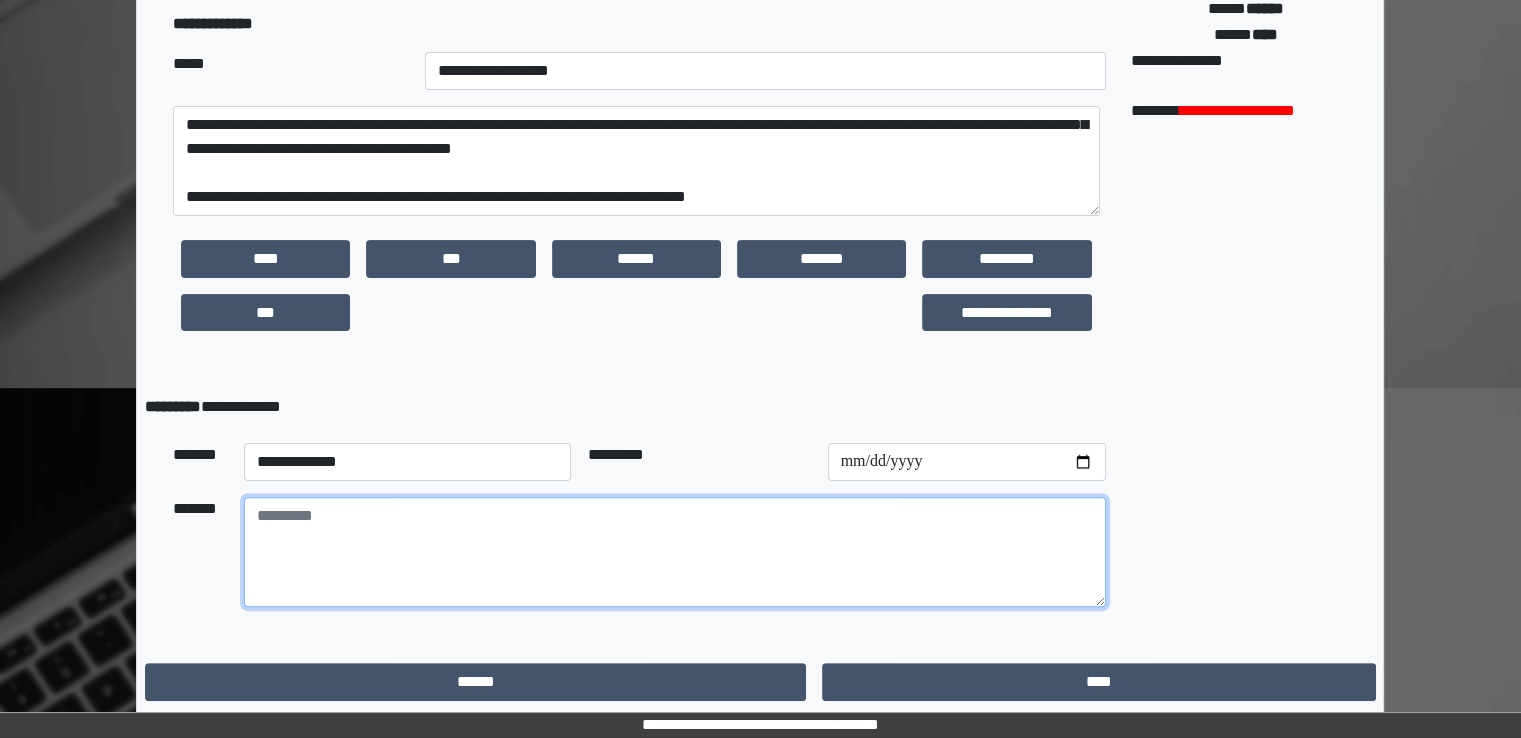 click at bounding box center (675, 552) 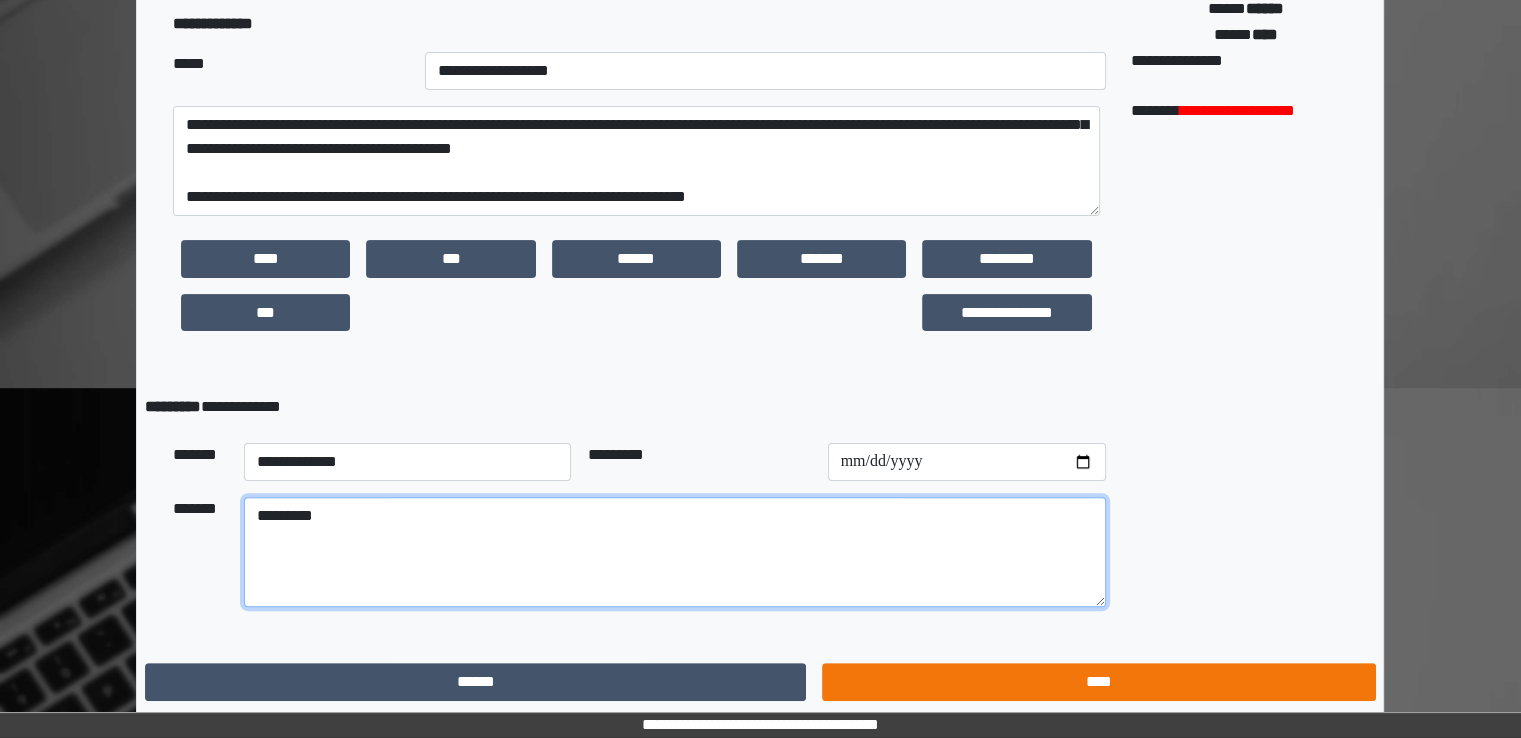 type on "*********" 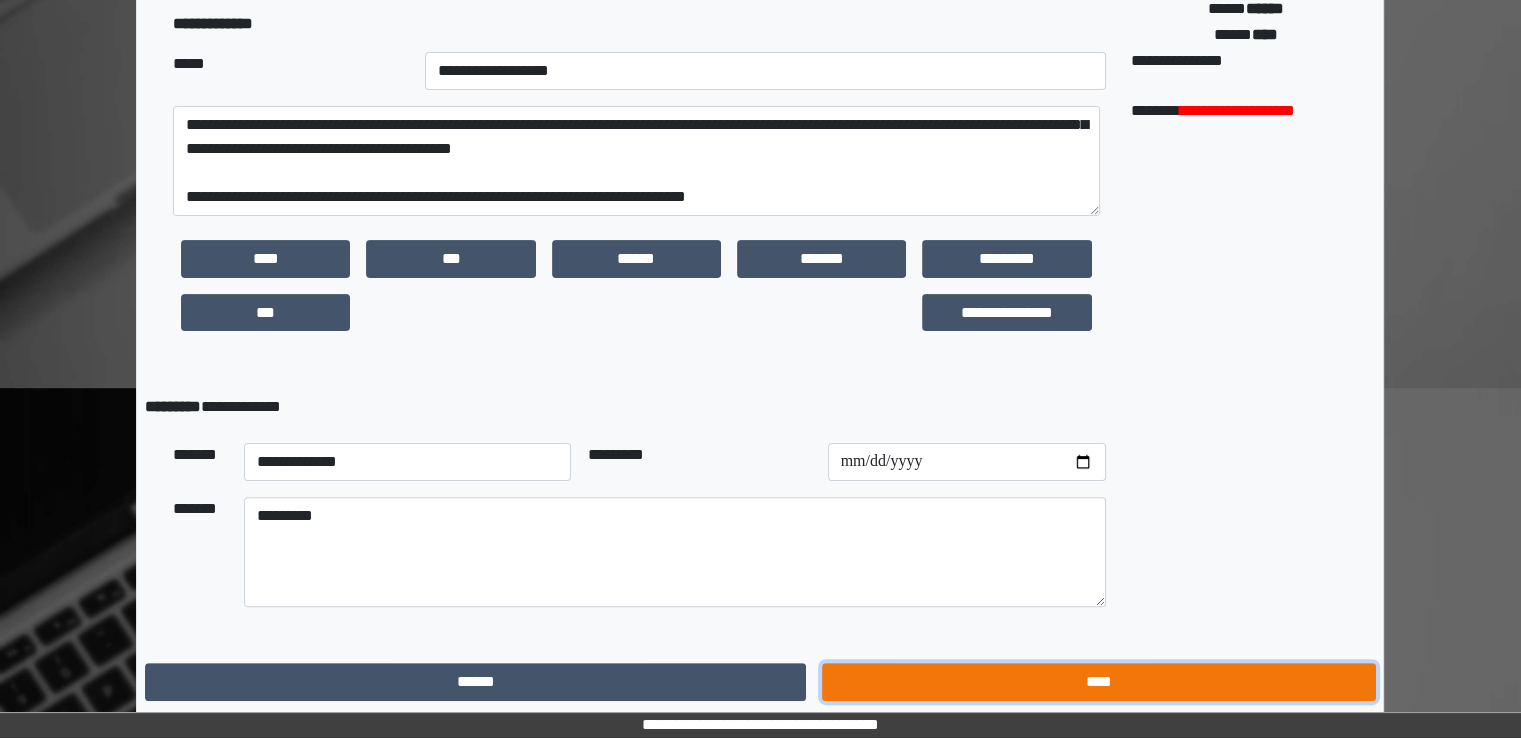 click on "****" at bounding box center (1098, 682) 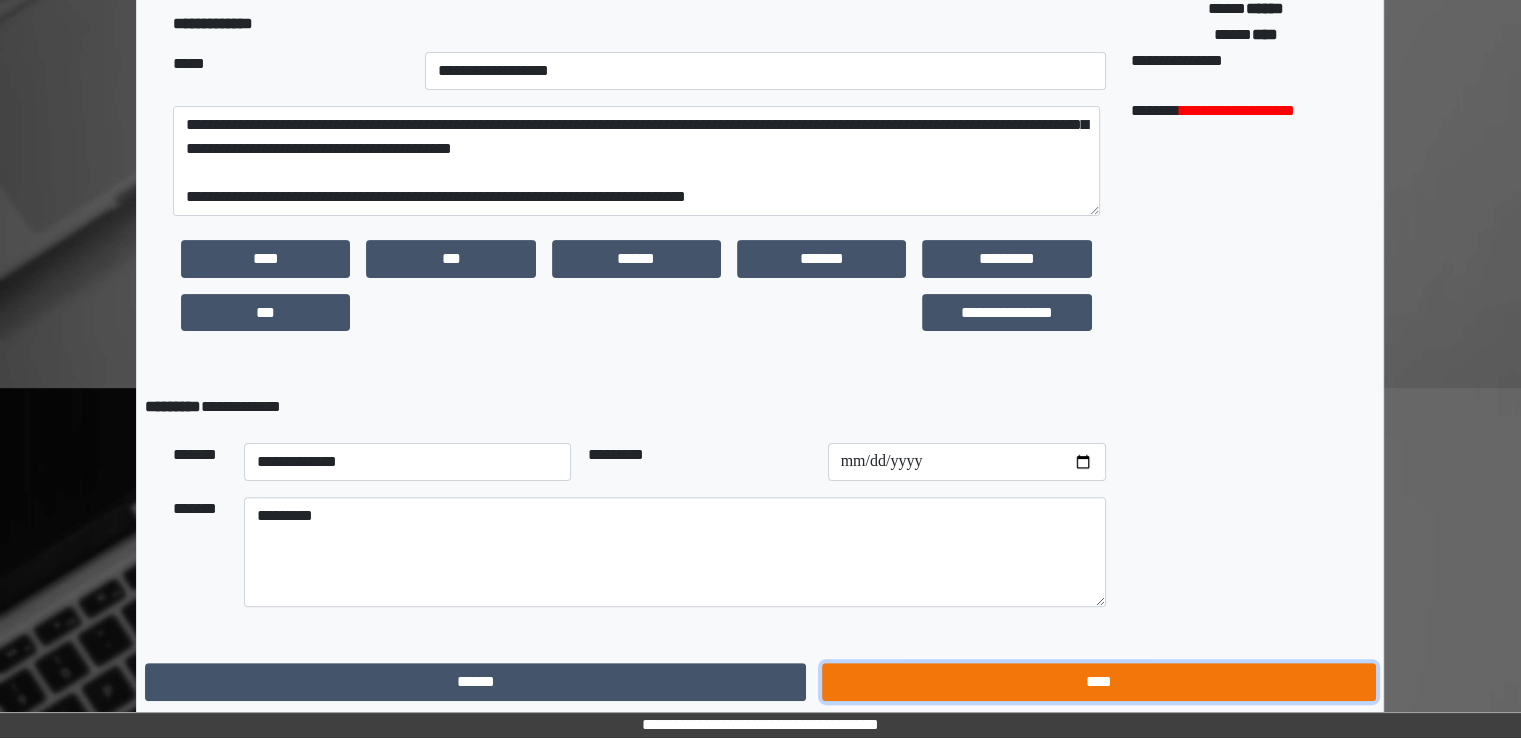 click on "****" at bounding box center [1098, 682] 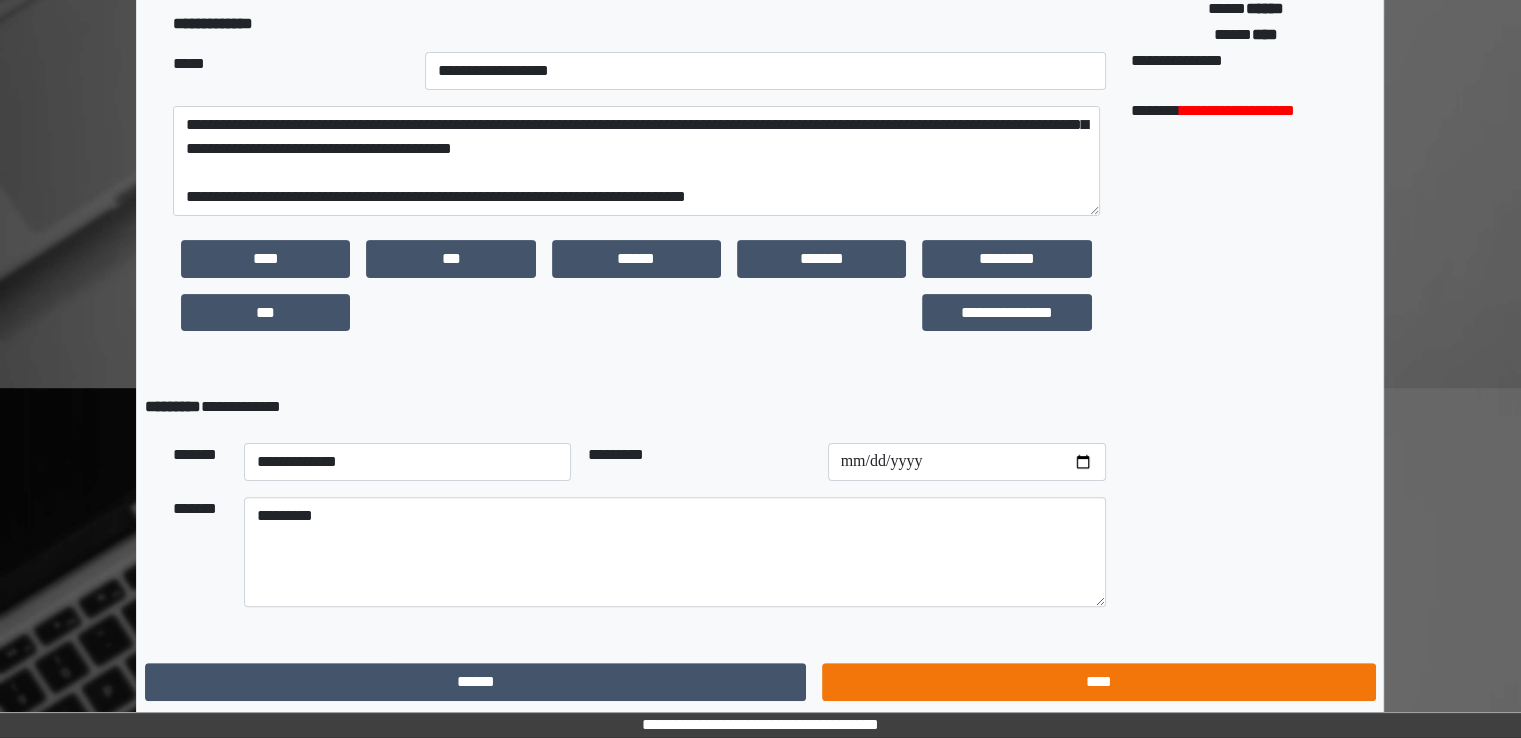 scroll, scrollTop: 0, scrollLeft: 0, axis: both 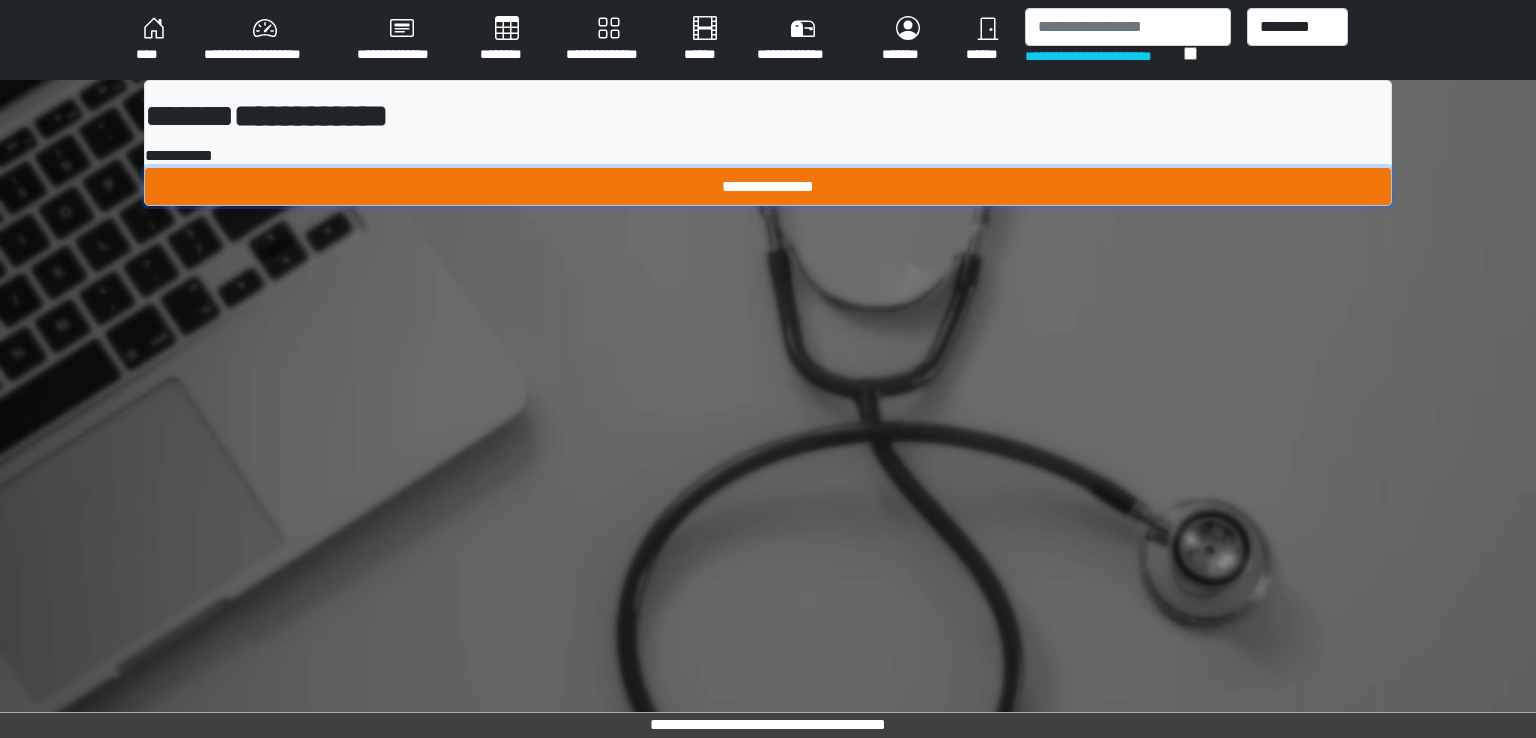 click on "**********" at bounding box center [768, 187] 